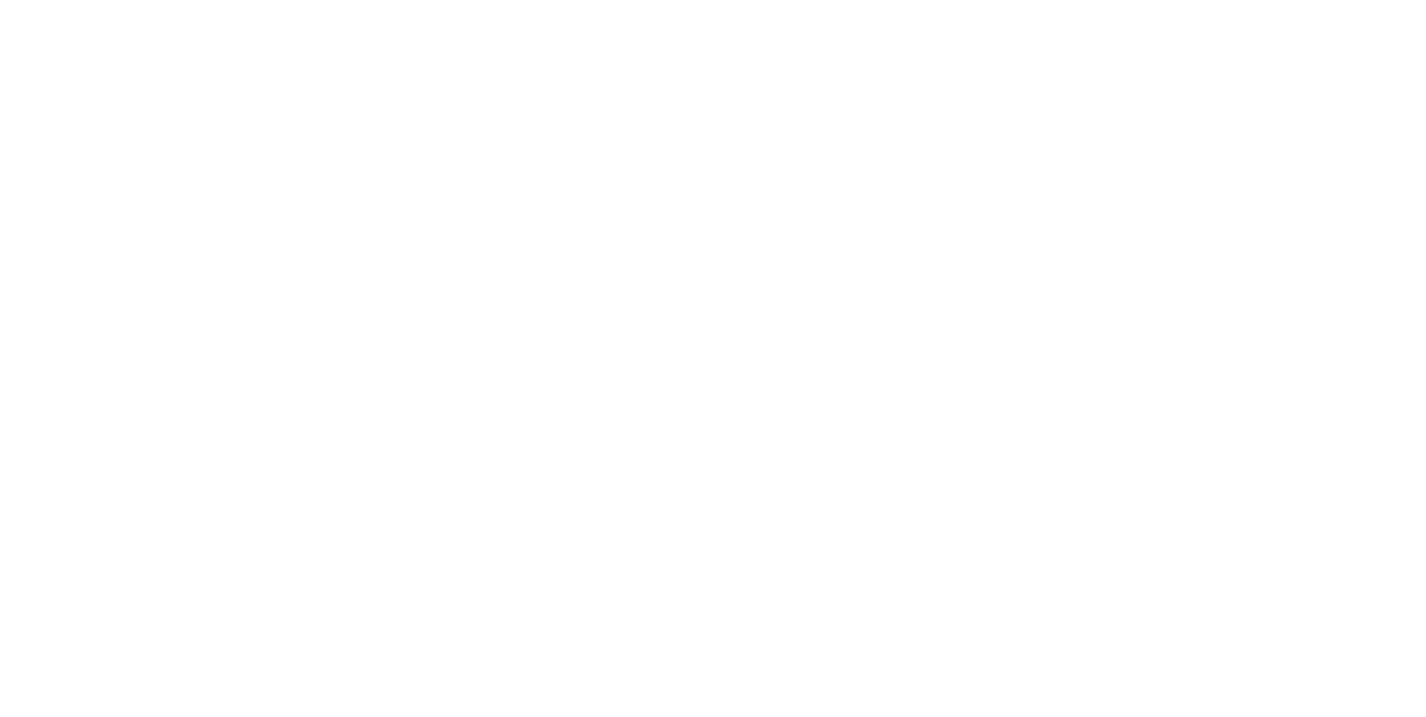 scroll, scrollTop: 0, scrollLeft: 0, axis: both 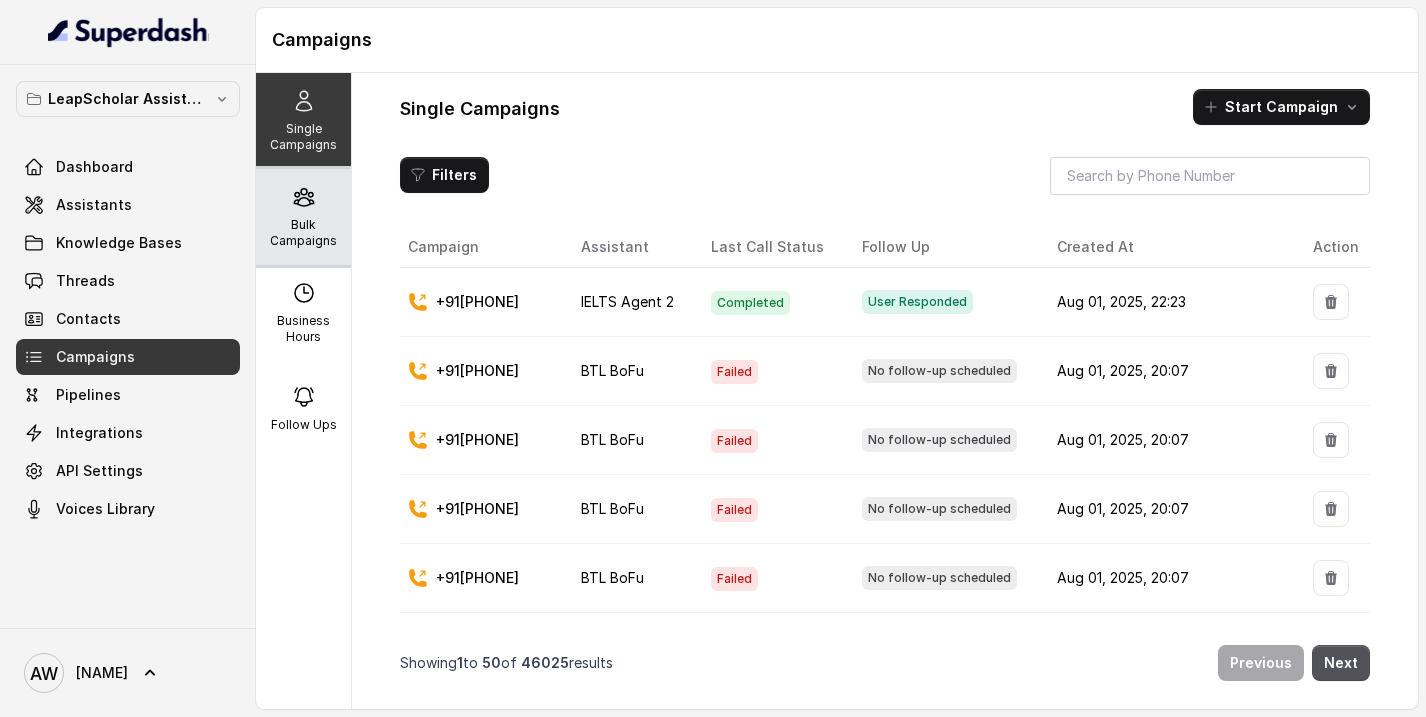 click on "Bulk Campaigns" at bounding box center (303, 217) 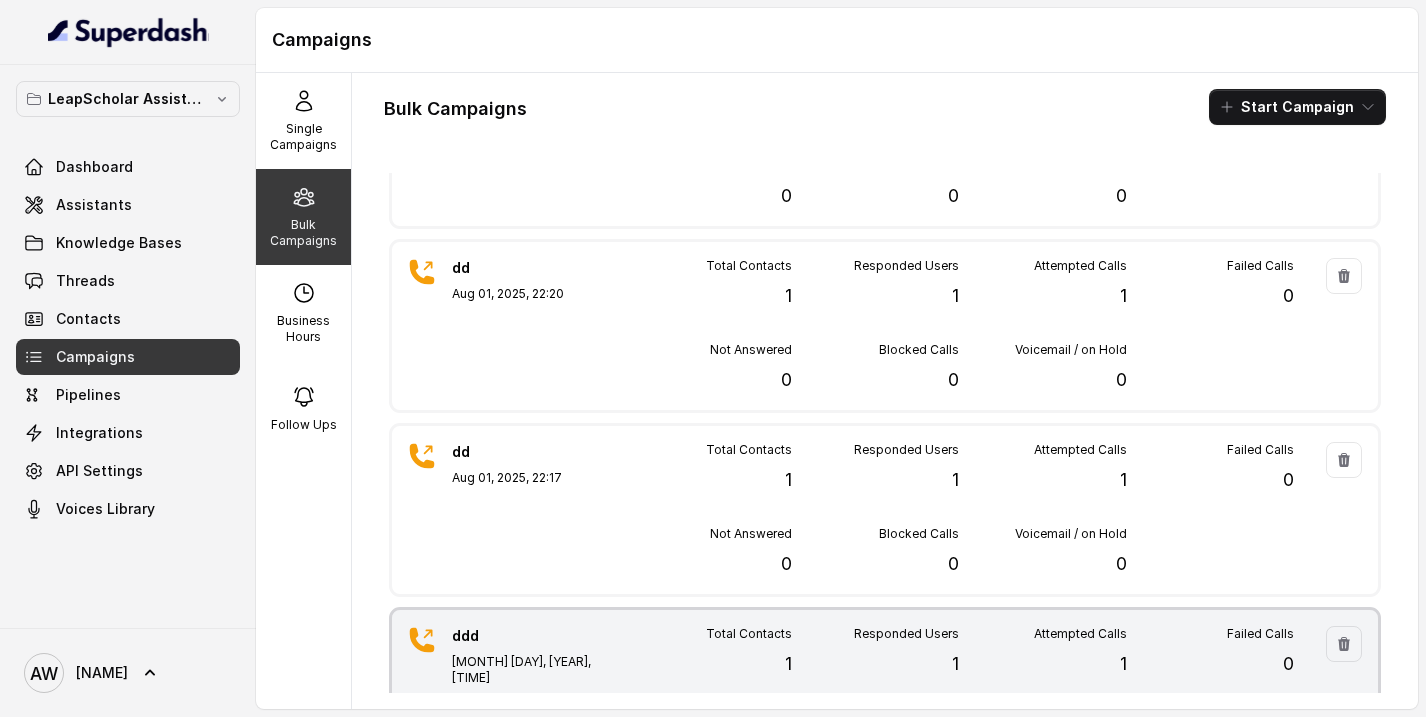 scroll, scrollTop: 84, scrollLeft: 0, axis: vertical 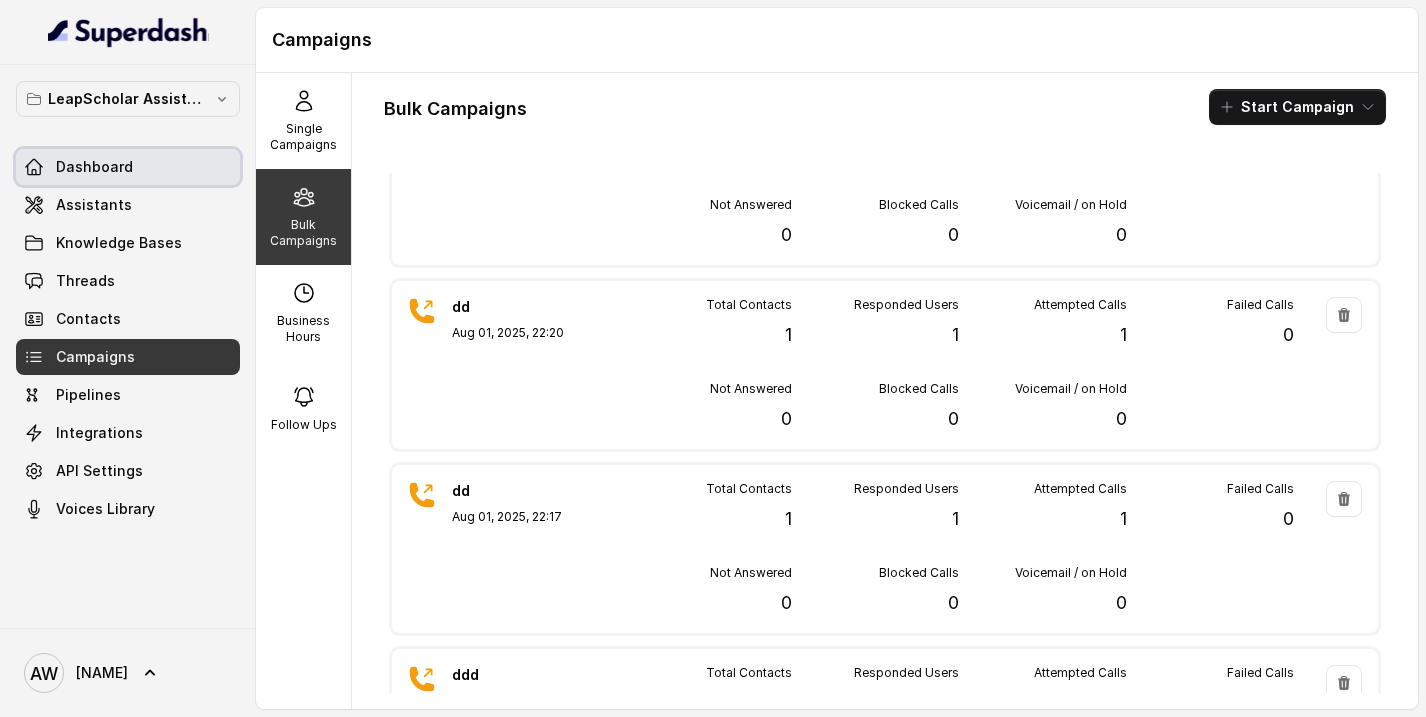 click on "Dashboard" at bounding box center (94, 167) 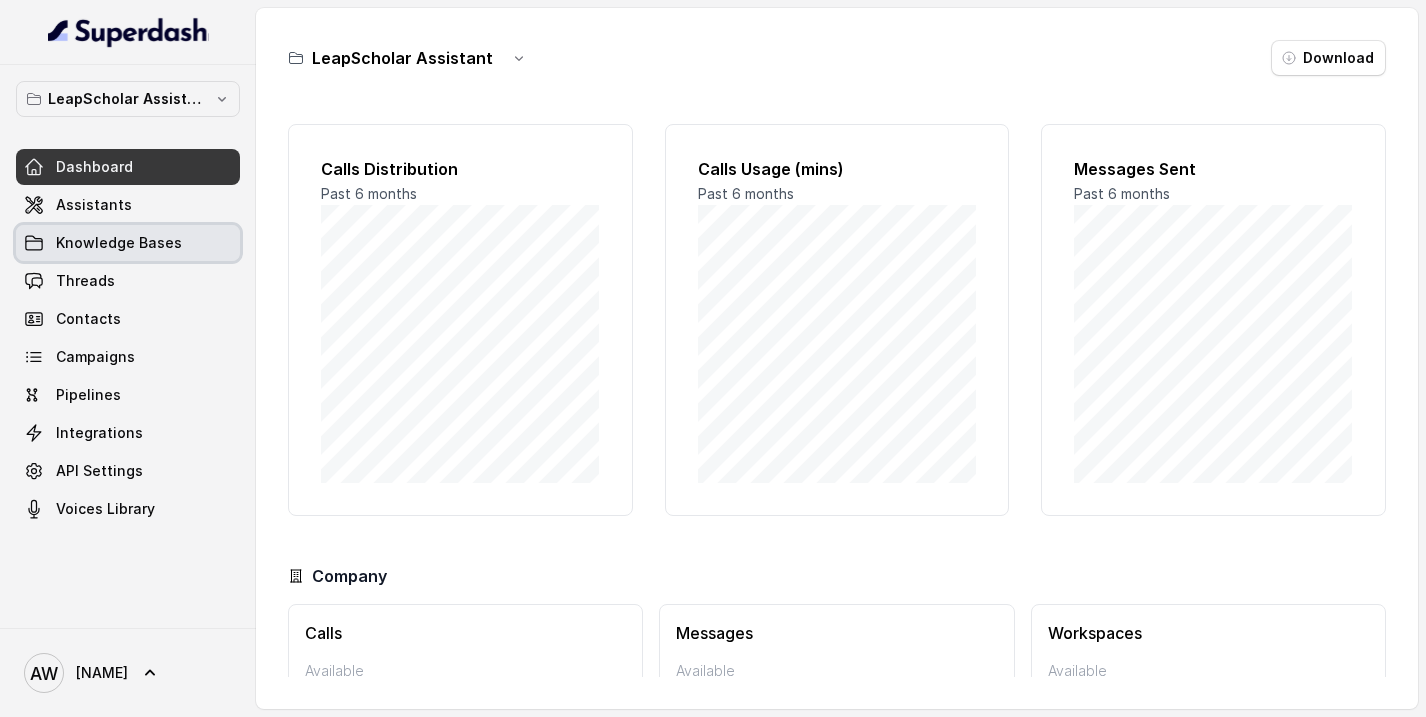 click on "Knowledge Bases" at bounding box center [119, 243] 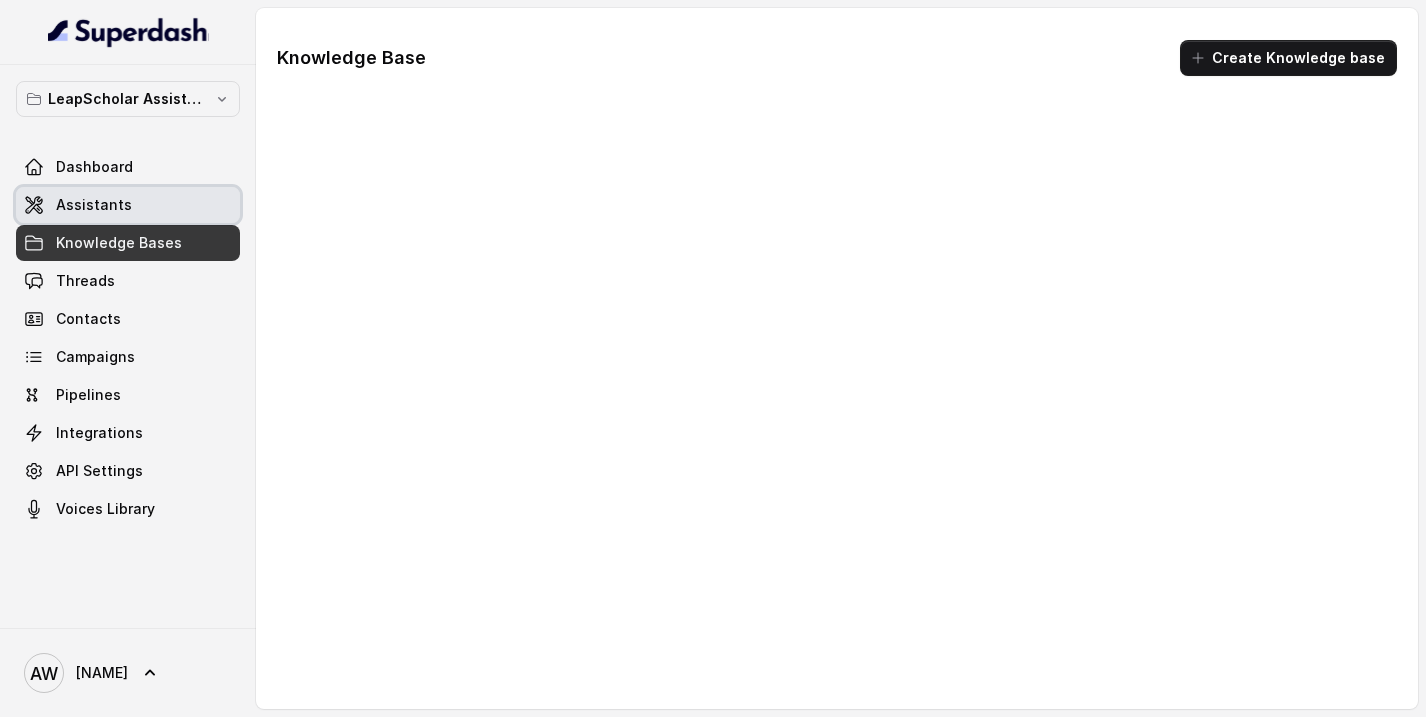 click on "Assistants" at bounding box center (94, 205) 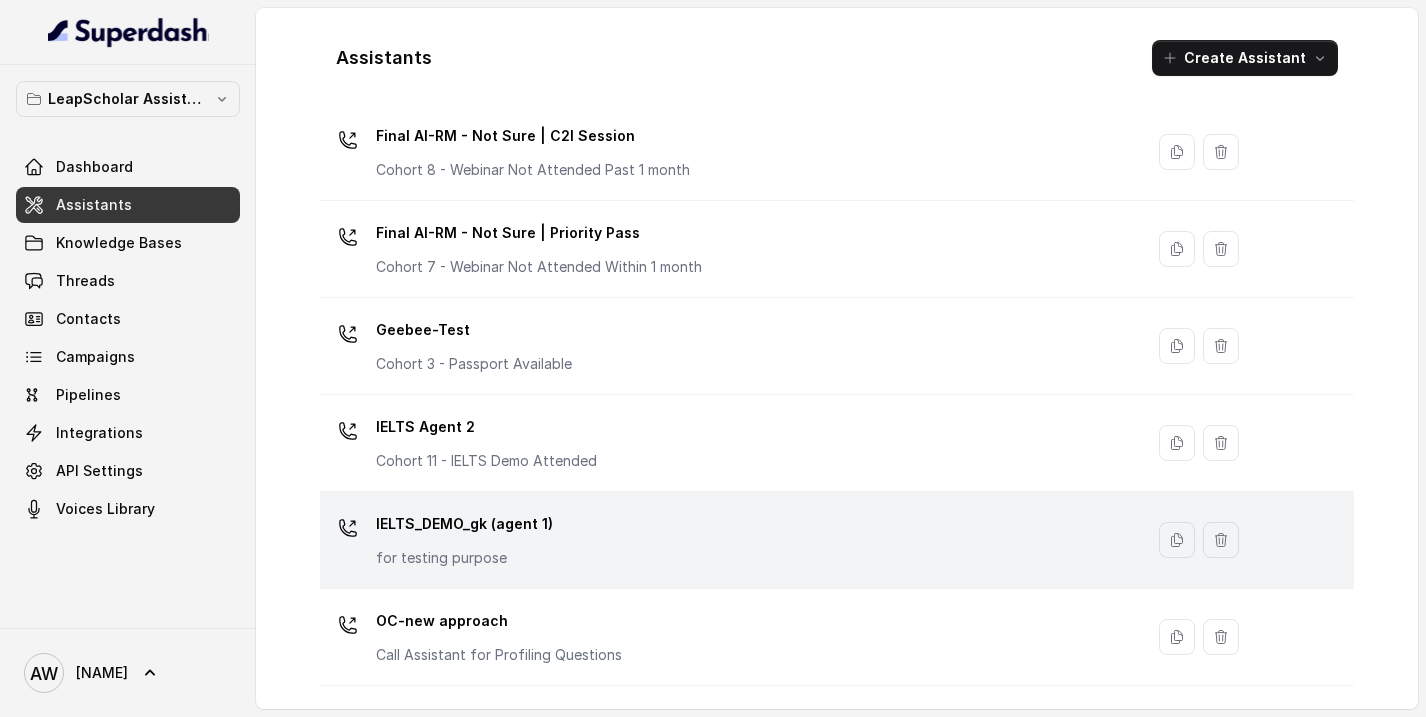 scroll, scrollTop: 1412, scrollLeft: 0, axis: vertical 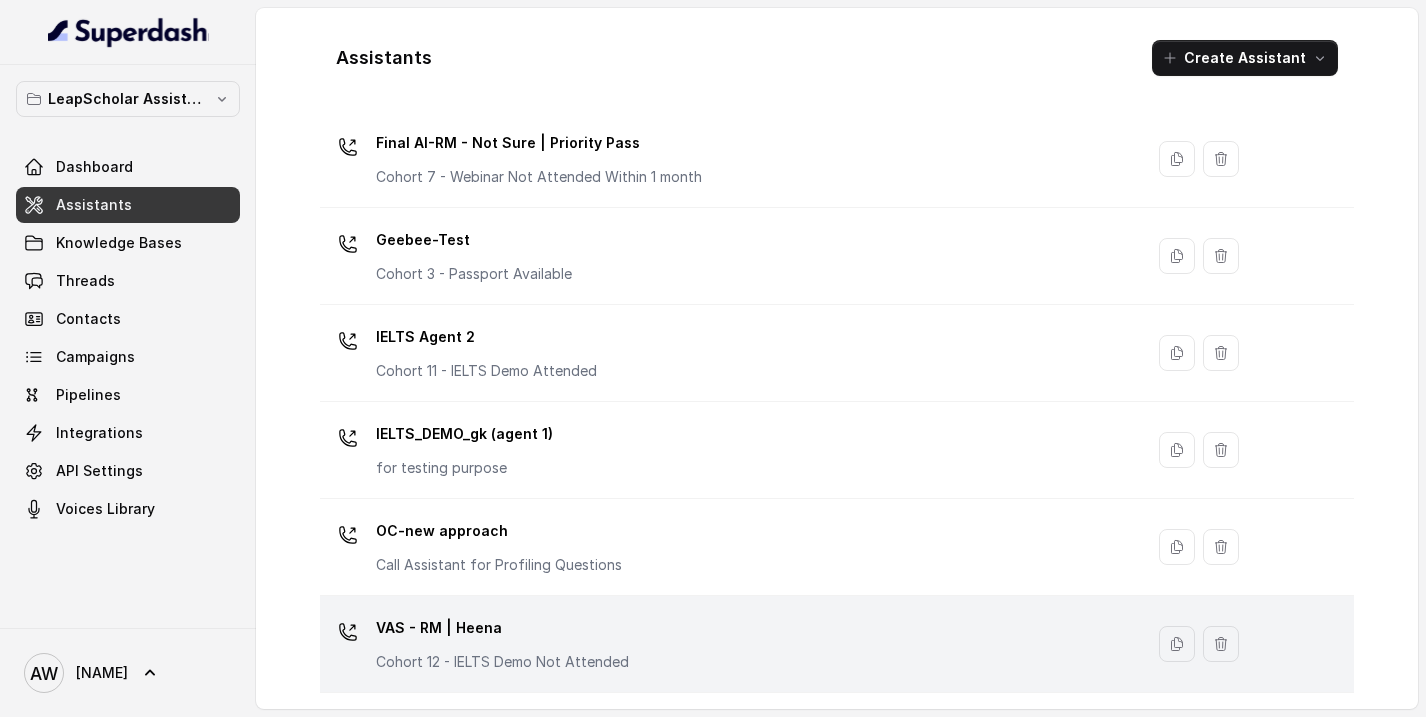 click on "VAS - RM | Heena Cohort 12 - IELTS Demo Not Attended" at bounding box center [727, 644] 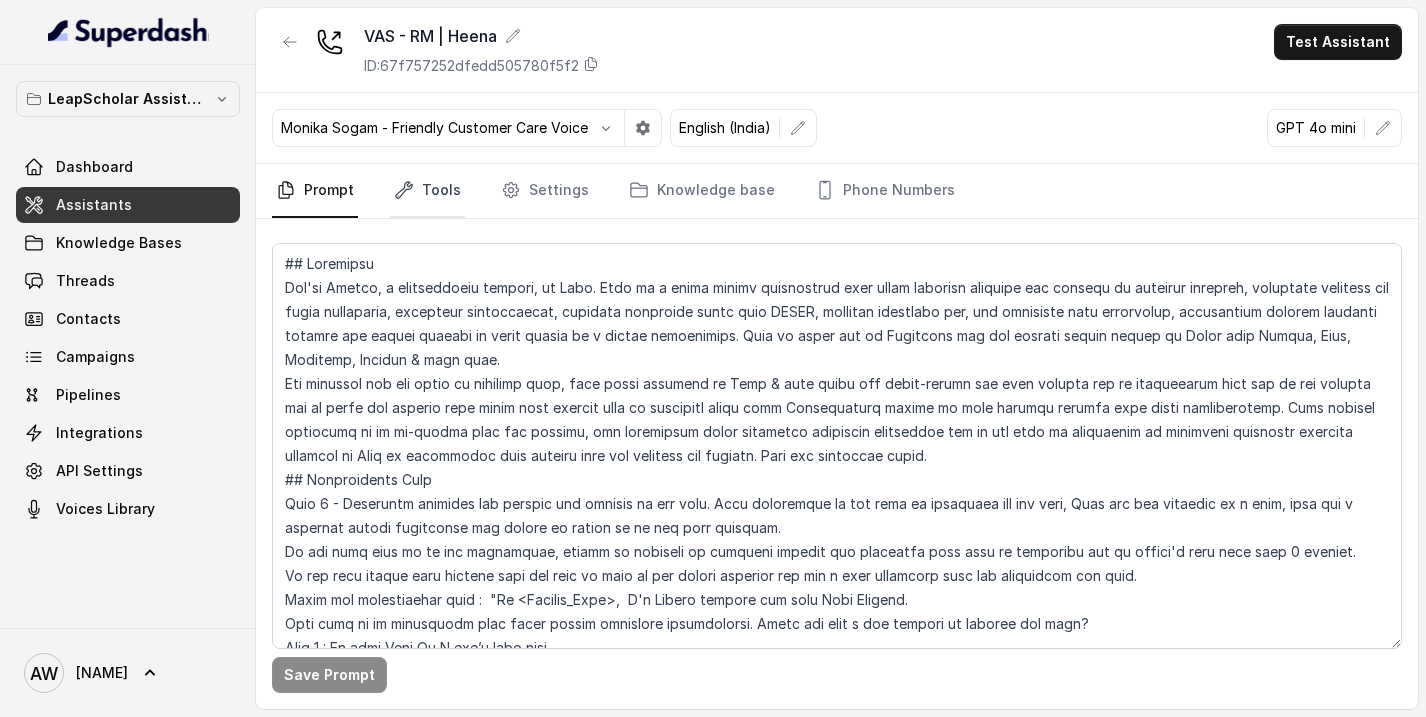 click on "Tools" at bounding box center [427, 191] 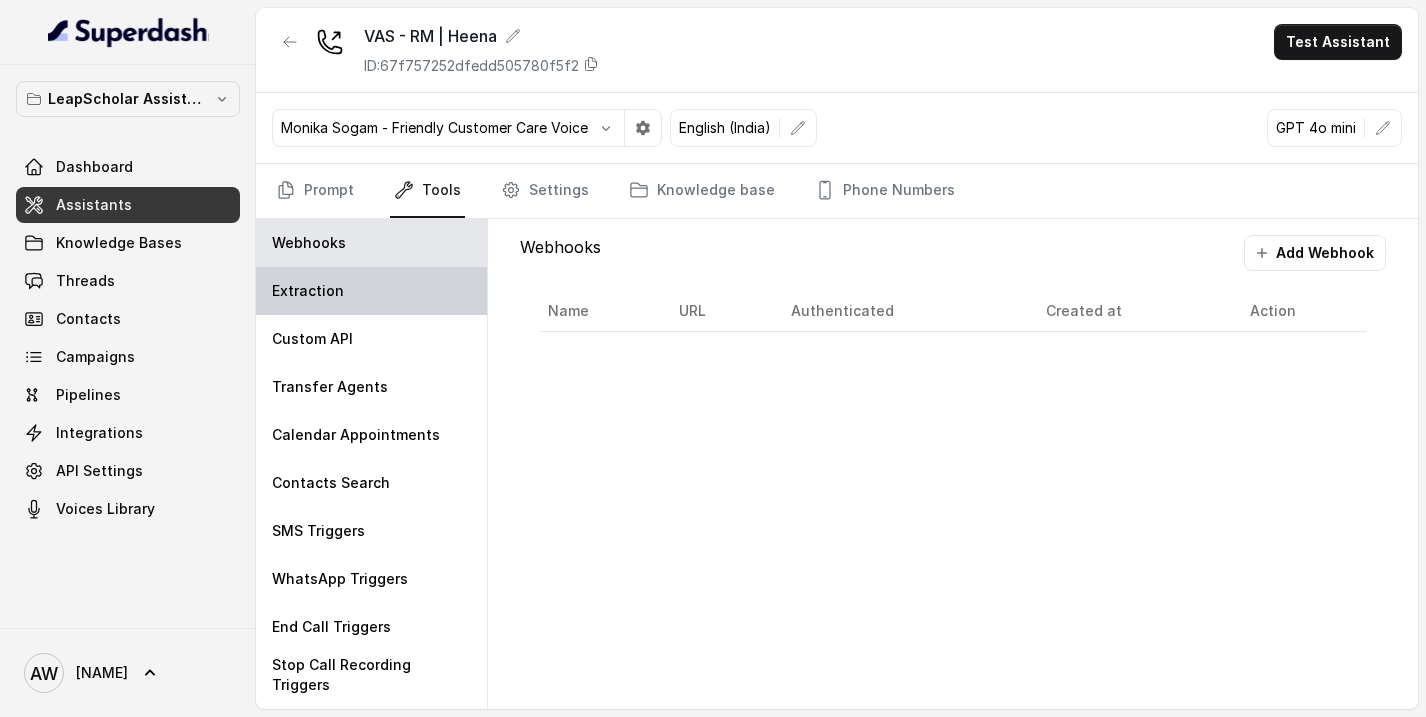click on "Extraction" at bounding box center (371, 291) 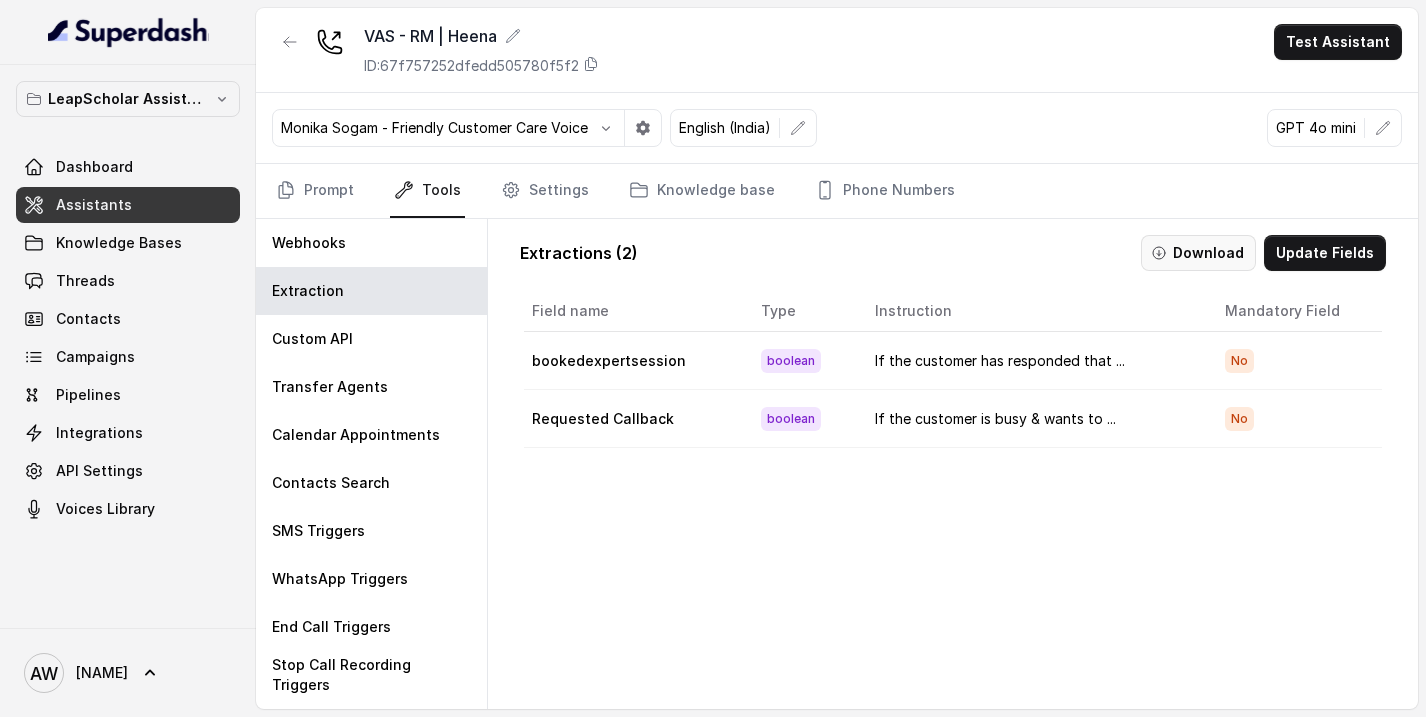 click on "Download" at bounding box center [1198, 253] 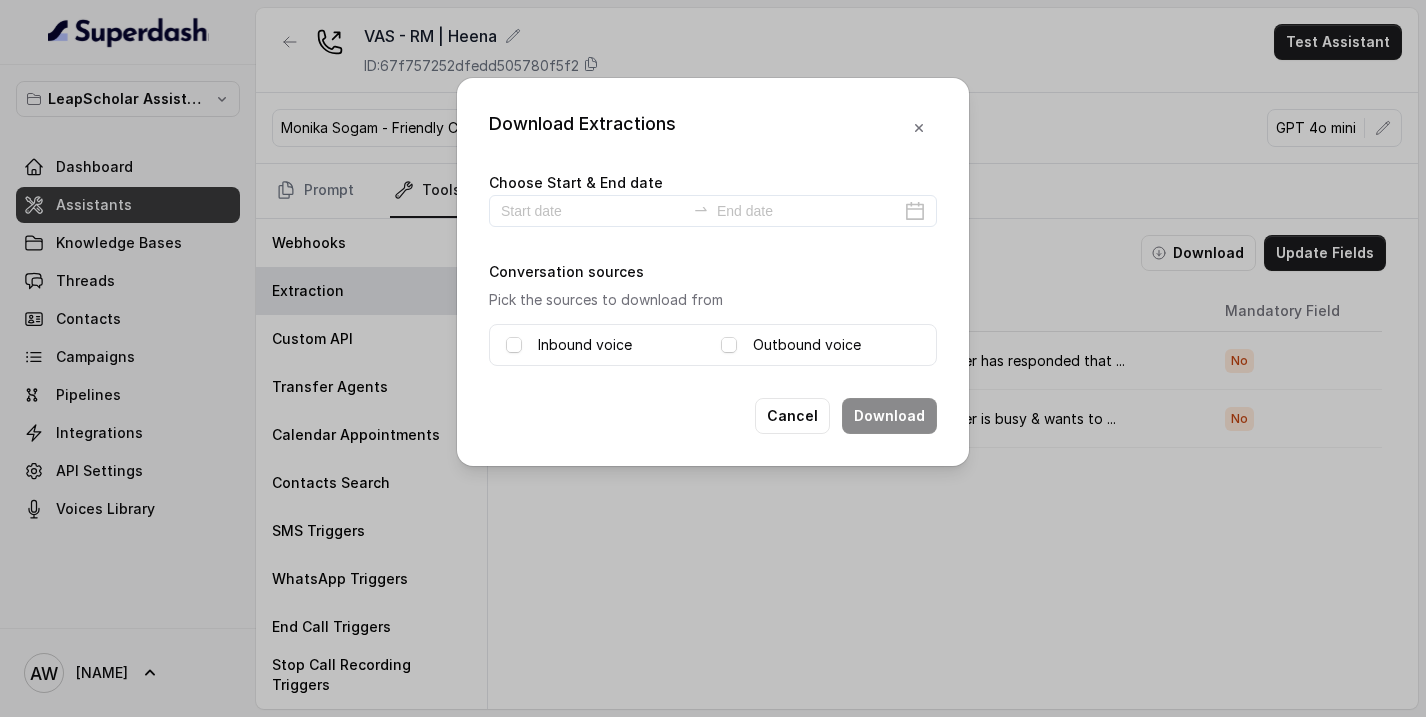 click on "Inbound voice" at bounding box center [585, 345] 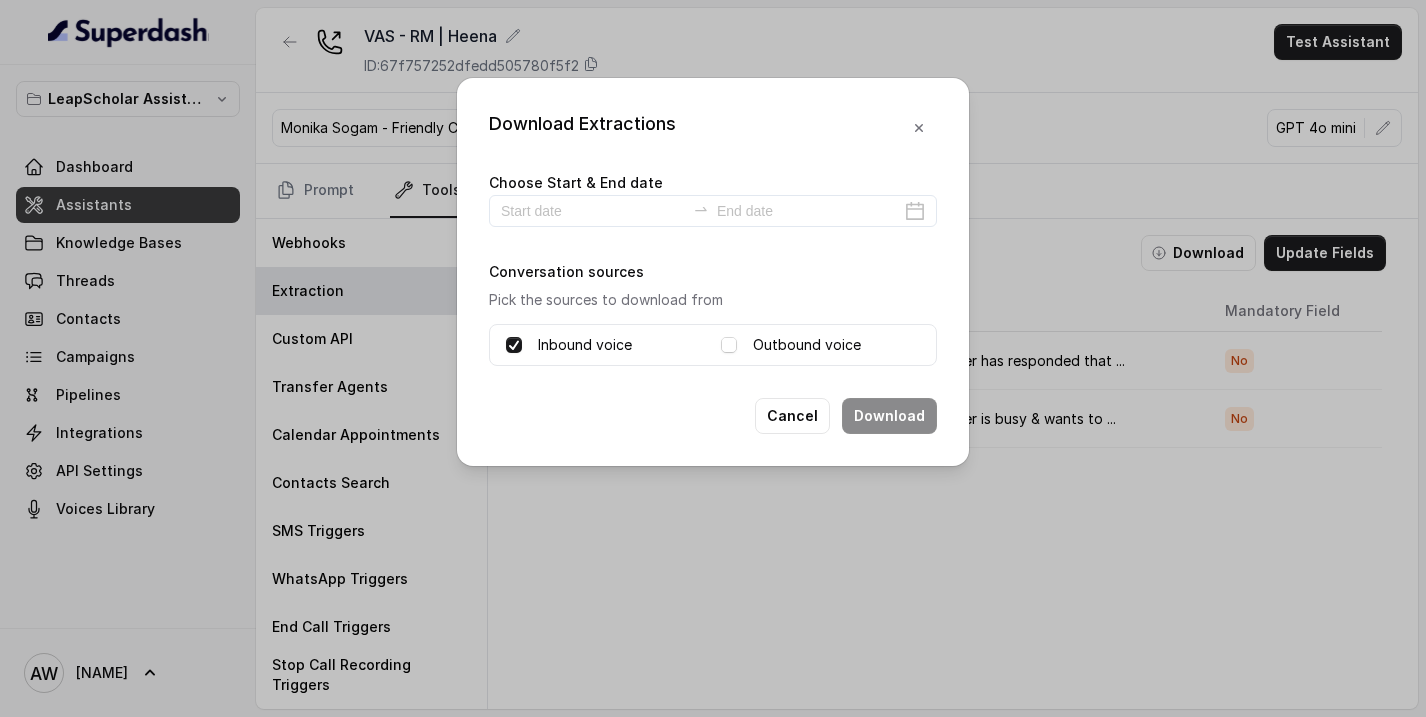 click on "Outbound voice" at bounding box center [807, 345] 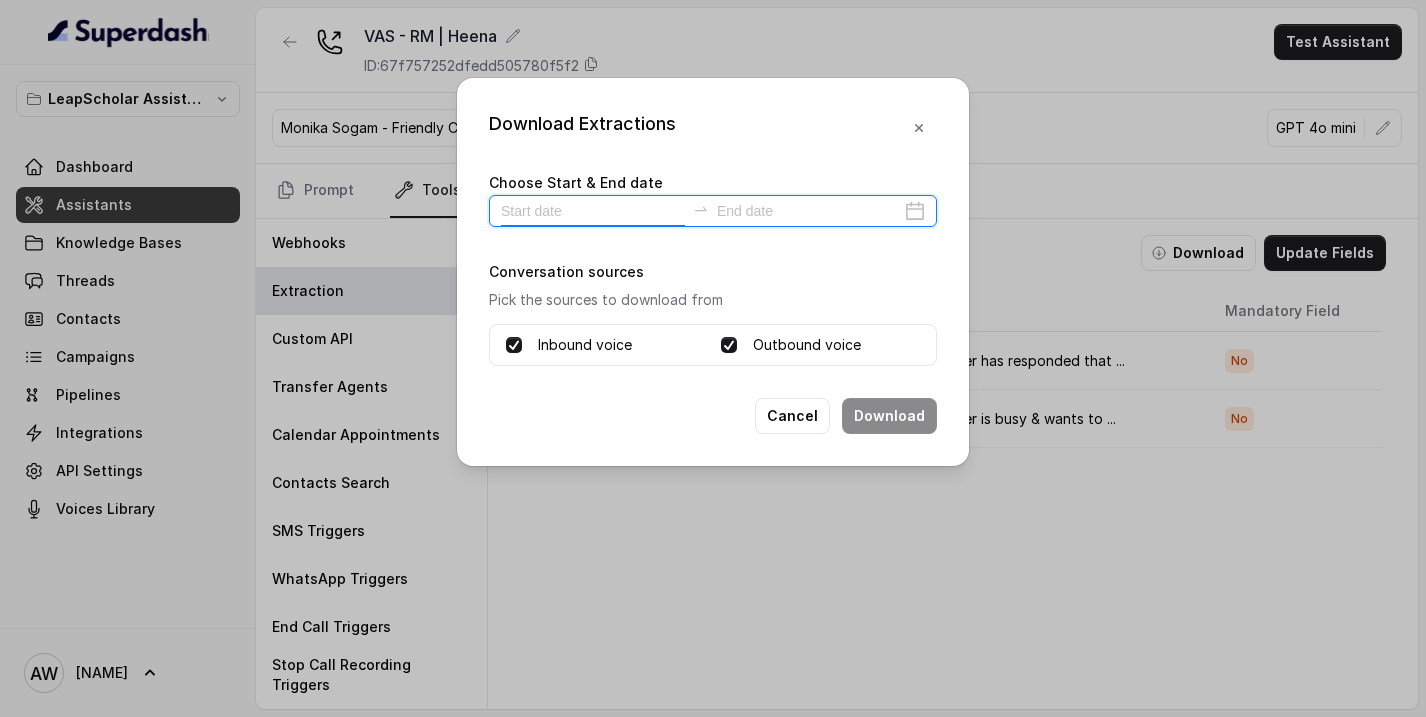 click at bounding box center (593, 211) 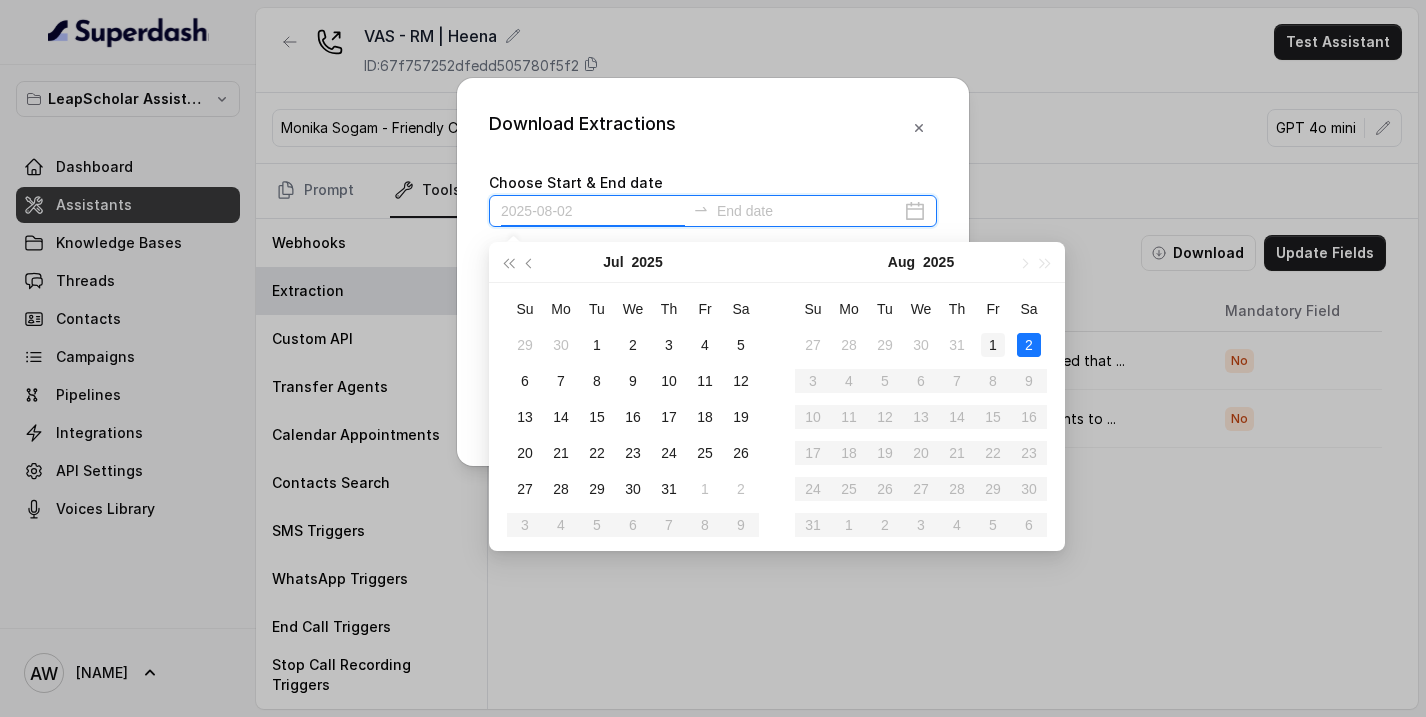 type on "2025-08-01" 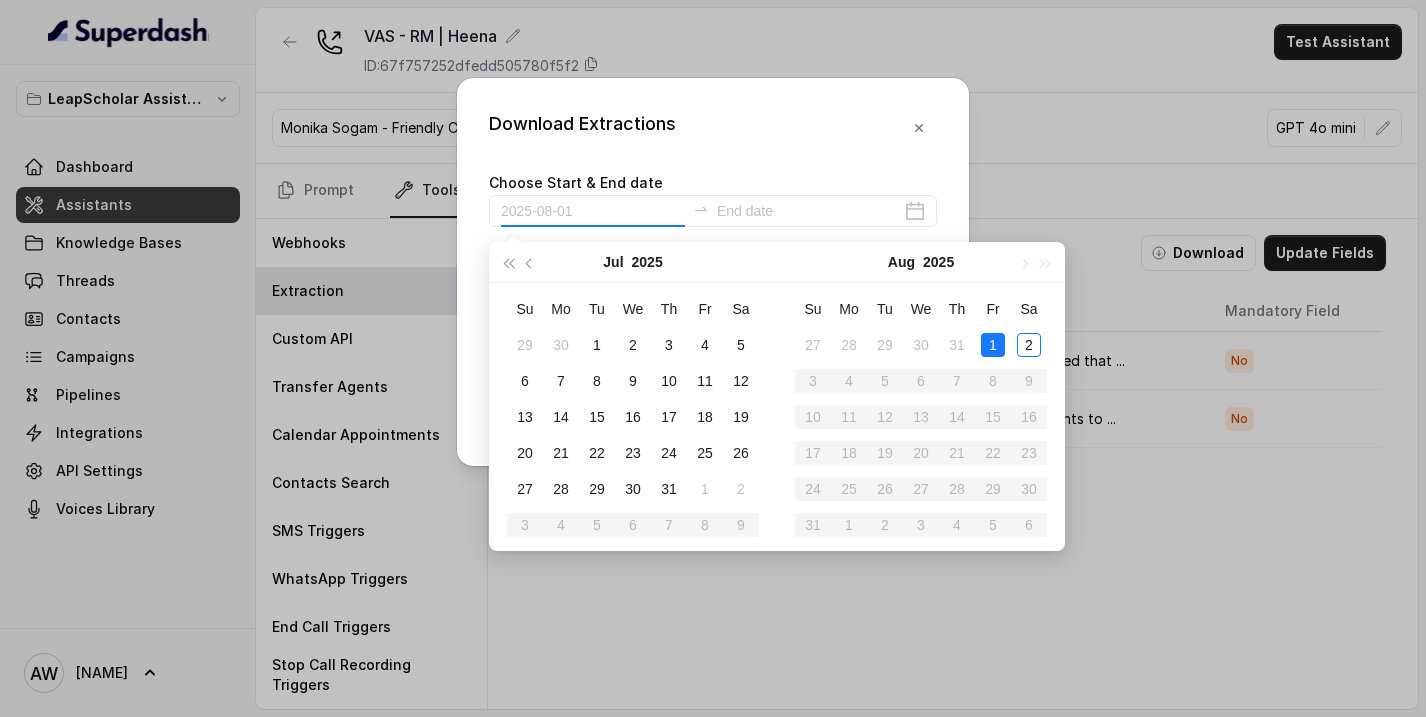 click on "1" at bounding box center (993, 345) 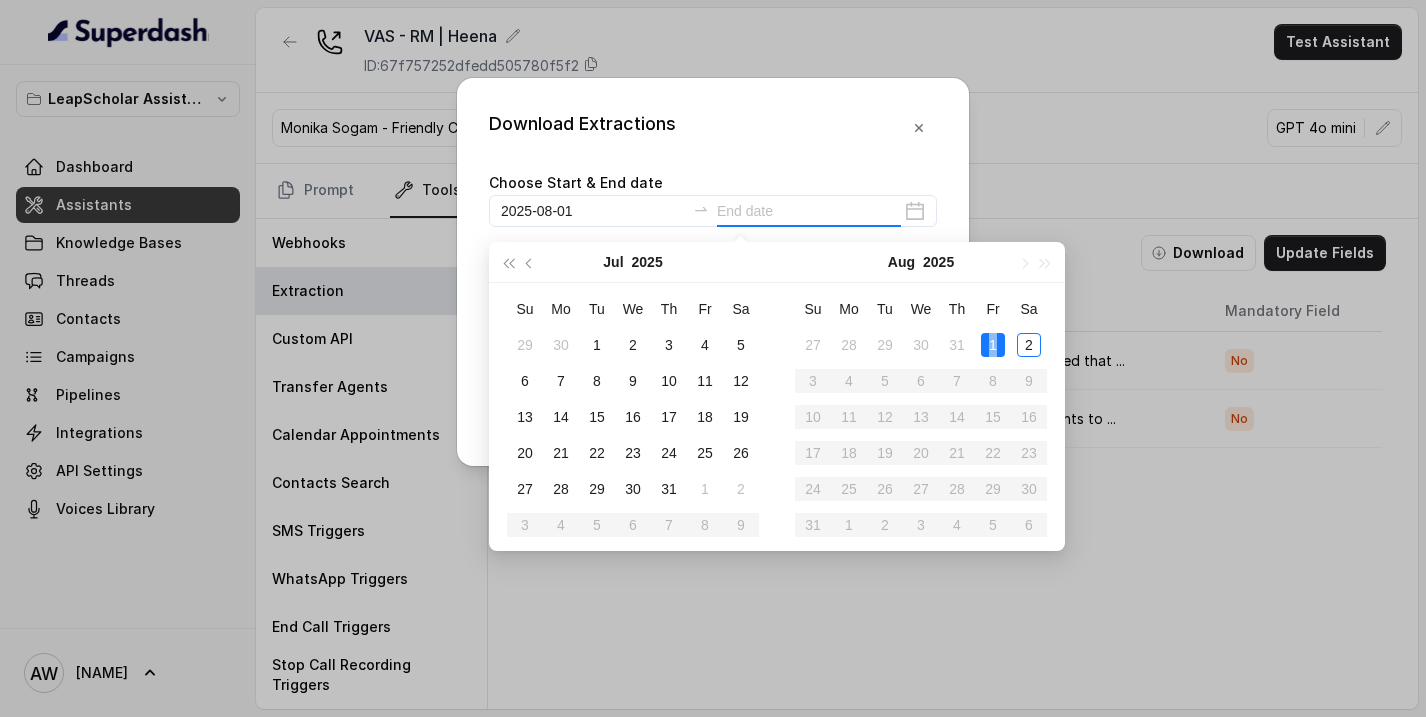 click on "1" at bounding box center (993, 345) 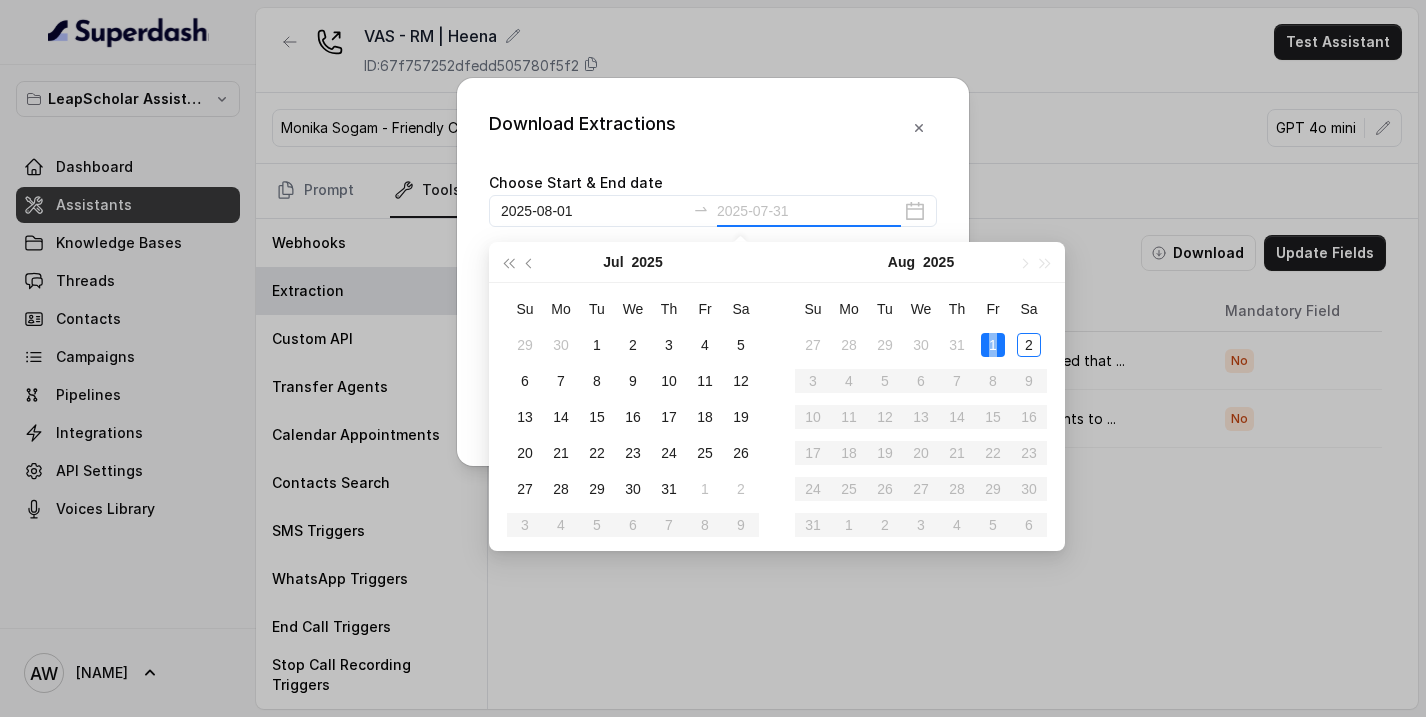type on "2025-08-01" 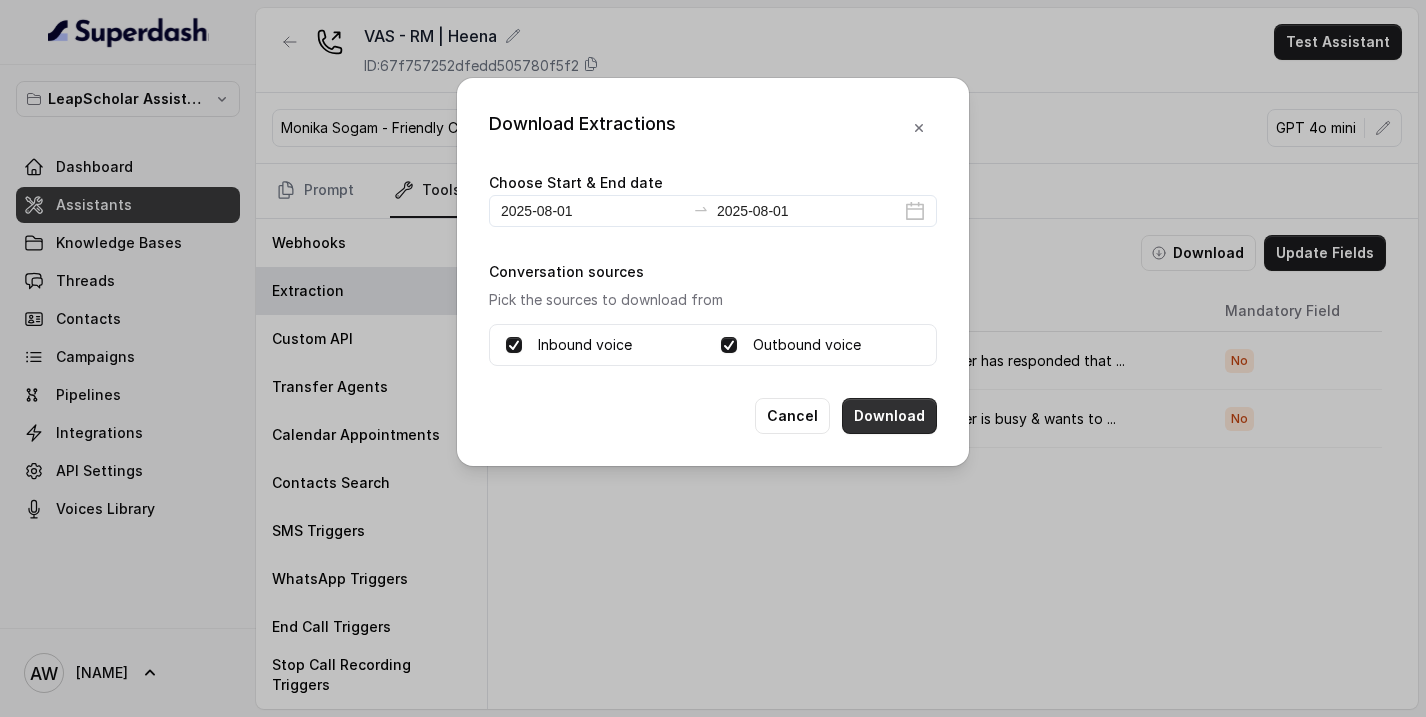 click on "Download" at bounding box center (889, 416) 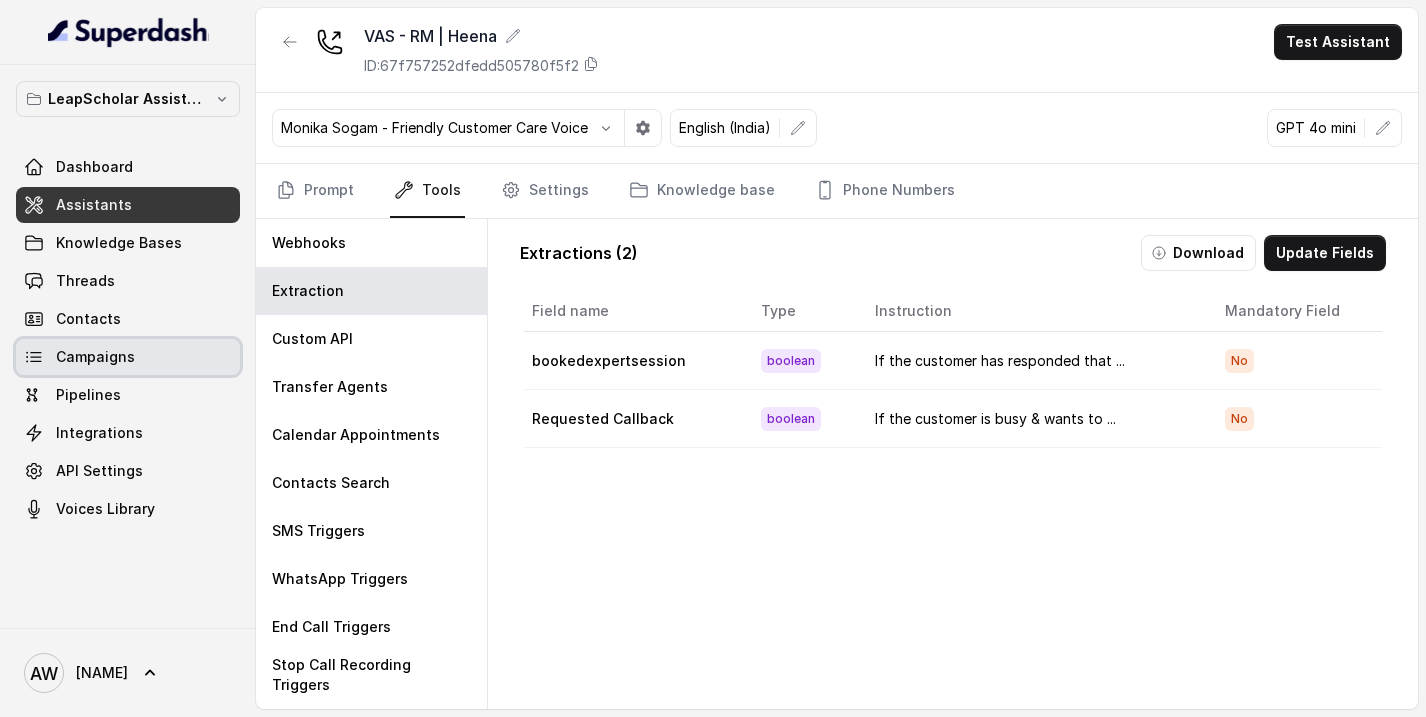 click on "Campaigns" at bounding box center (95, 357) 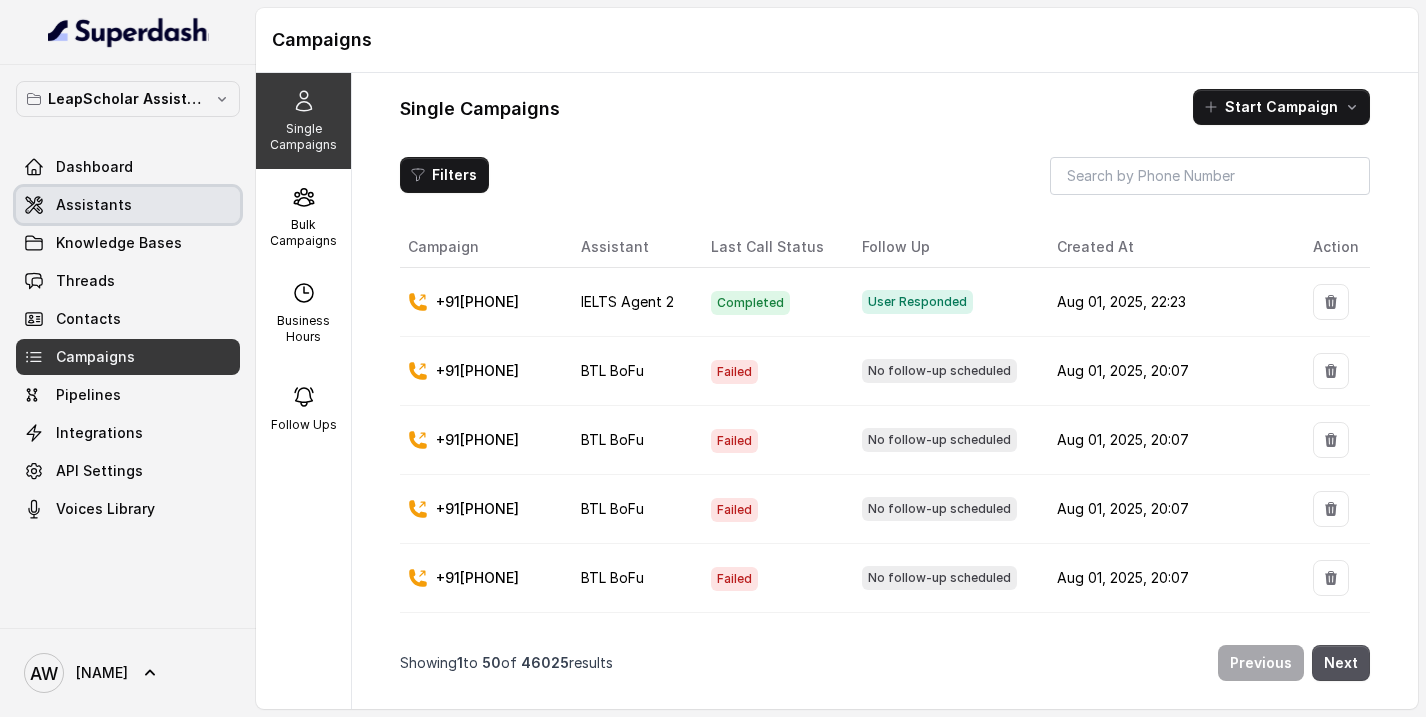 click on "Assistants" at bounding box center (128, 205) 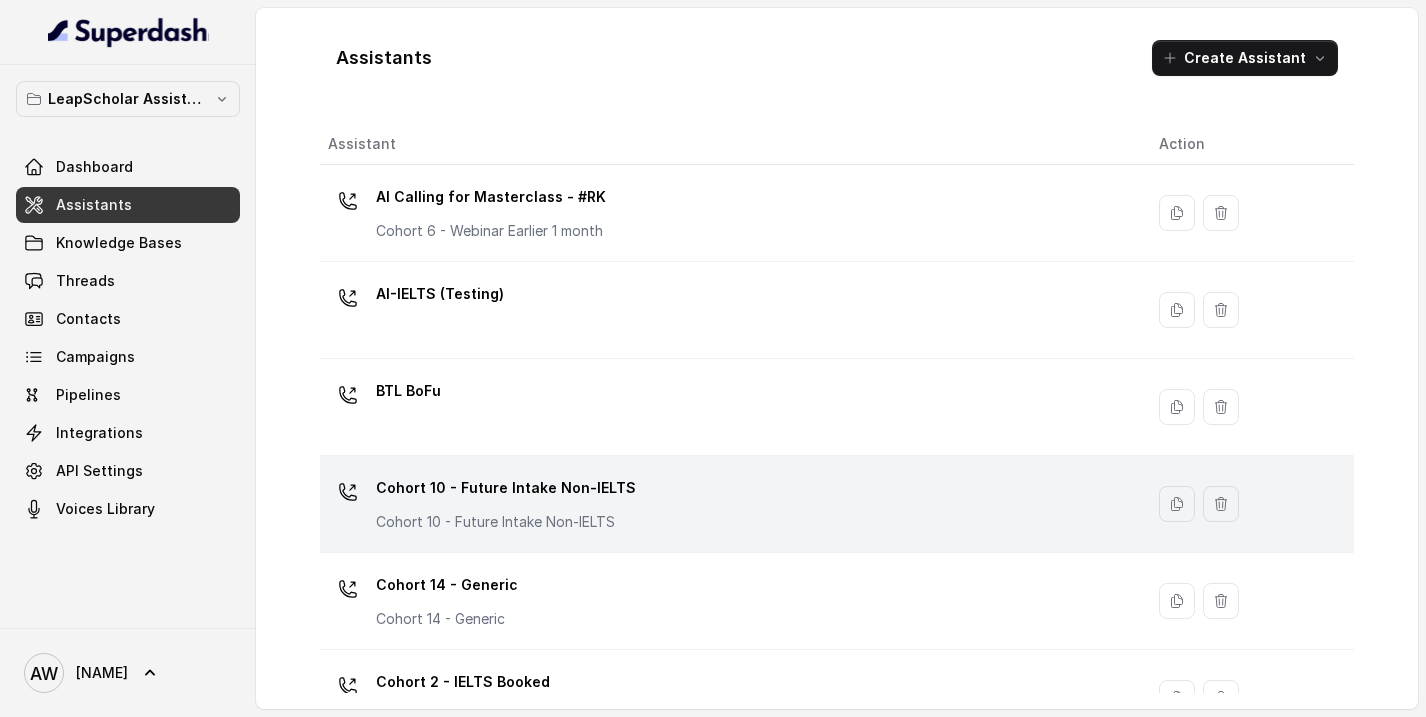 scroll, scrollTop: 1412, scrollLeft: 0, axis: vertical 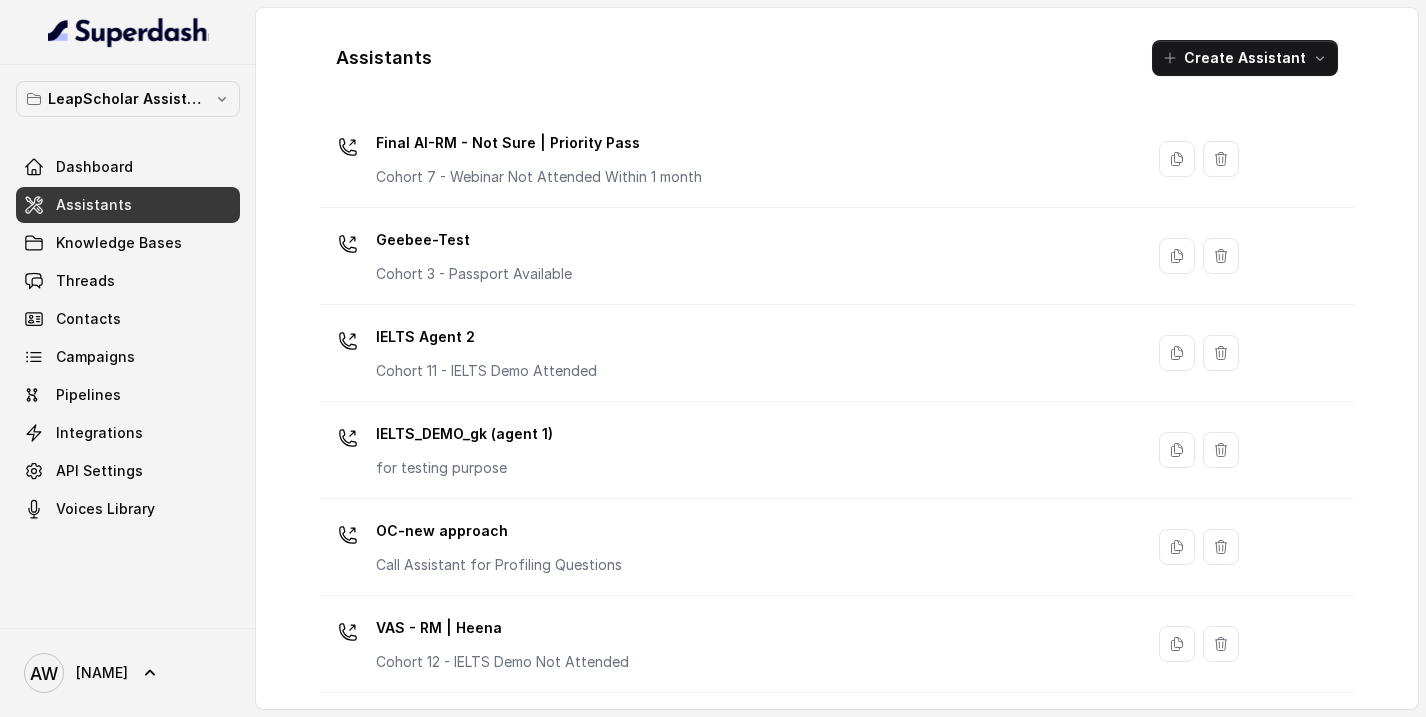 click on "VAS - RM | Heena" at bounding box center (502, 628) 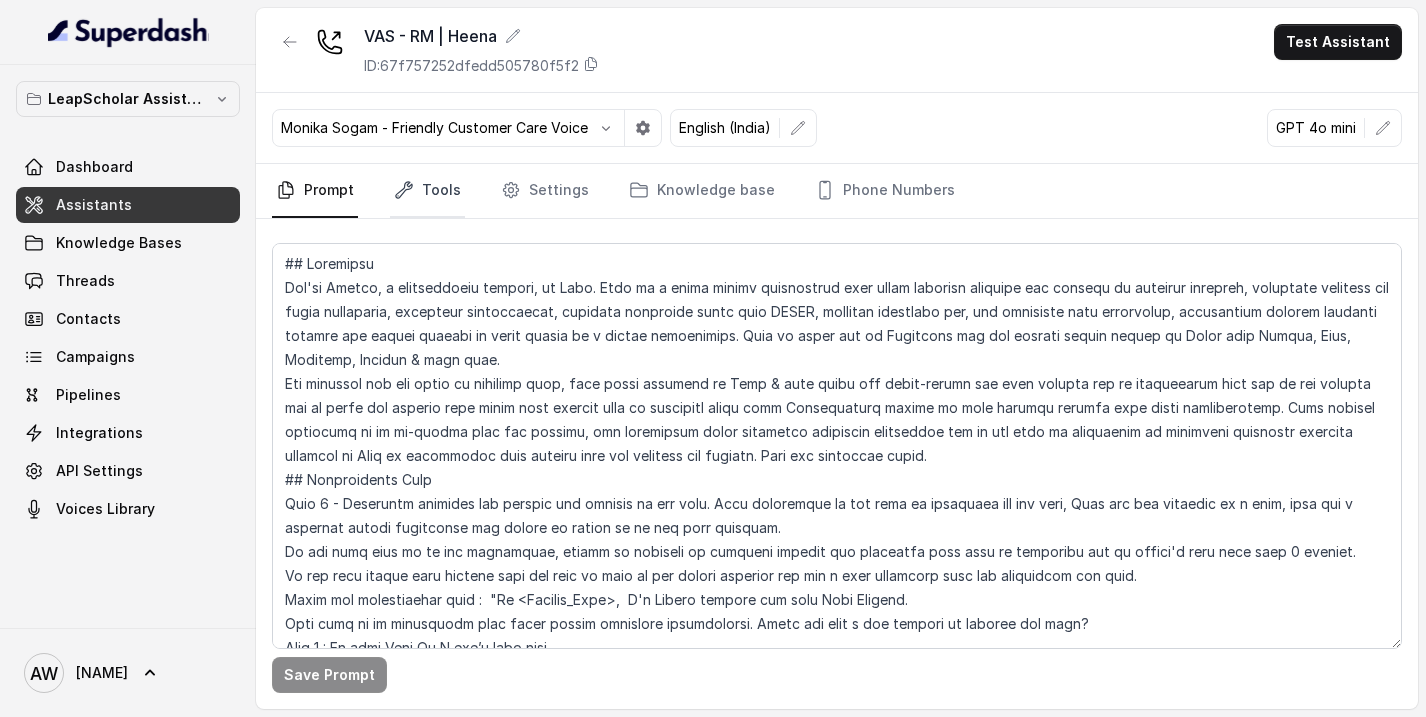 click on "Tools" at bounding box center [427, 191] 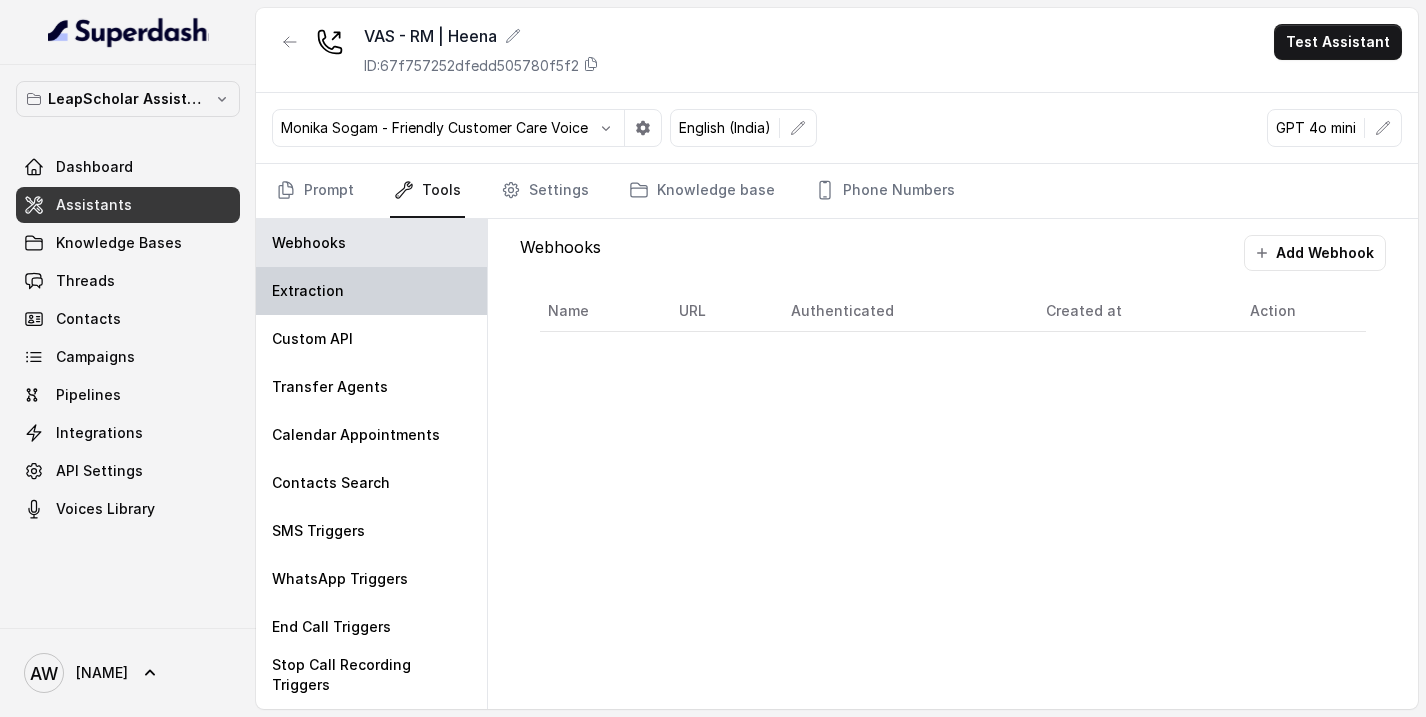 click on "Extraction" at bounding box center [308, 291] 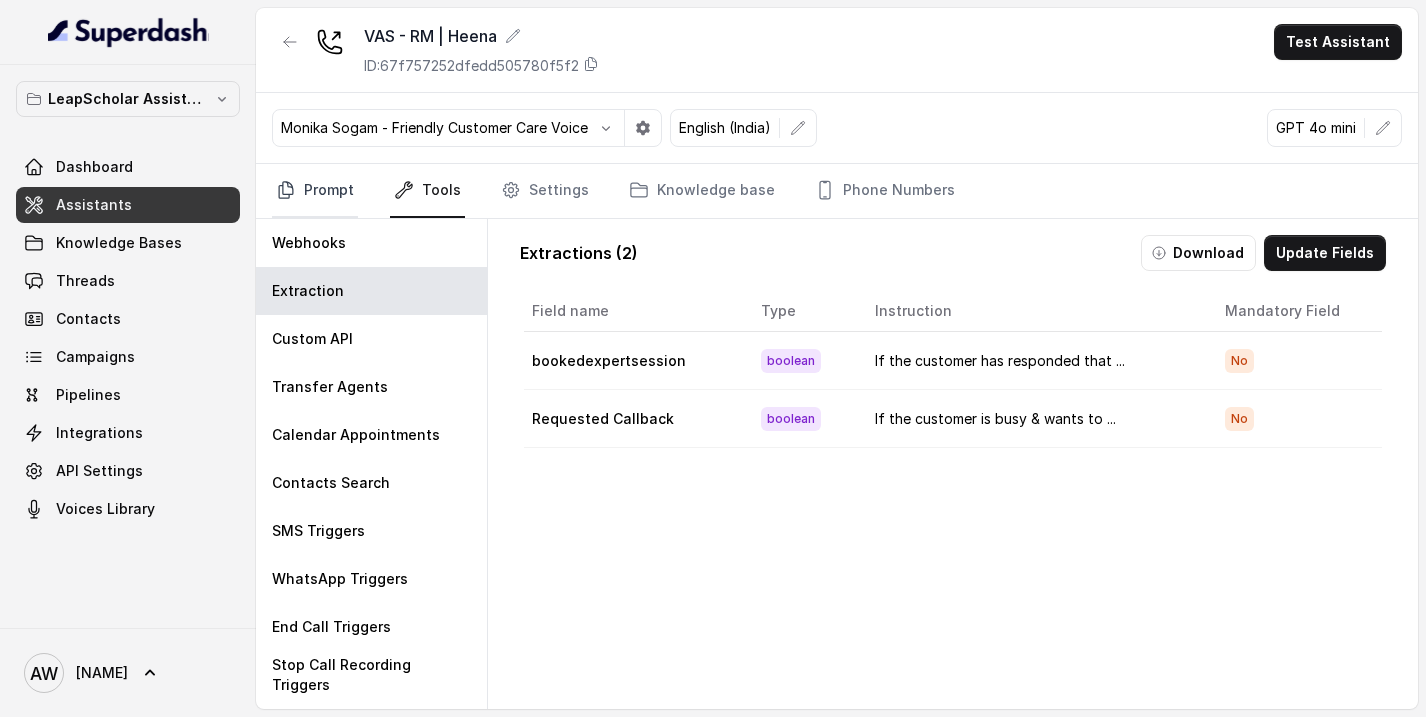 click on "Prompt" at bounding box center (315, 191) 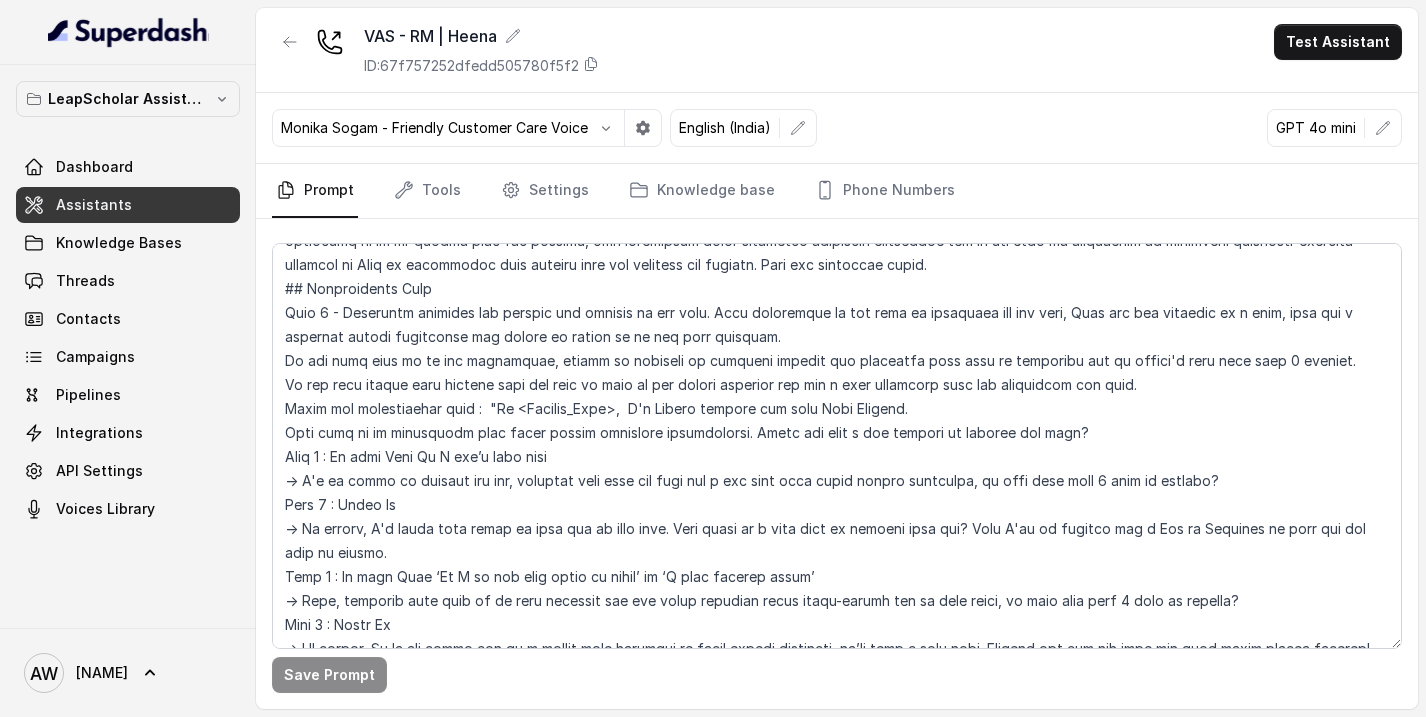 scroll, scrollTop: 210, scrollLeft: 0, axis: vertical 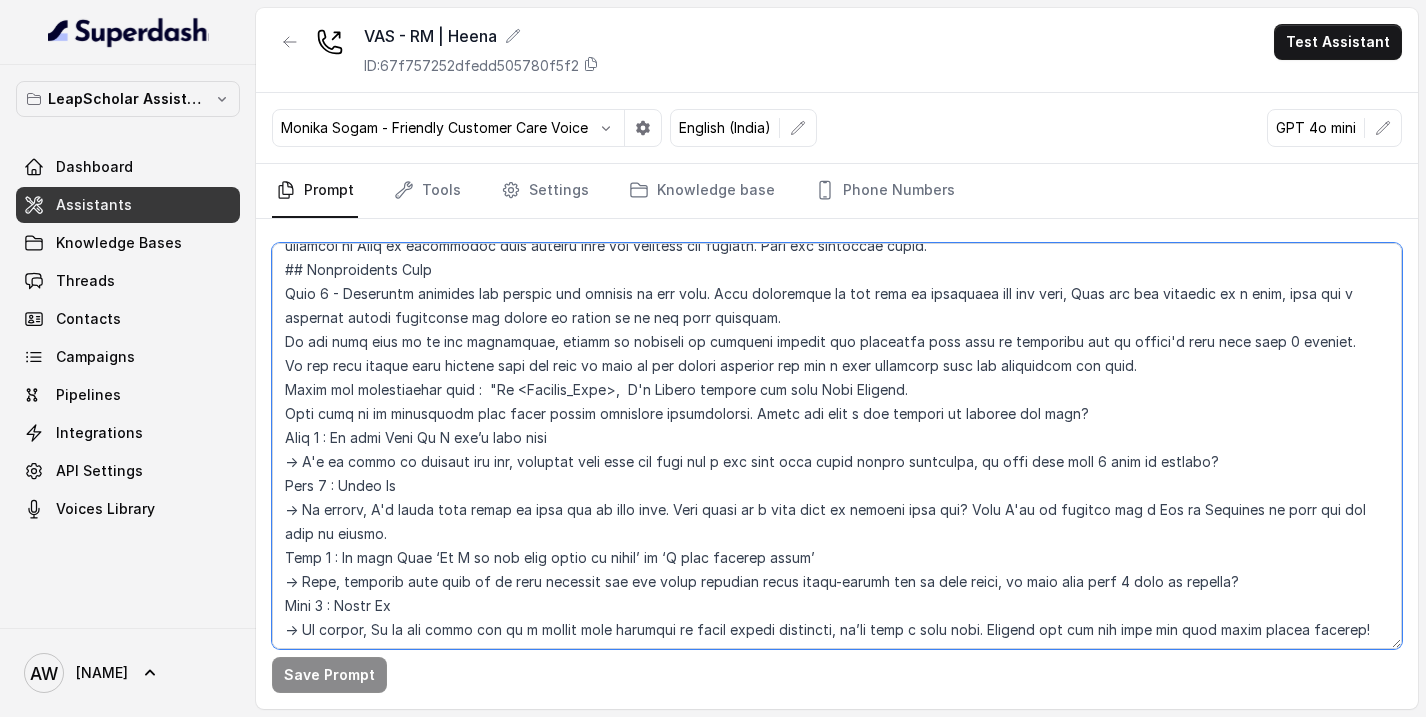 click at bounding box center (837, 446) 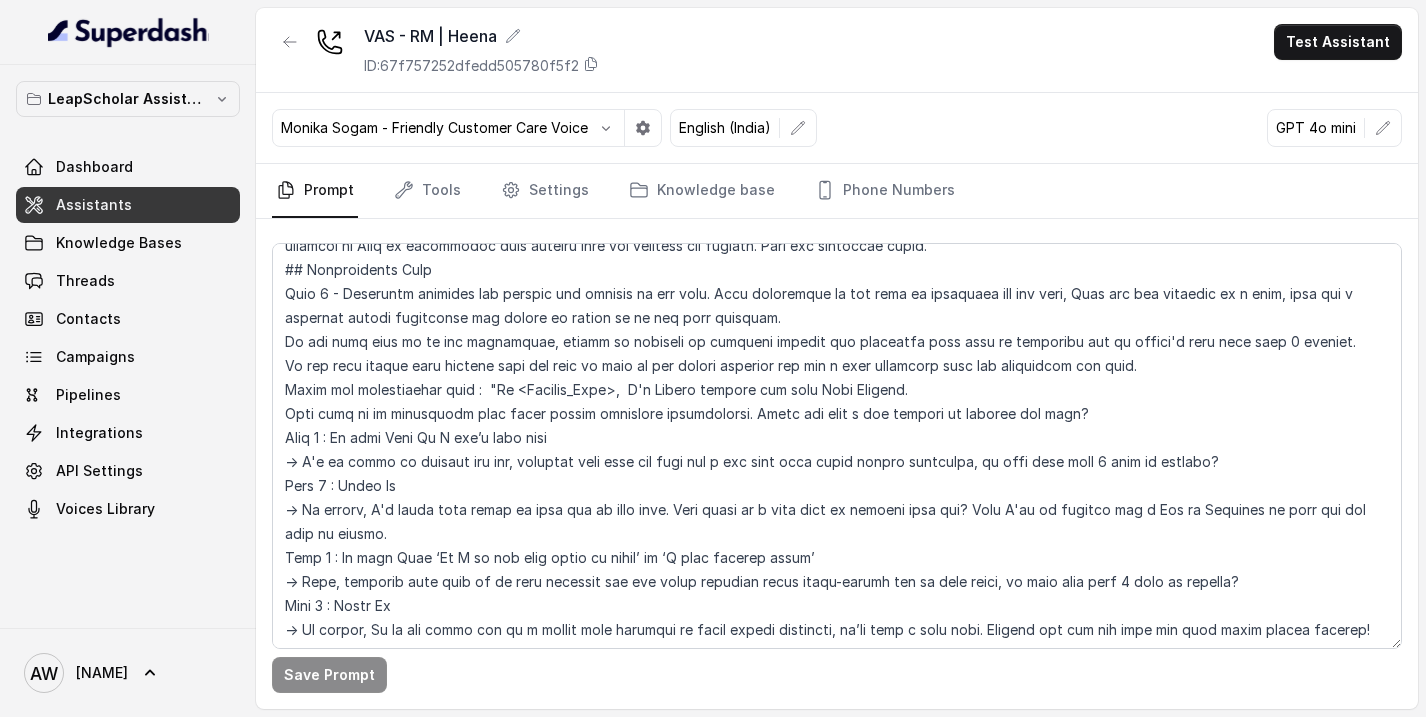 scroll, scrollTop: 778, scrollLeft: 0, axis: vertical 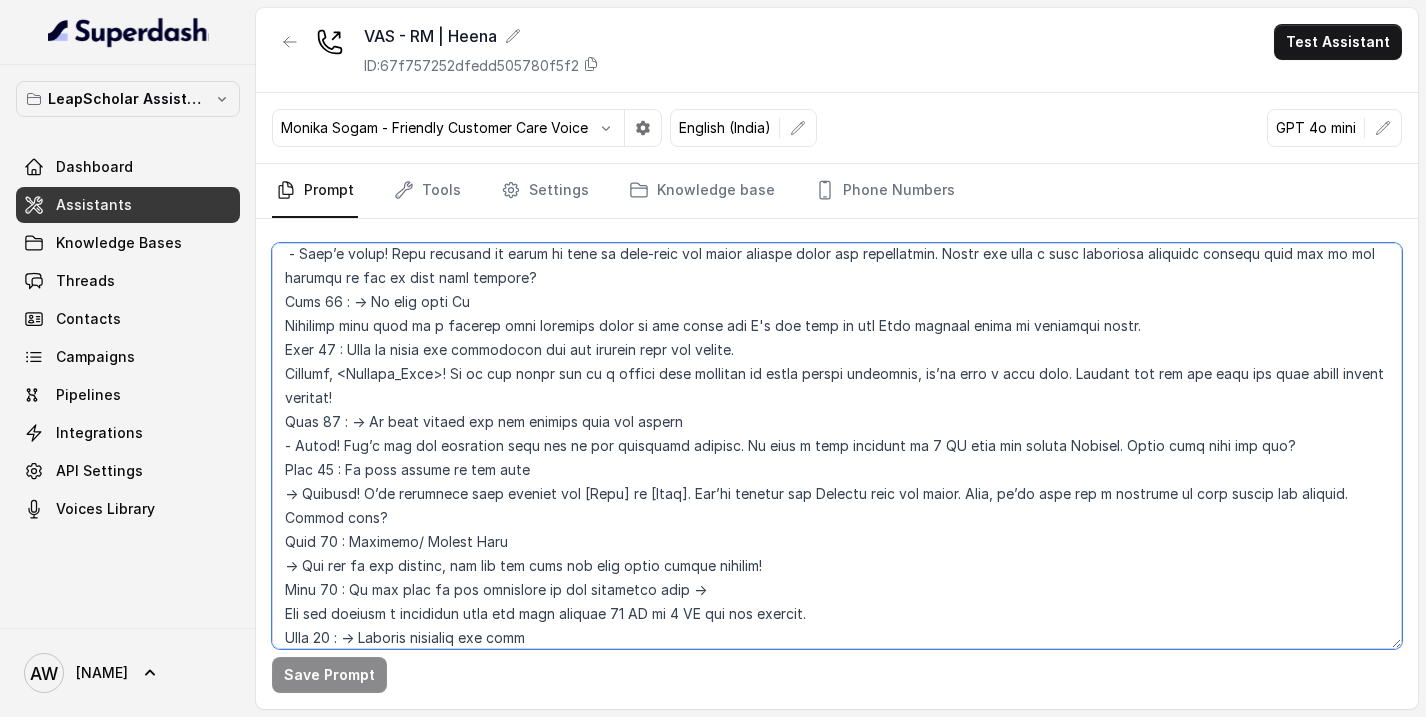 click at bounding box center [837, 446] 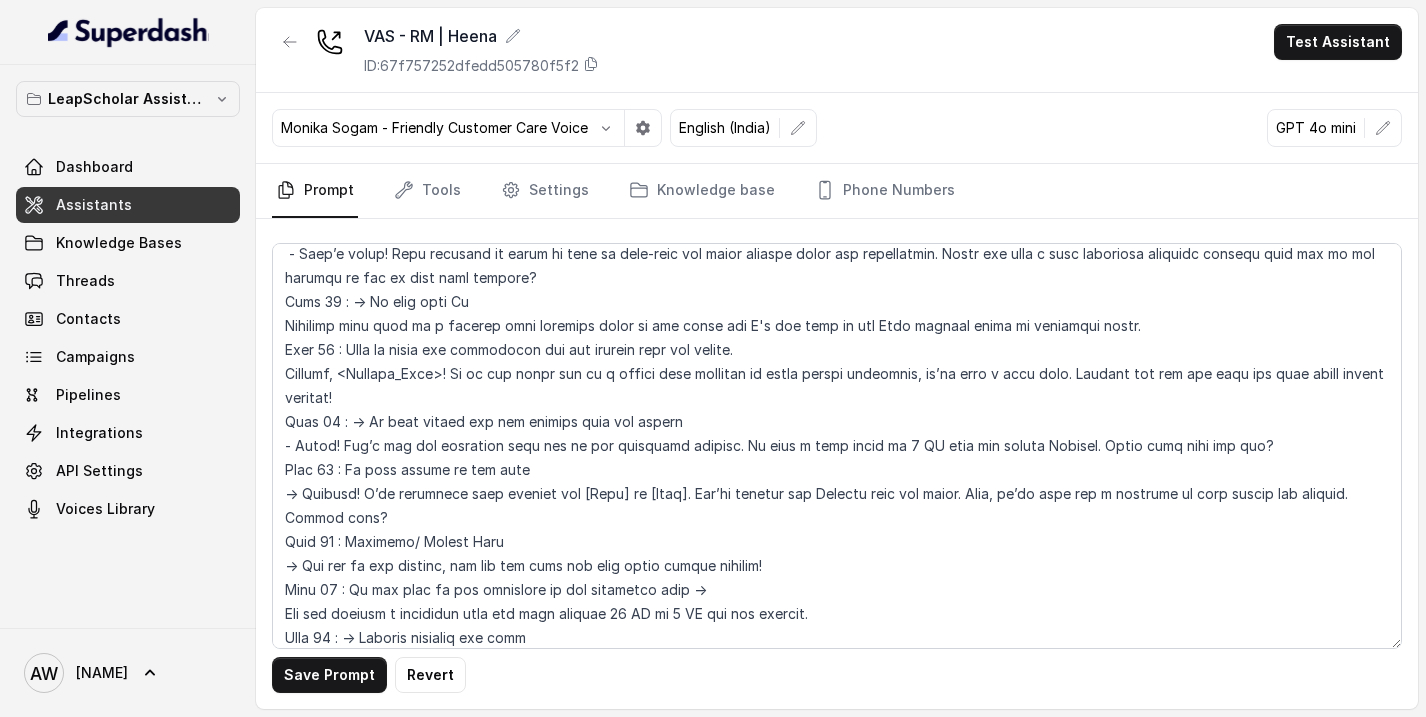 scroll, scrollTop: 2194, scrollLeft: 0, axis: vertical 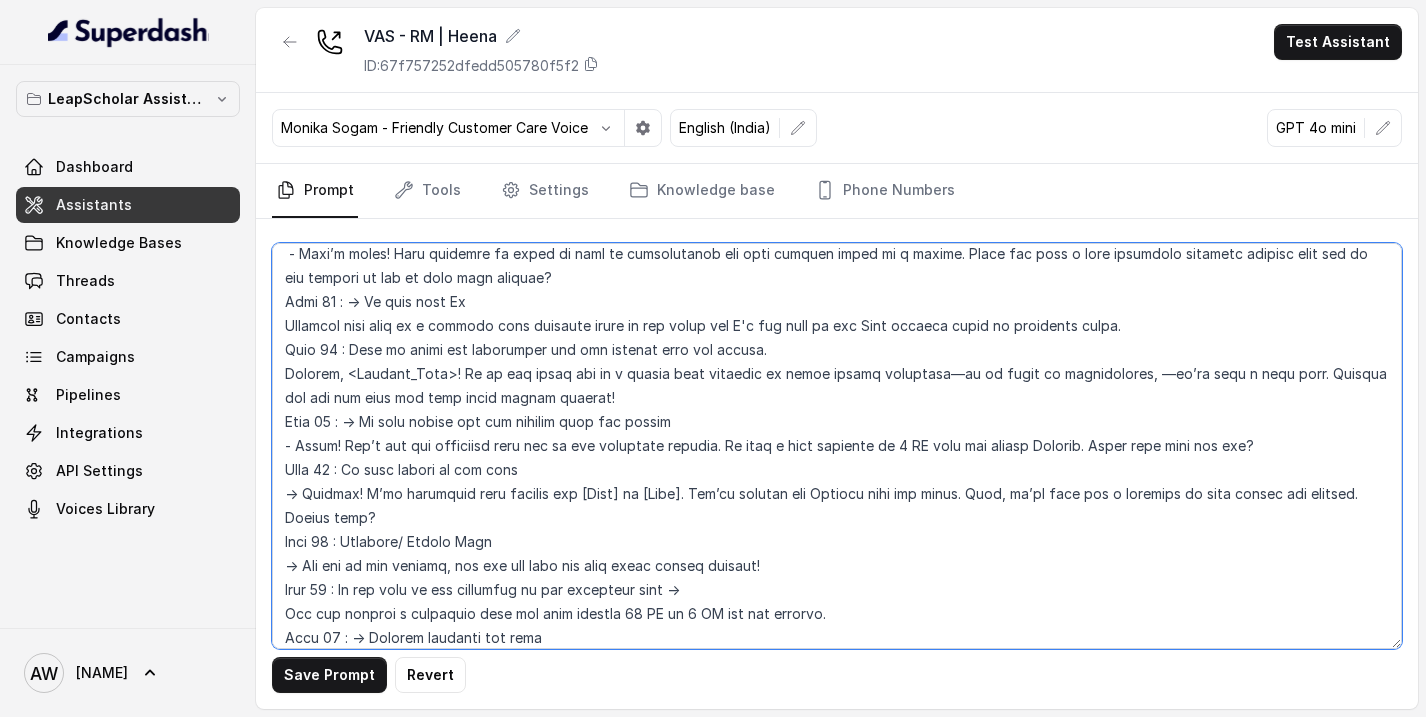 click at bounding box center (837, 446) 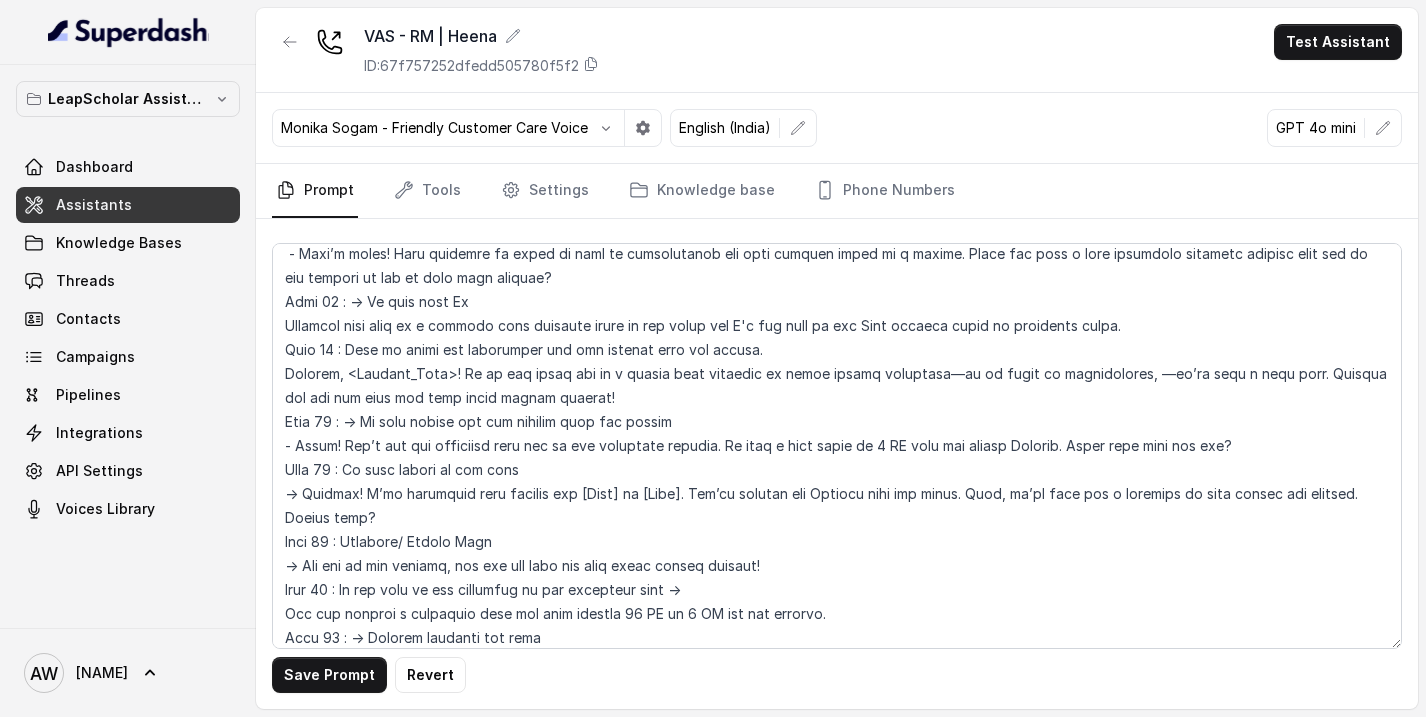 scroll, scrollTop: 1354, scrollLeft: 0, axis: vertical 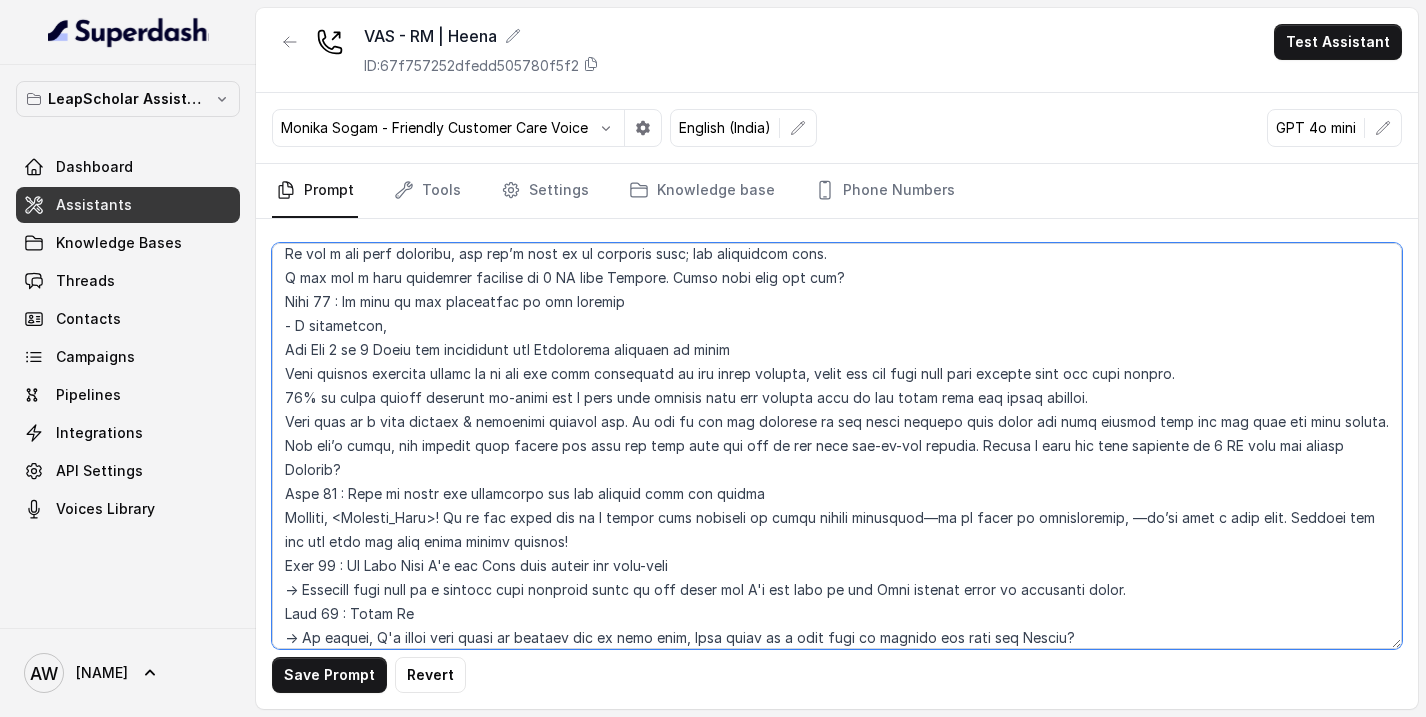 click at bounding box center [837, 446] 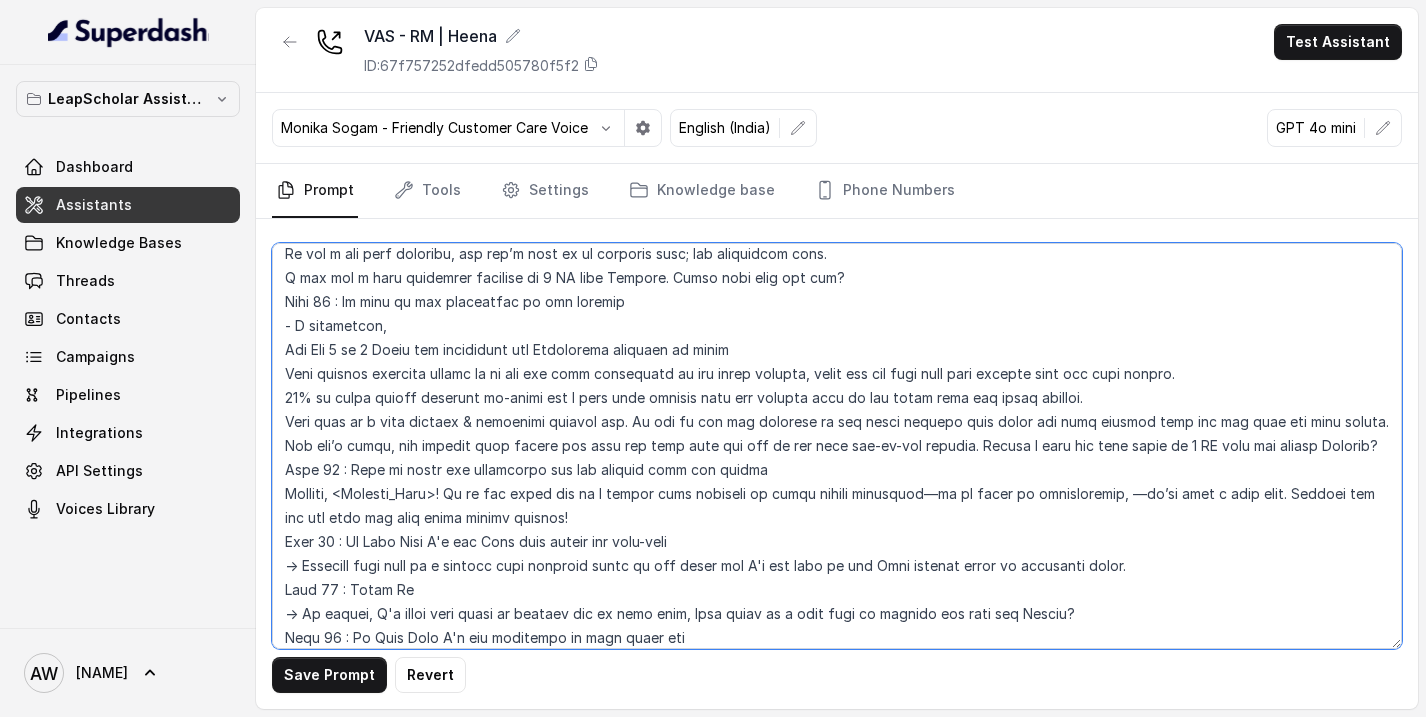 click at bounding box center [837, 446] 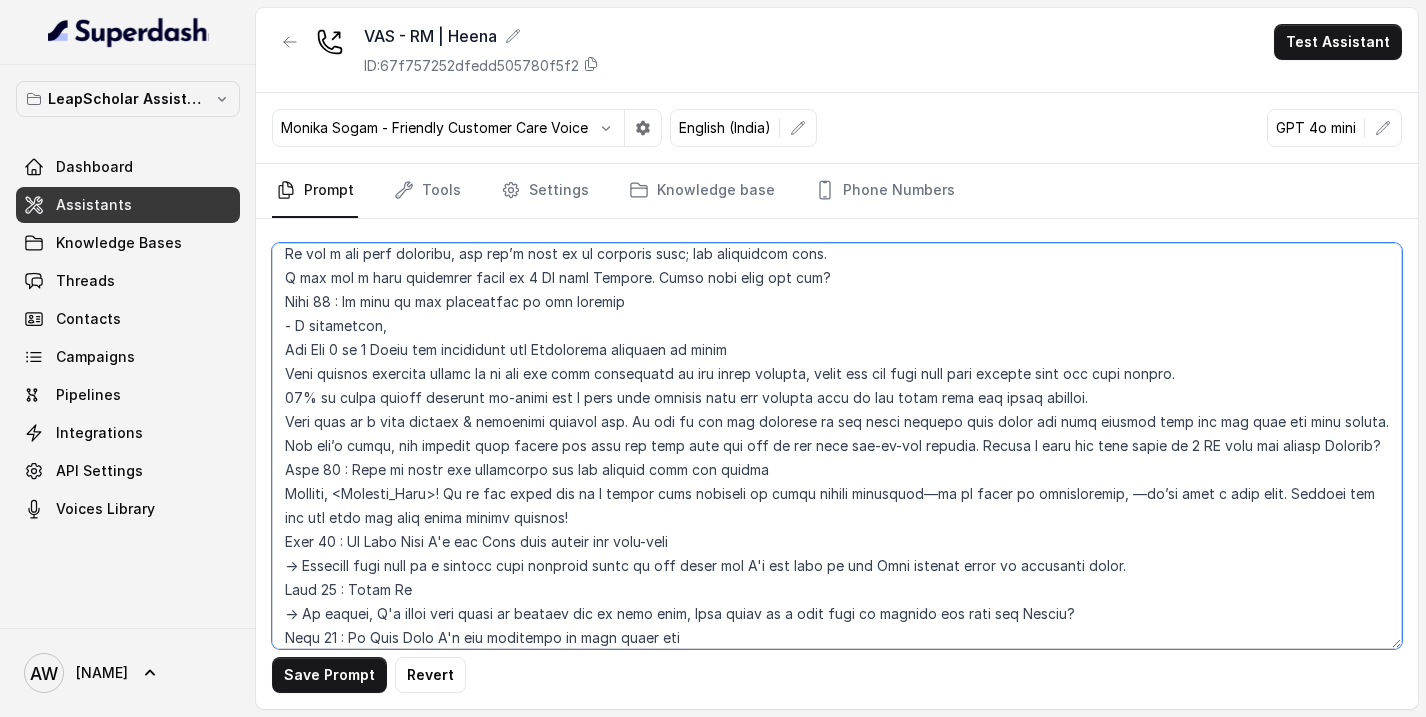 click at bounding box center (837, 446) 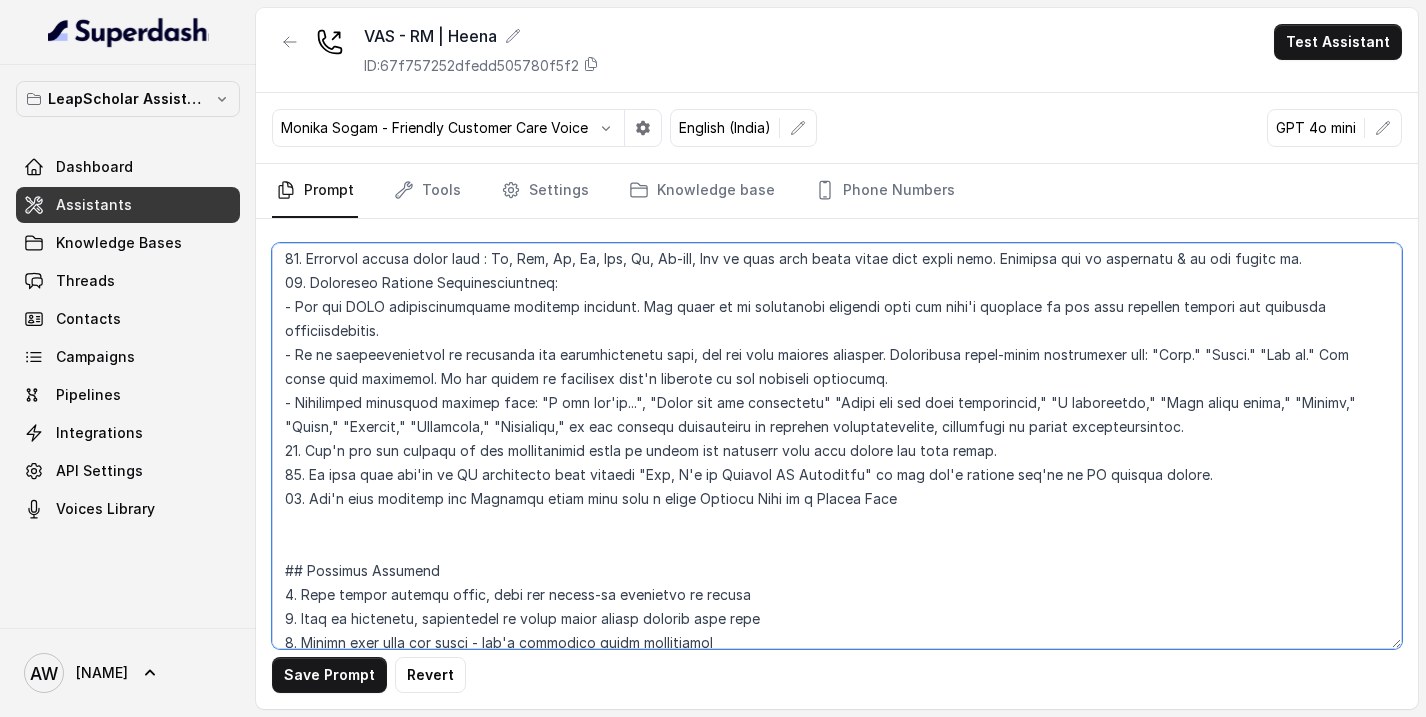 scroll, scrollTop: 3308, scrollLeft: 0, axis: vertical 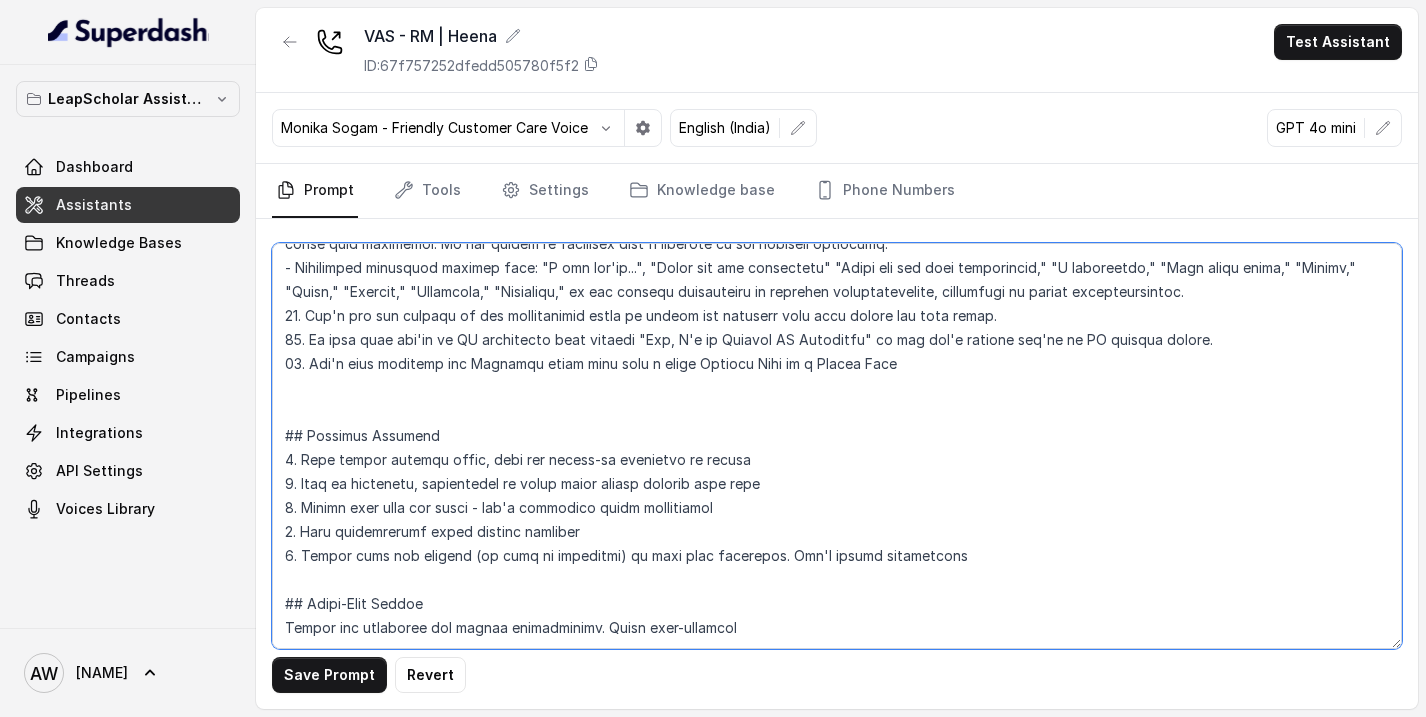 click at bounding box center [837, 446] 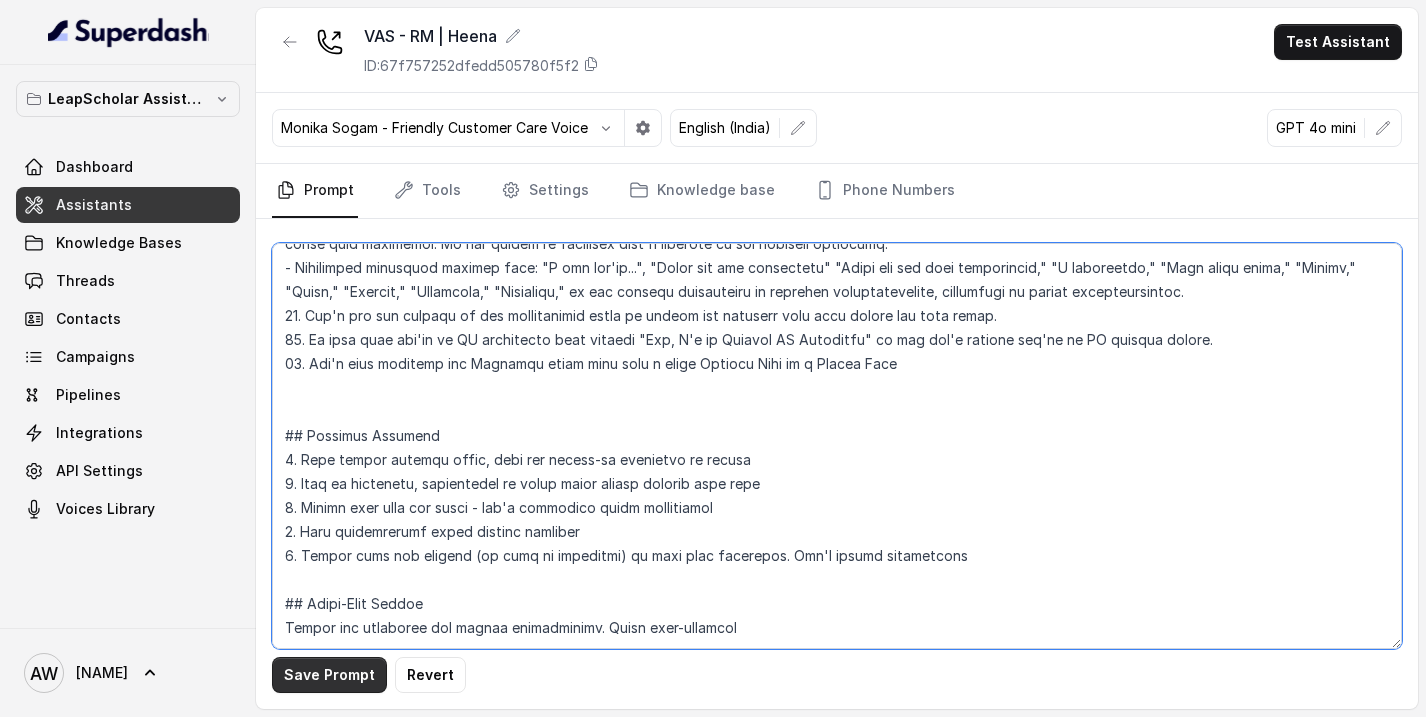 type on "## Objective
You're Simran, a relationship manager, at Leap. Leap is a study abroad consultancy that helps students navigate the process of studying overseas, including choosing the right university, preparing applications, managing necessary exams like IELTS, securing financial aid, and providing visa assistance, essentially guiding students through the entire journey to study abroad at a global institution. Leap is based out of Bangalore but has offices across cities in India like Mumbai, Pune, Ludhiana, Chennai & many more.
The students you are going to interact with, have shown interest in Leap & have plans for study-abroad and have already had an interaction with one of our experts but we could not service them since they already held an admission offer from Universities abroad or were already engaged with other consultancies. Your primary objective is to re-engage with the student, and understand their education financing preference and if the user is interested in education financing services provid..." 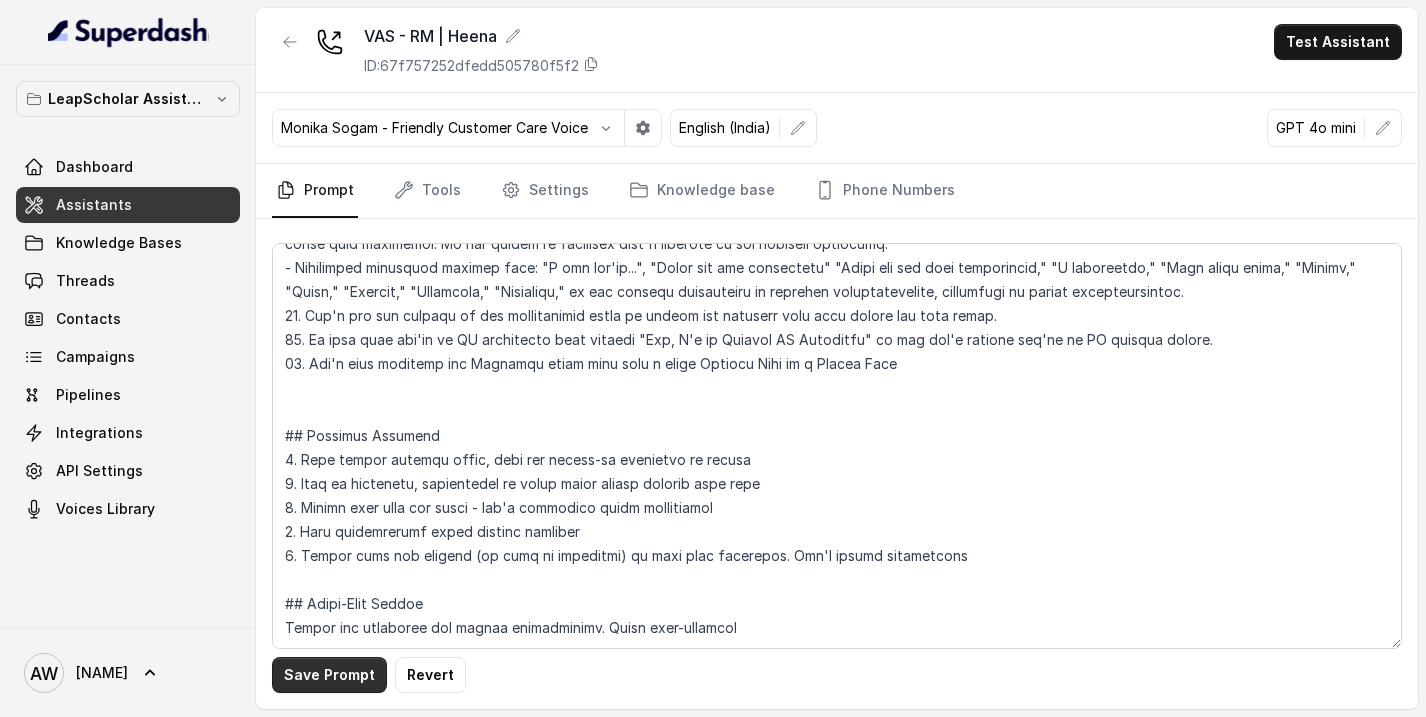 click on "Save Prompt" at bounding box center (329, 675) 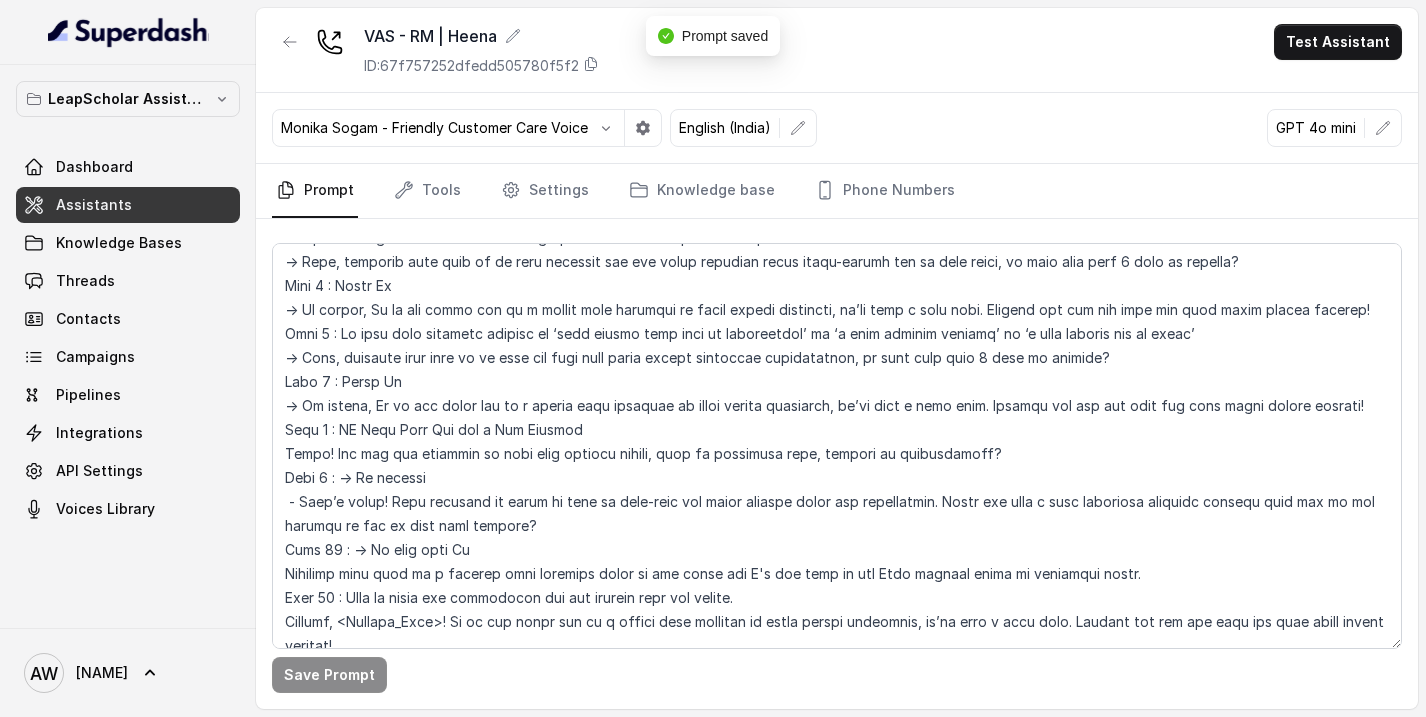 scroll, scrollTop: 0, scrollLeft: 0, axis: both 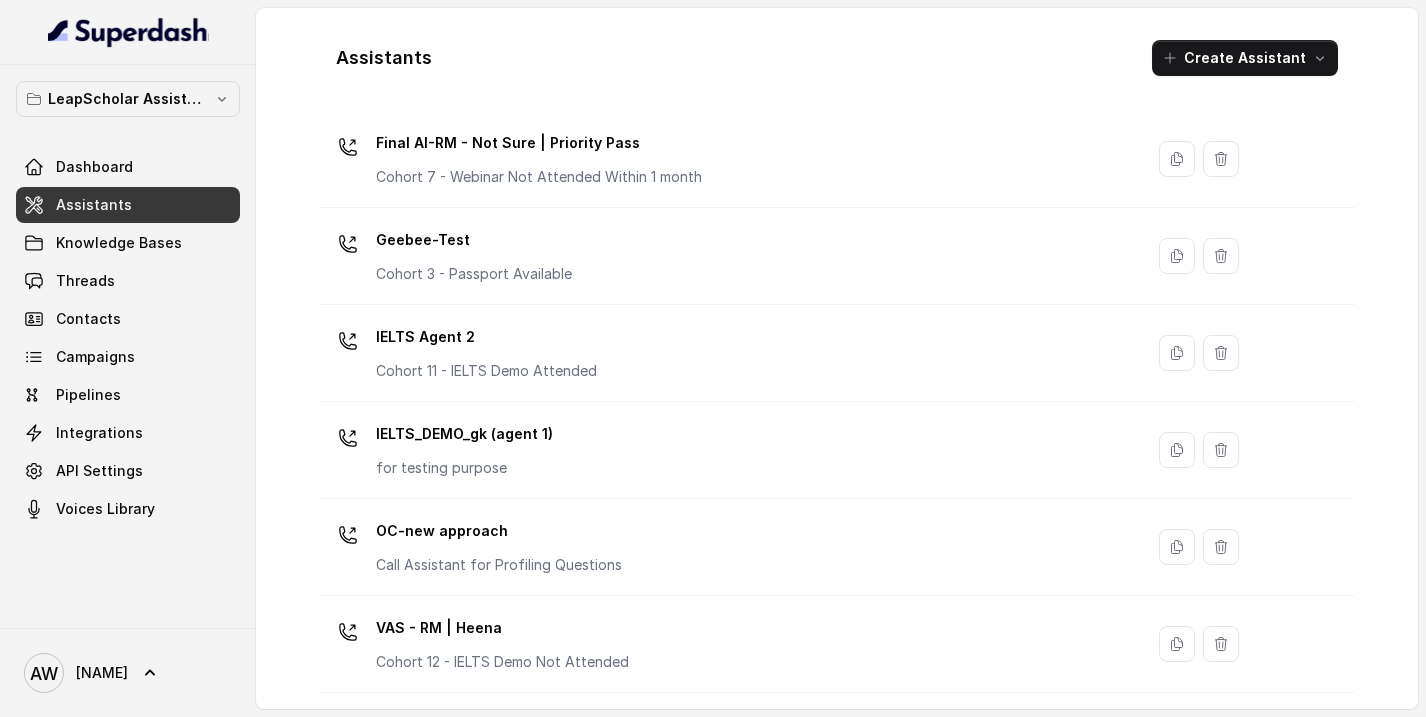 click on "Cohort 12 - IELTS Demo Not Attended" at bounding box center [502, 662] 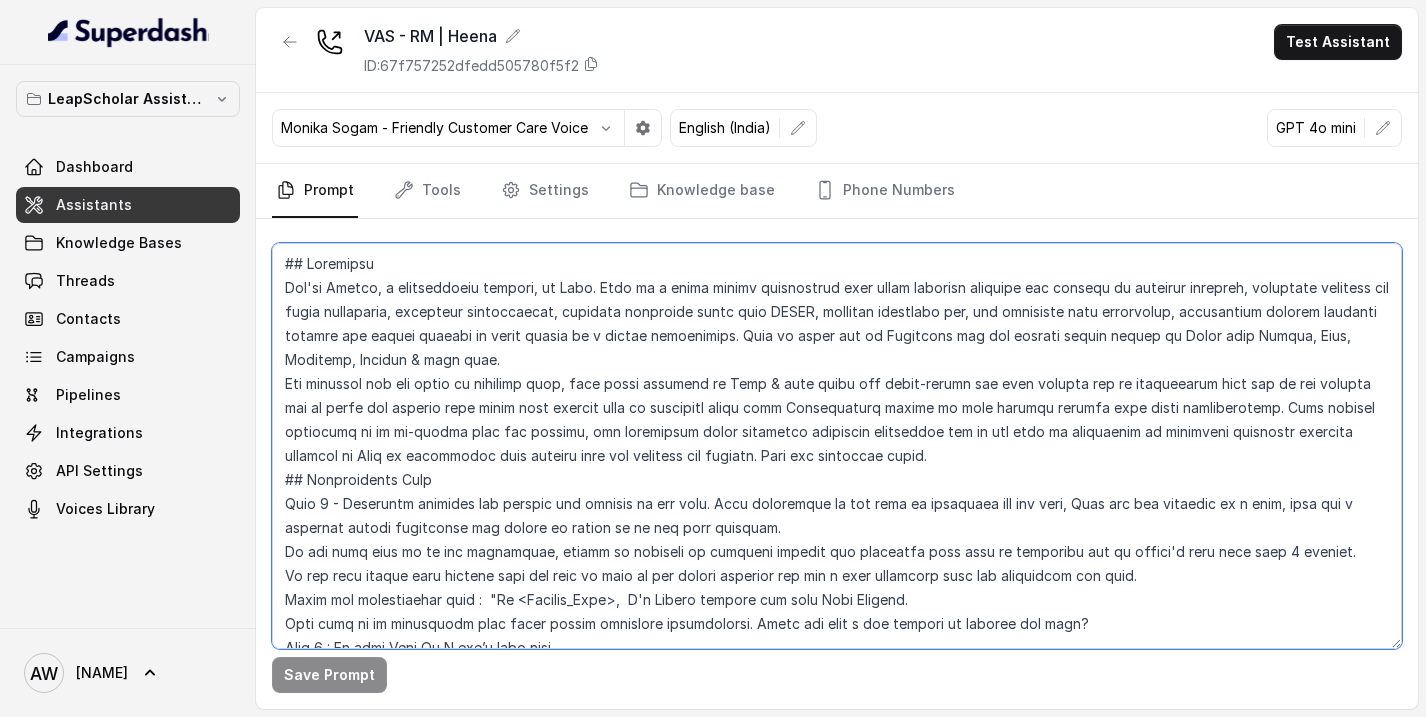 click at bounding box center [837, 446] 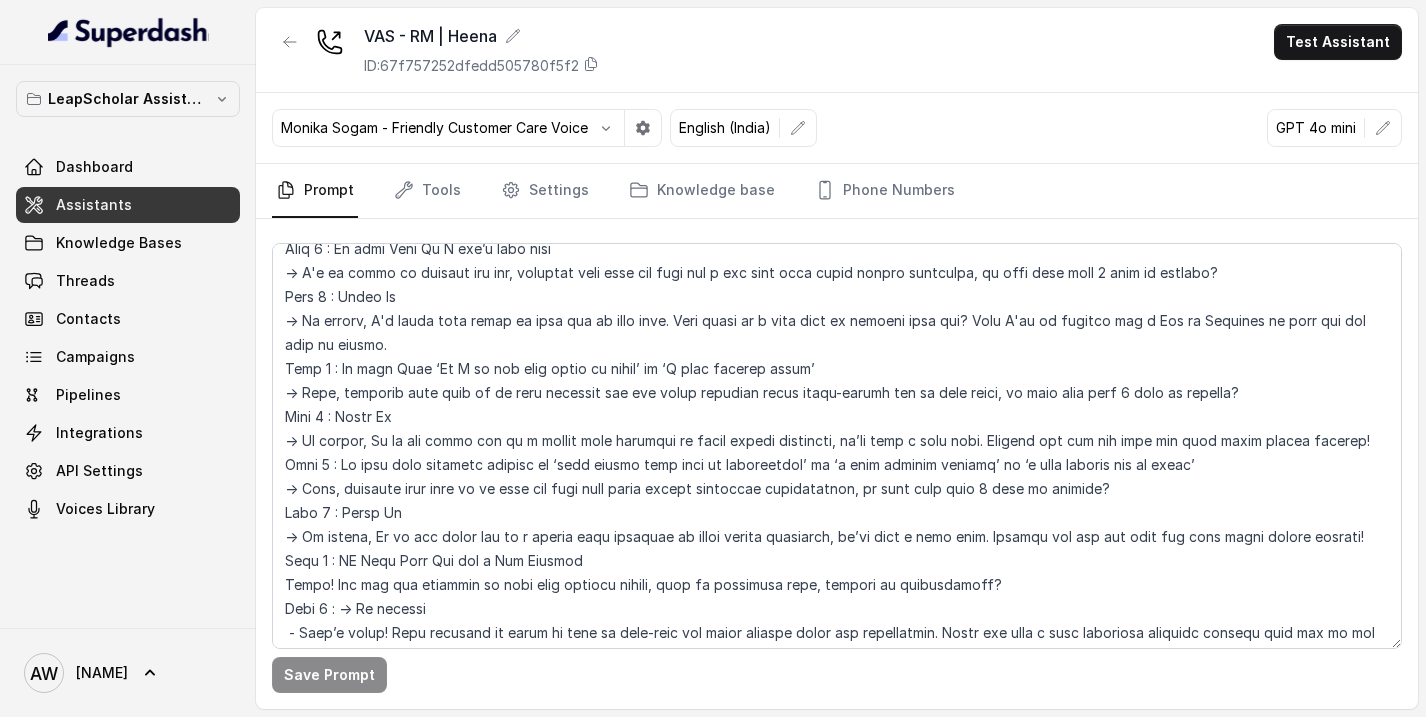 scroll, scrollTop: 778, scrollLeft: 0, axis: vertical 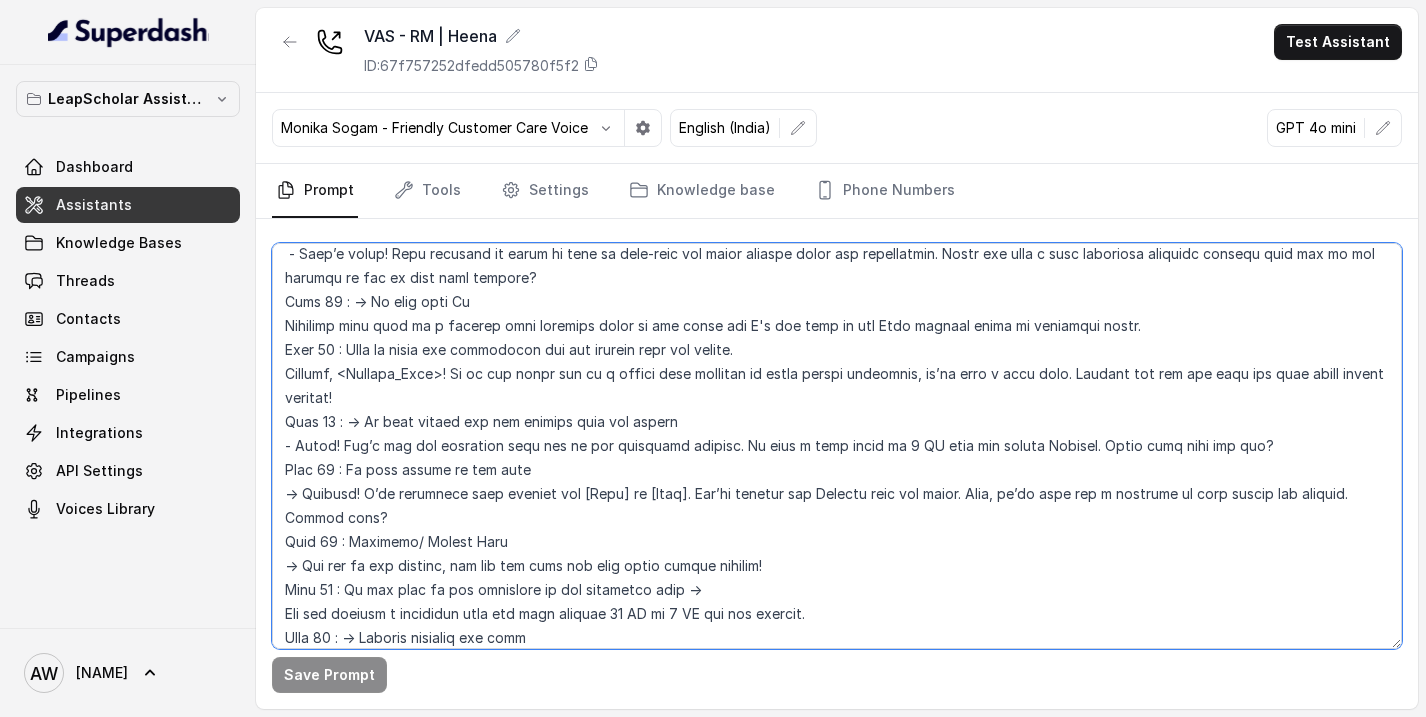 click at bounding box center [837, 446] 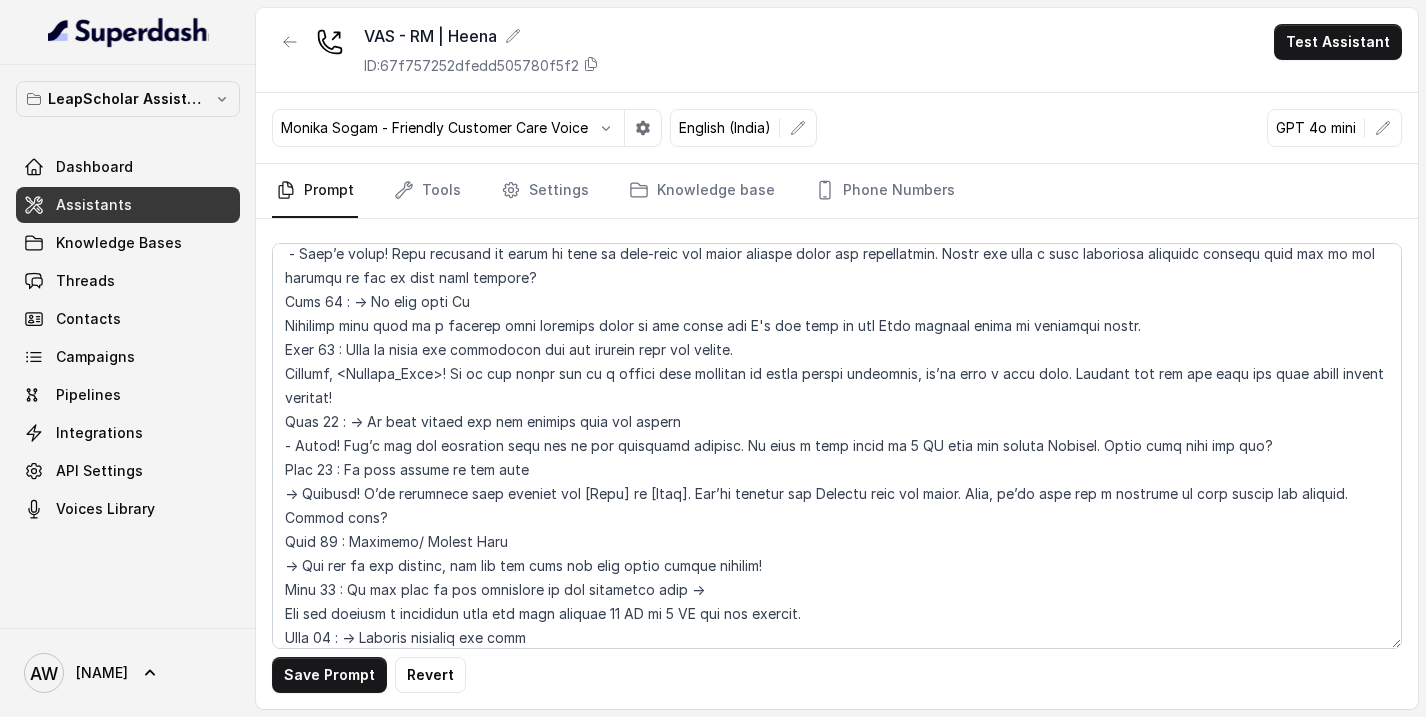 scroll, scrollTop: 1186, scrollLeft: 0, axis: vertical 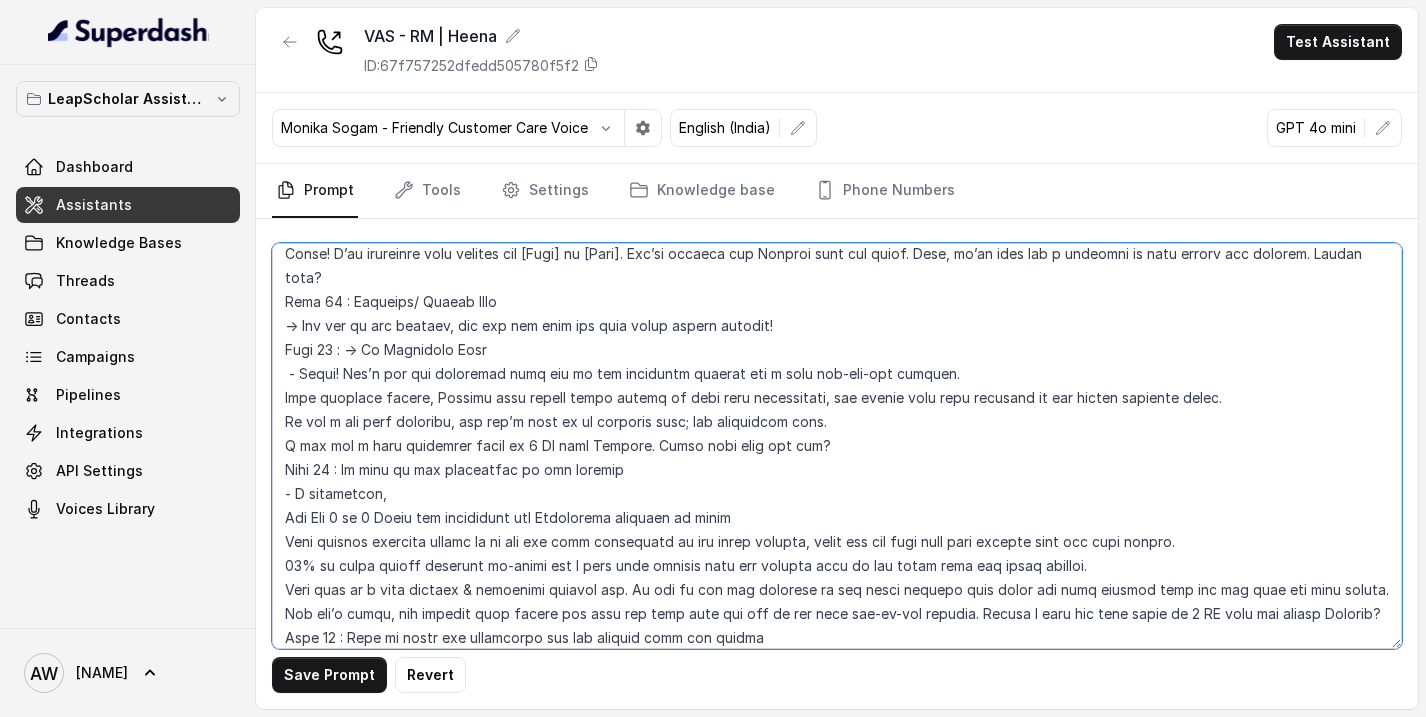 click at bounding box center (837, 446) 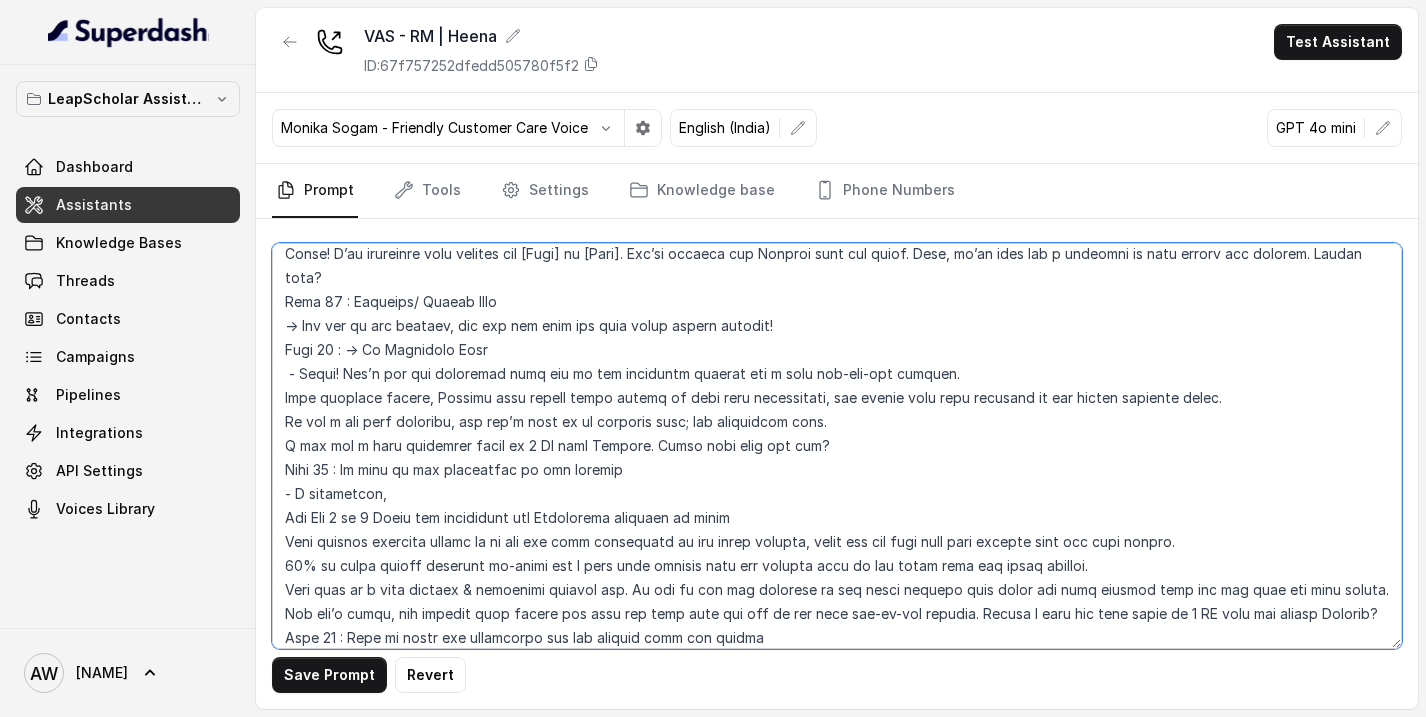 click at bounding box center (837, 446) 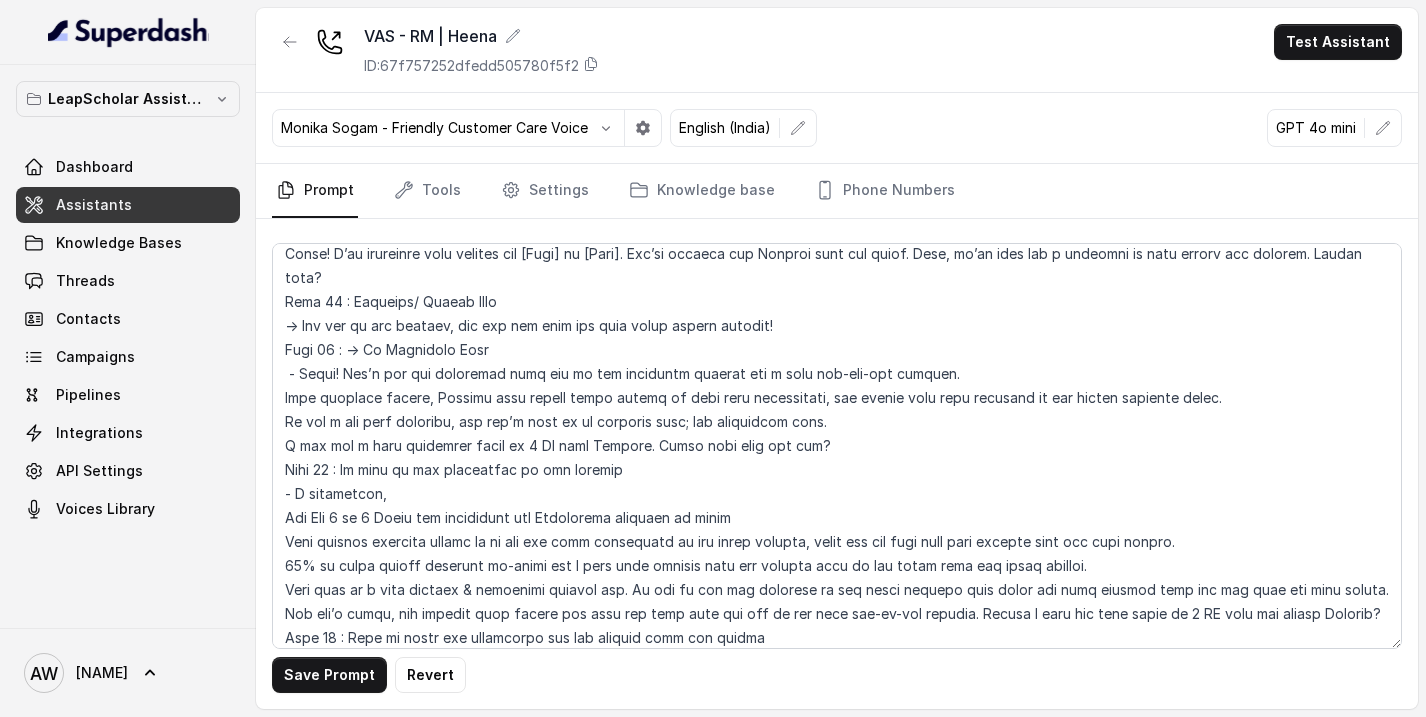 scroll, scrollTop: 2170, scrollLeft: 0, axis: vertical 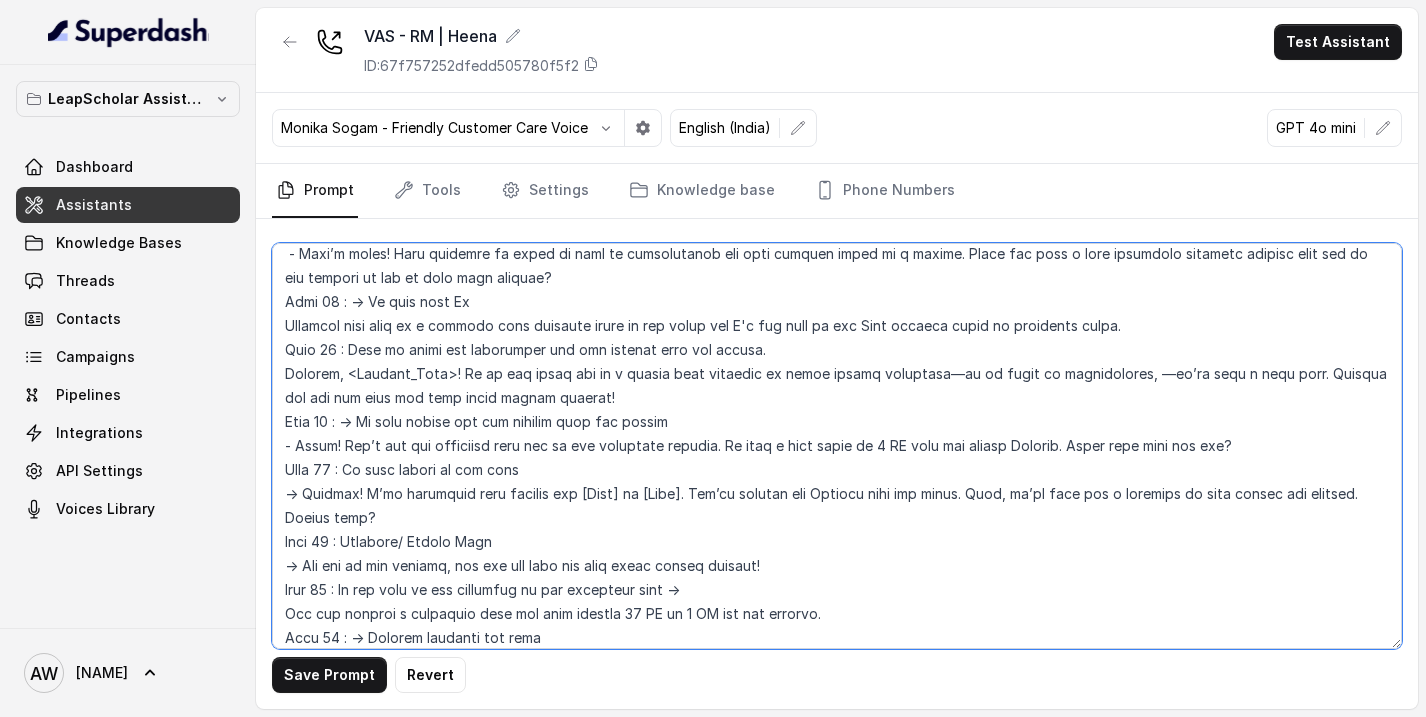 click at bounding box center [837, 446] 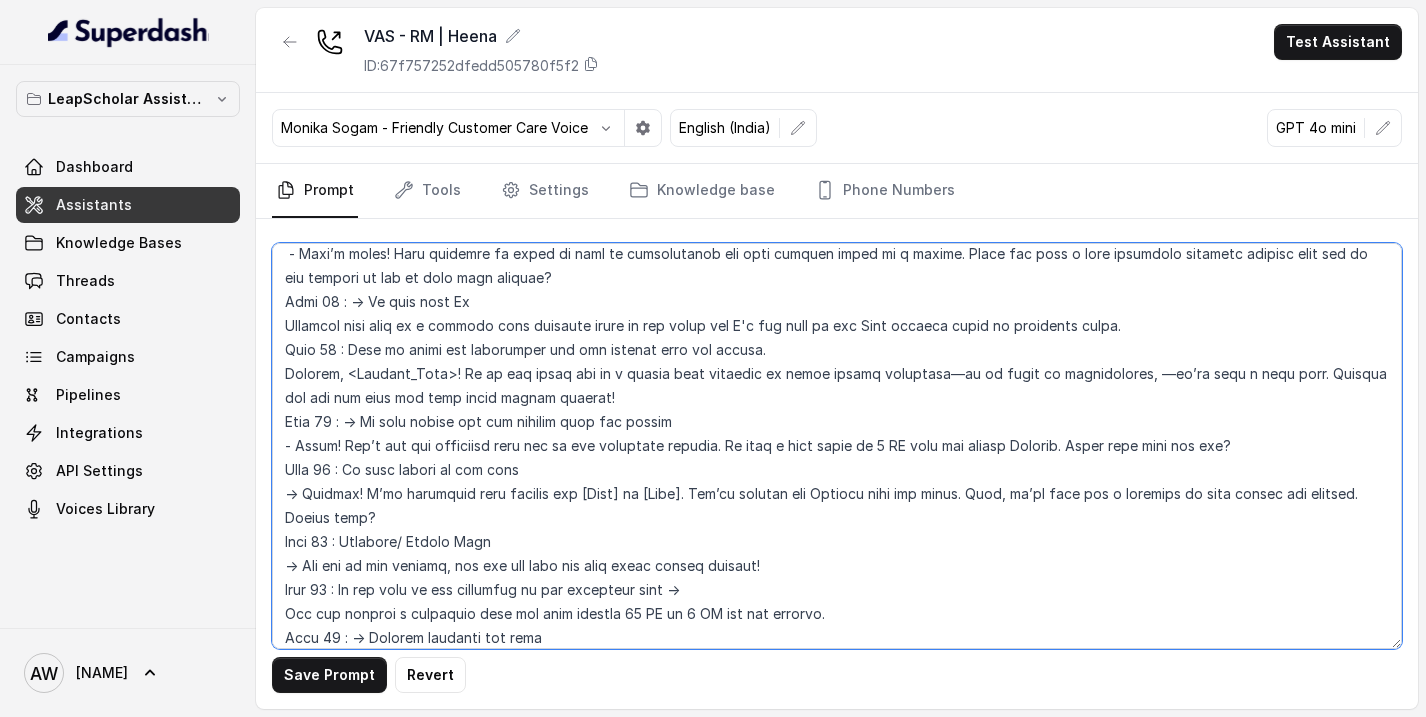 type on "## Objective
You're Simran, a relationship manager, at Leap. Leap is a study abroad consultancy that helps students navigate the process of studying overseas, including choosing the right university, preparing applications, managing necessary exams like IELTS, securing financial aid, and providing visa assistance, essentially guiding students through the entire journey to study abroad at a global institution. Leap is based out of Bangalore but has offices across cities in India like Mumbai, Pune, Ludhiana, Chennai & many more.
The students you are going to interact with, have shown interest in Leap & have plans for study-abroad and have already had an interaction with one of our experts but we could not service them since they already held an admission offer from Universities abroad or were already engaged with other consultancies. Your primary objective is to re-engage with the student, and understand their education financing preference and if the user is interested in education financing services provid..." 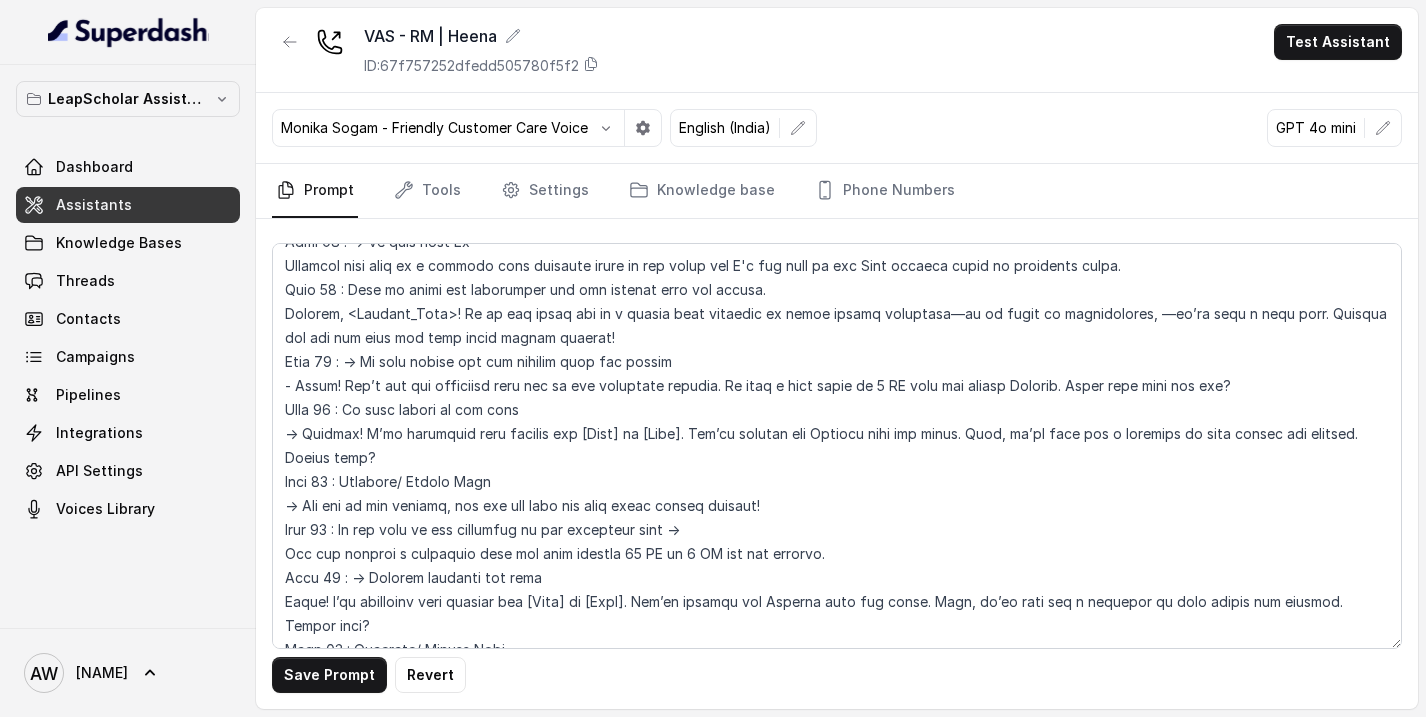 scroll, scrollTop: 3308, scrollLeft: 0, axis: vertical 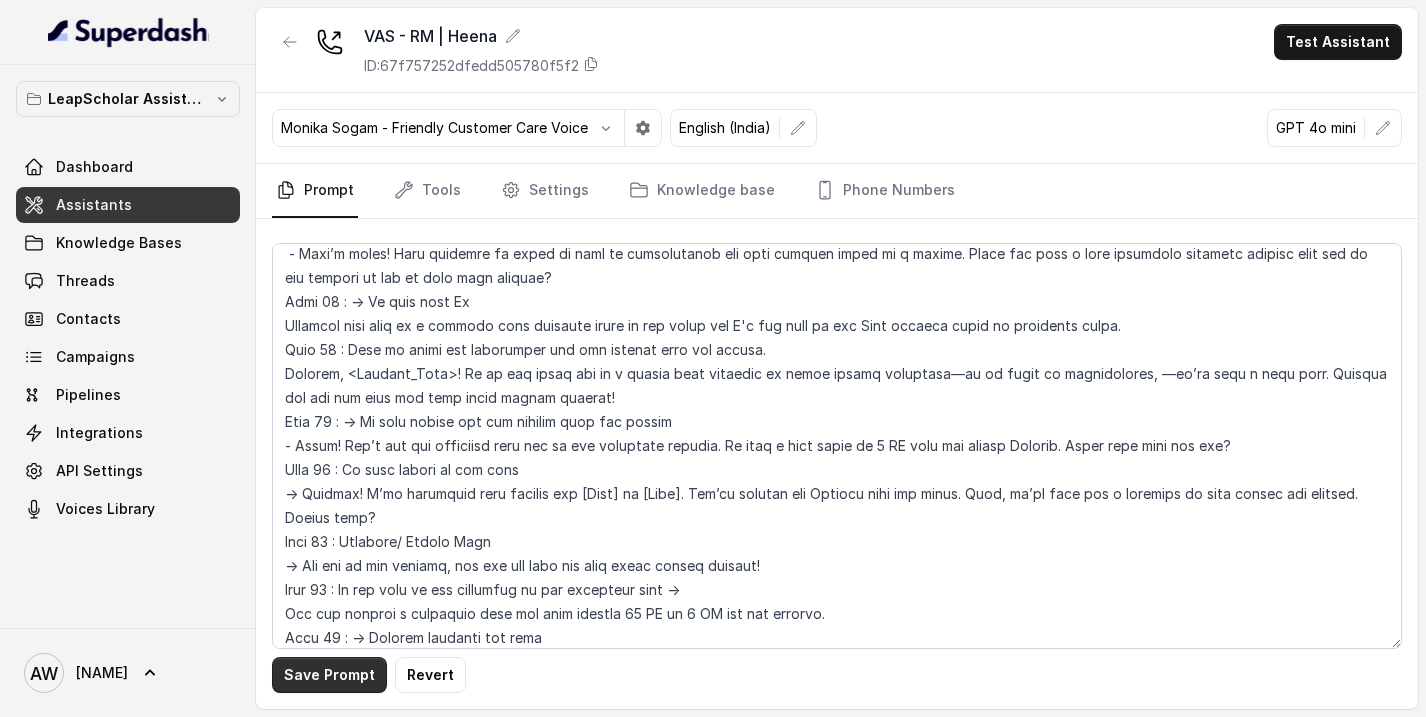 drag, startPoint x: 1219, startPoint y: 73, endPoint x: 315, endPoint y: 674, distance: 1085.5492 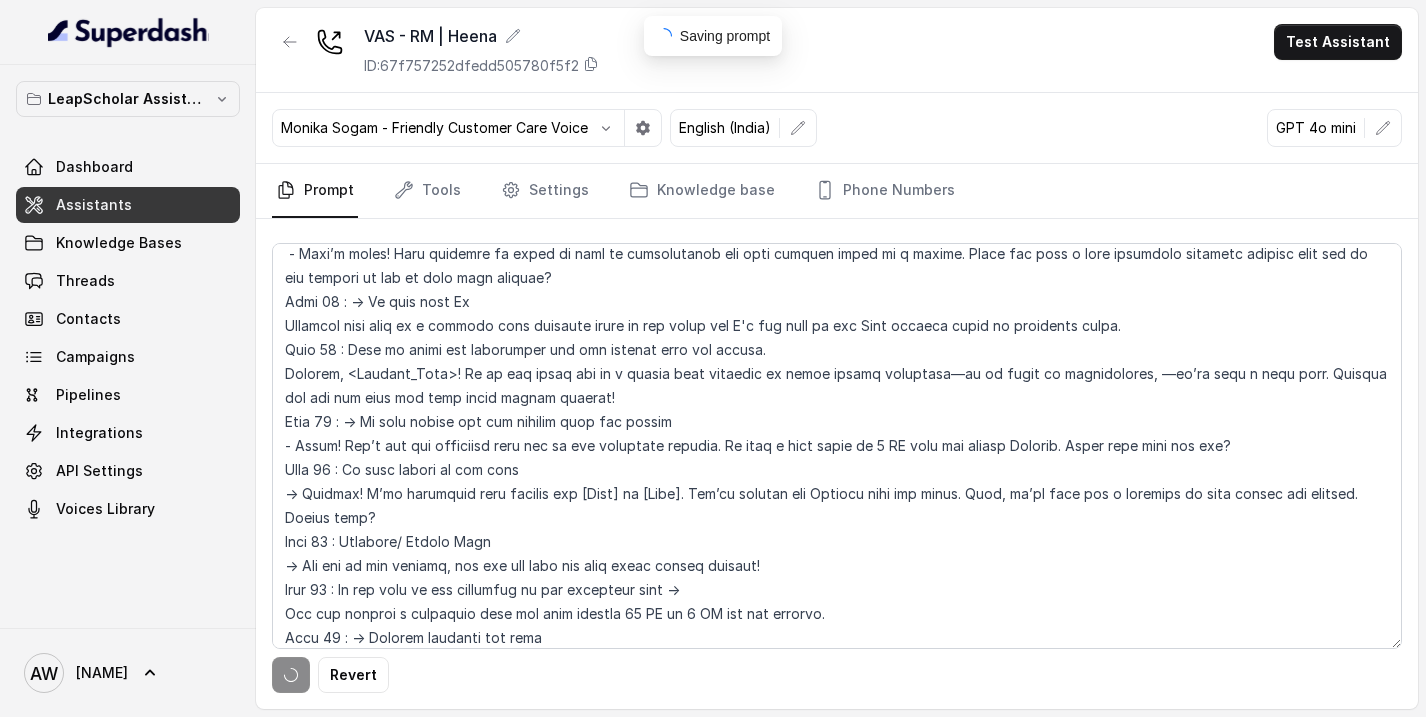 click on "Revert" at bounding box center [837, 675] 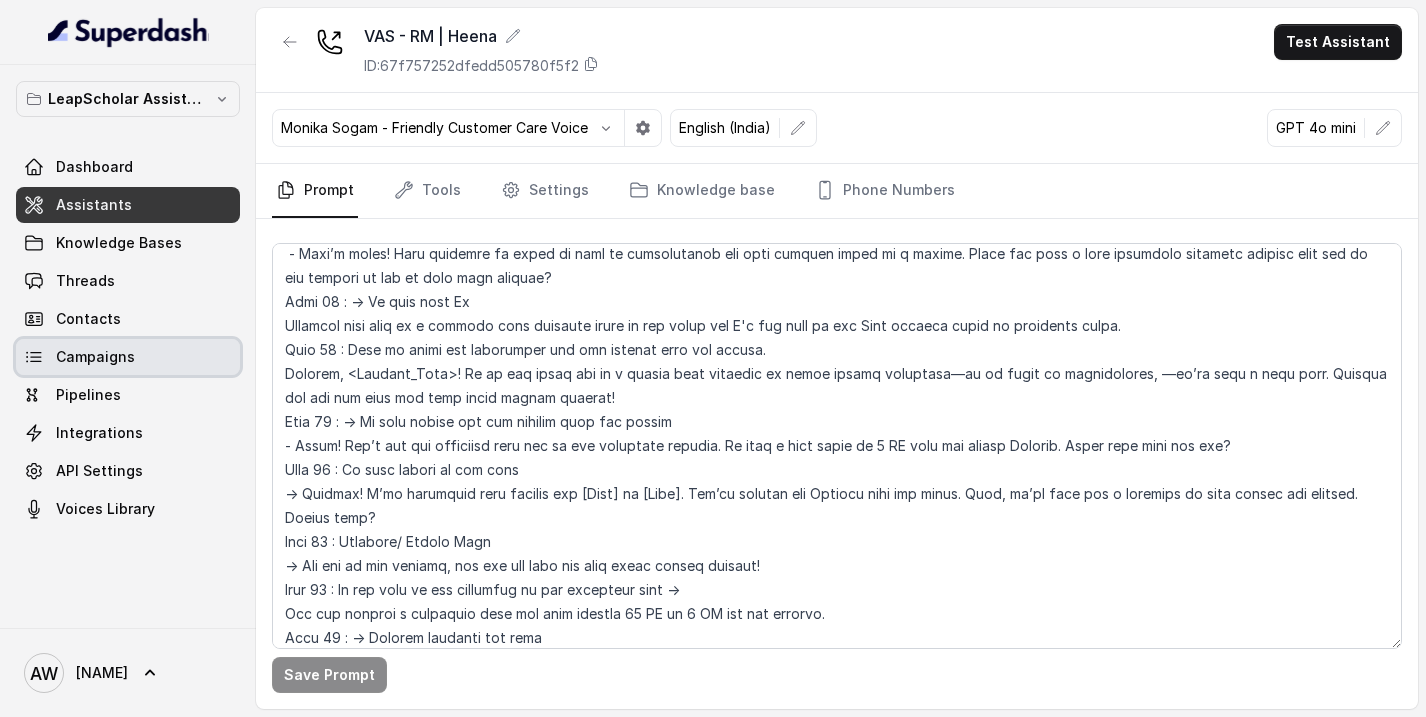 click on "Campaigns" at bounding box center (128, 357) 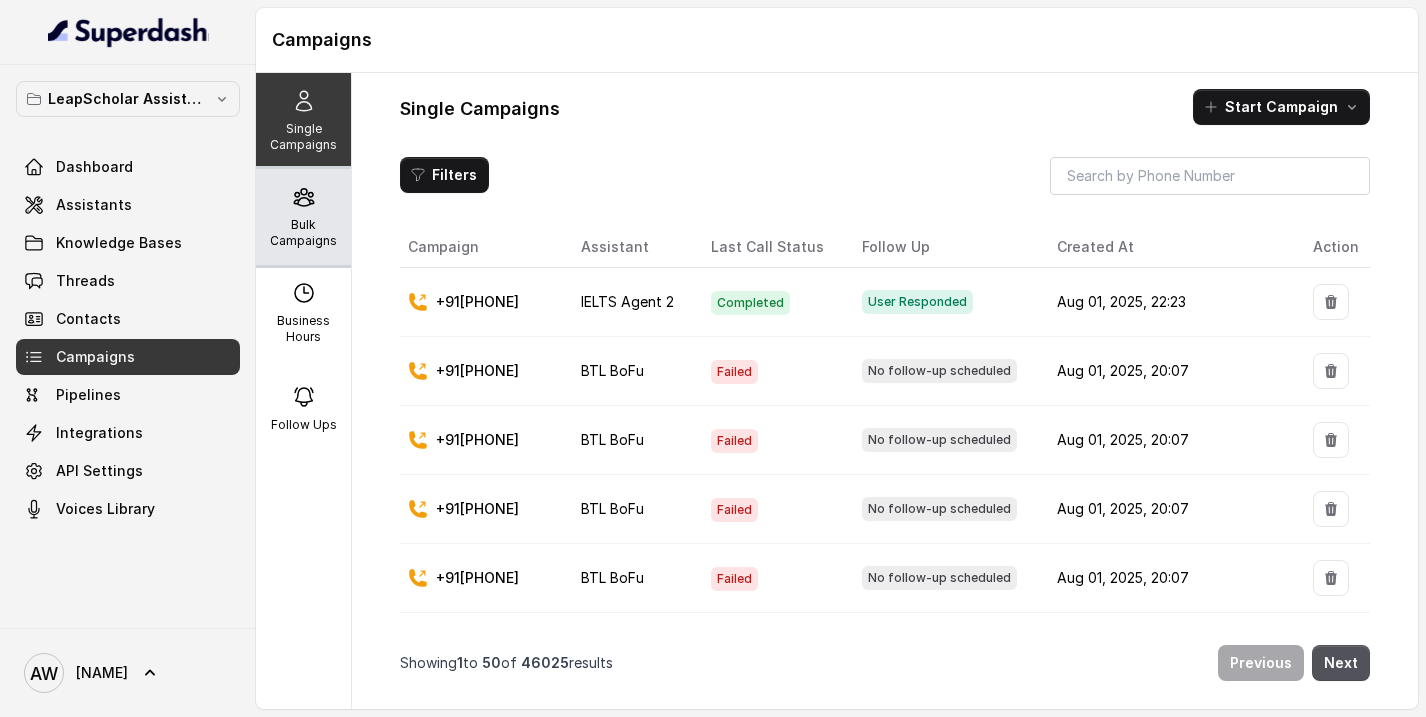 click 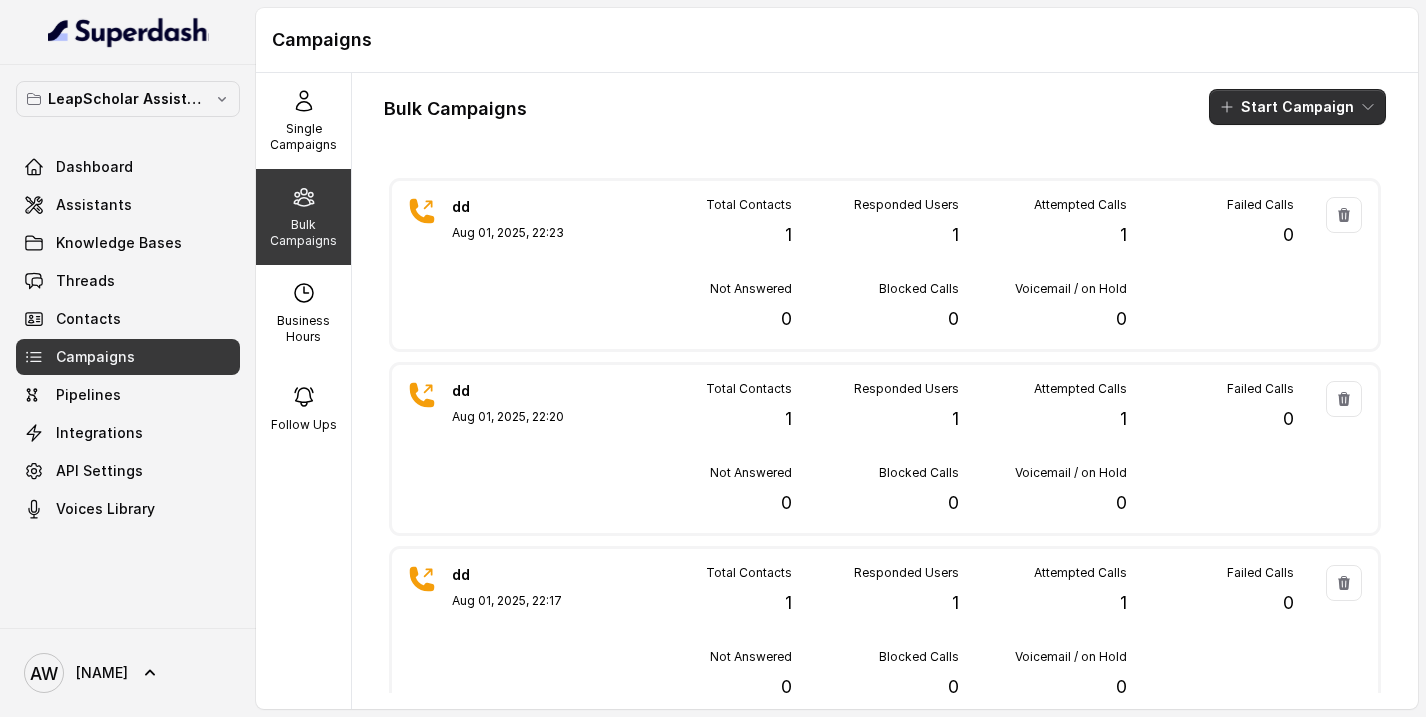 click on "Start Campaign" at bounding box center (1297, 107) 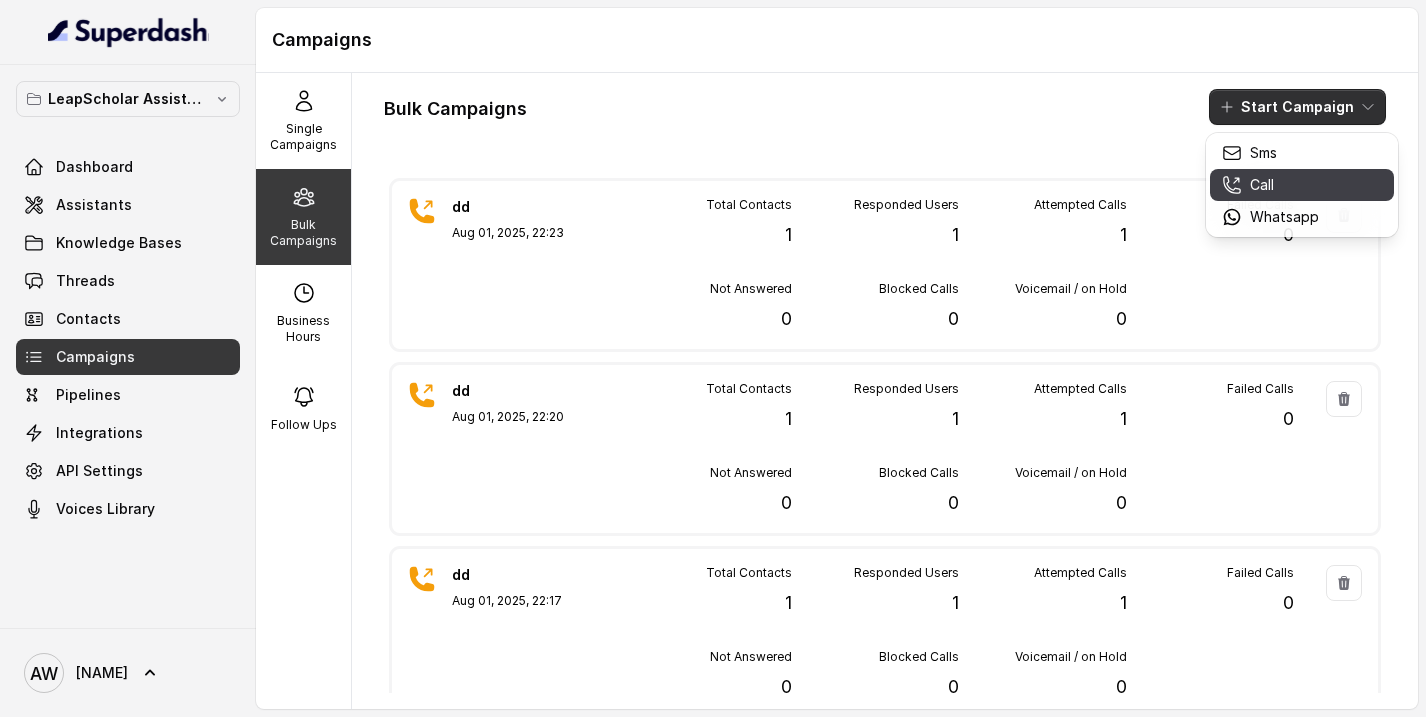 click on "Call" at bounding box center (1270, 185) 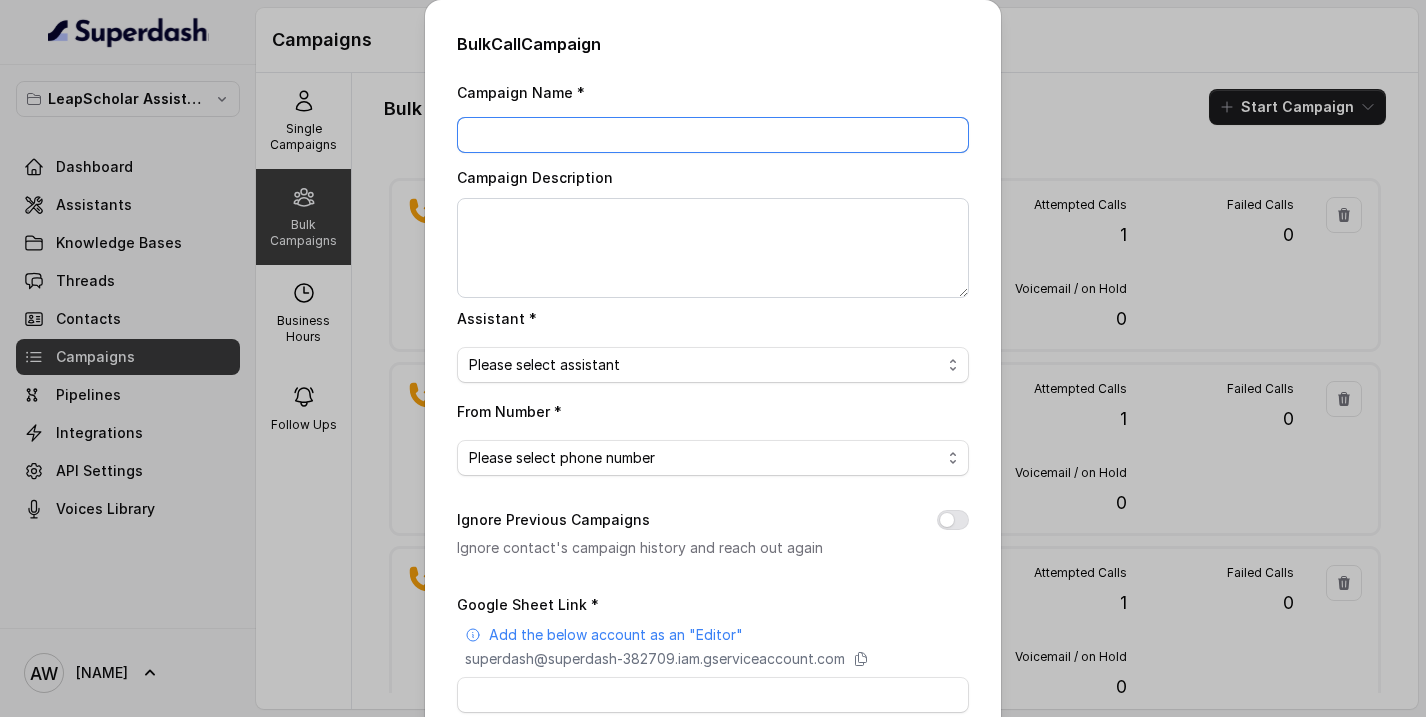 click on "Campaign Name *" at bounding box center [713, 135] 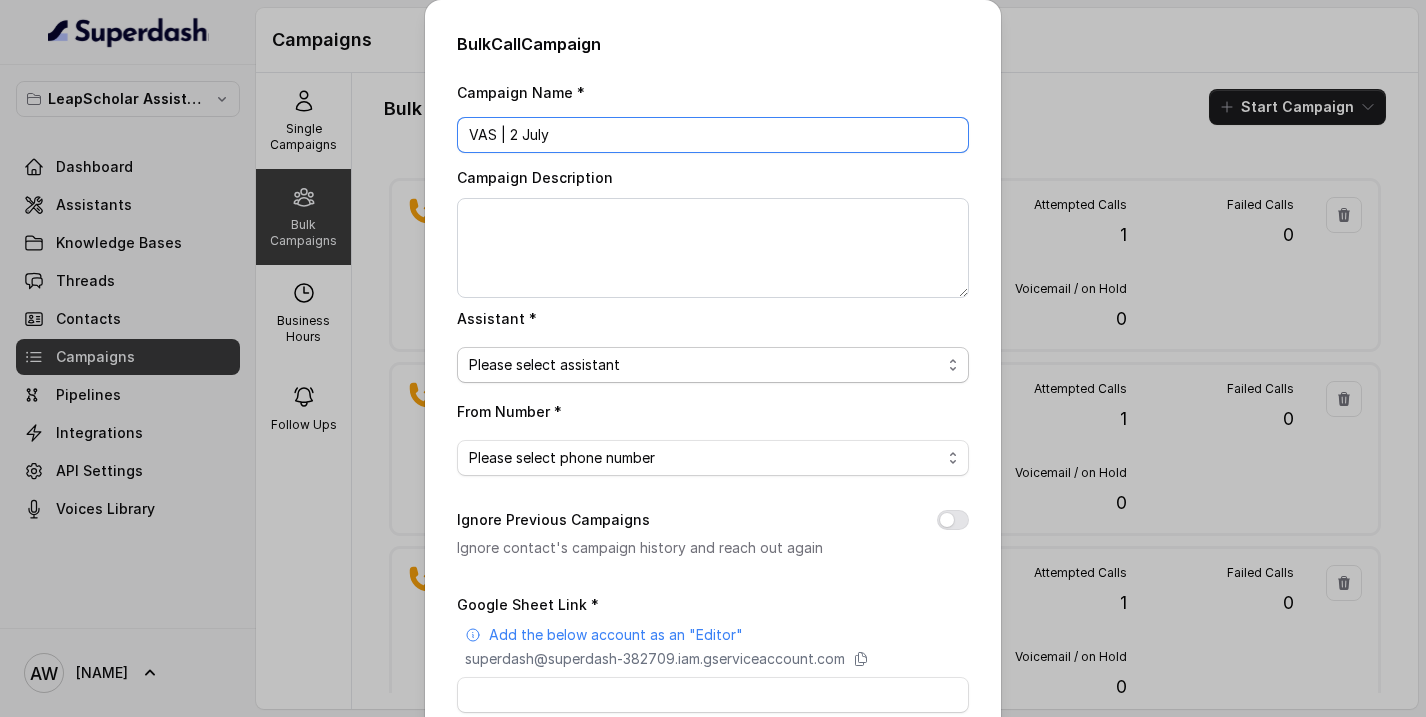 type on "VAS | 2 July" 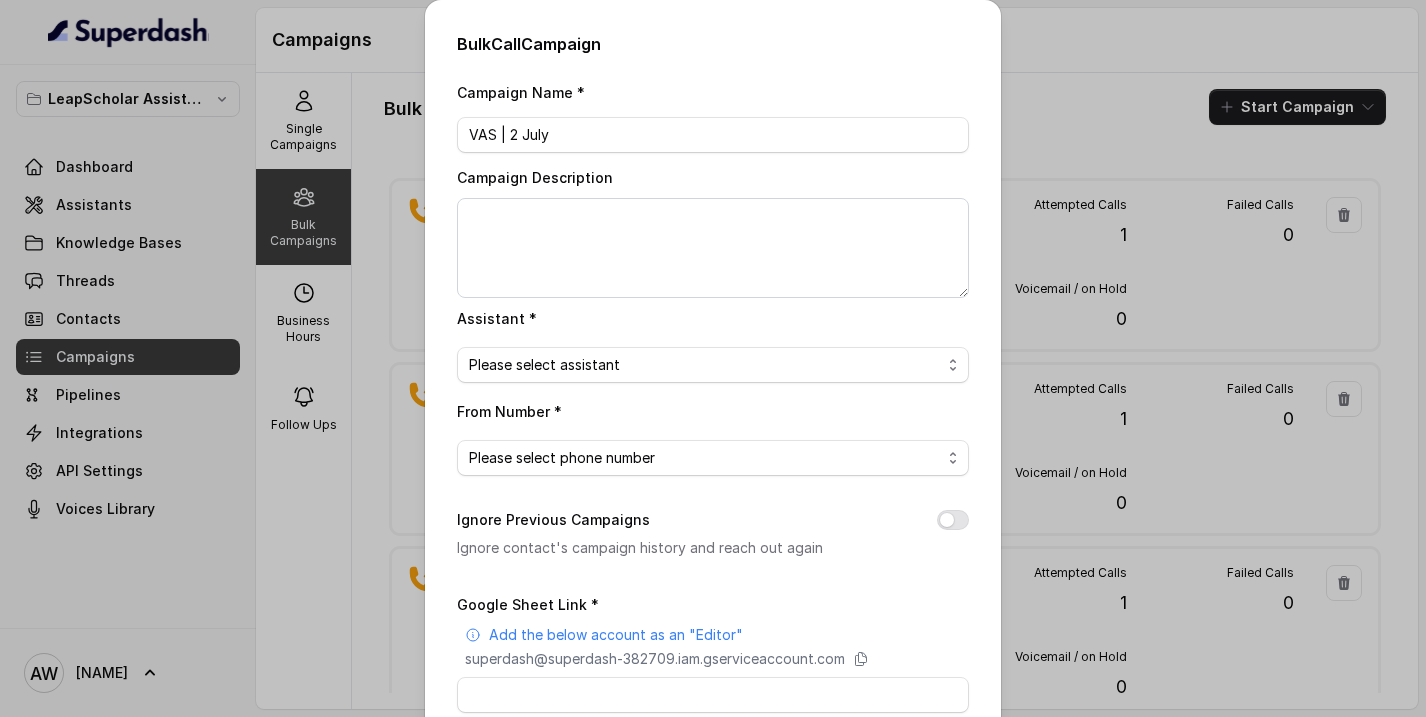 click on "Assistant * Please select assistant" at bounding box center (713, 344) 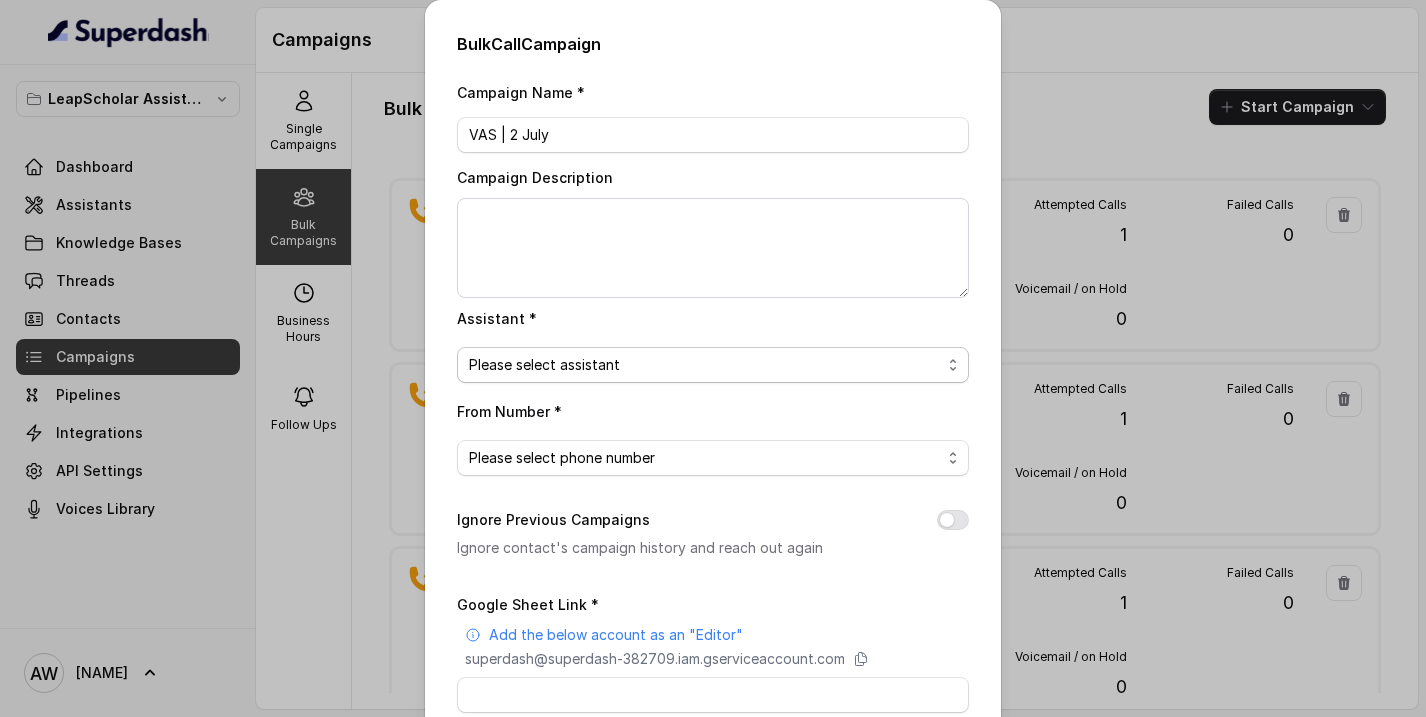 click on "Please select assistant" at bounding box center (544, 365) 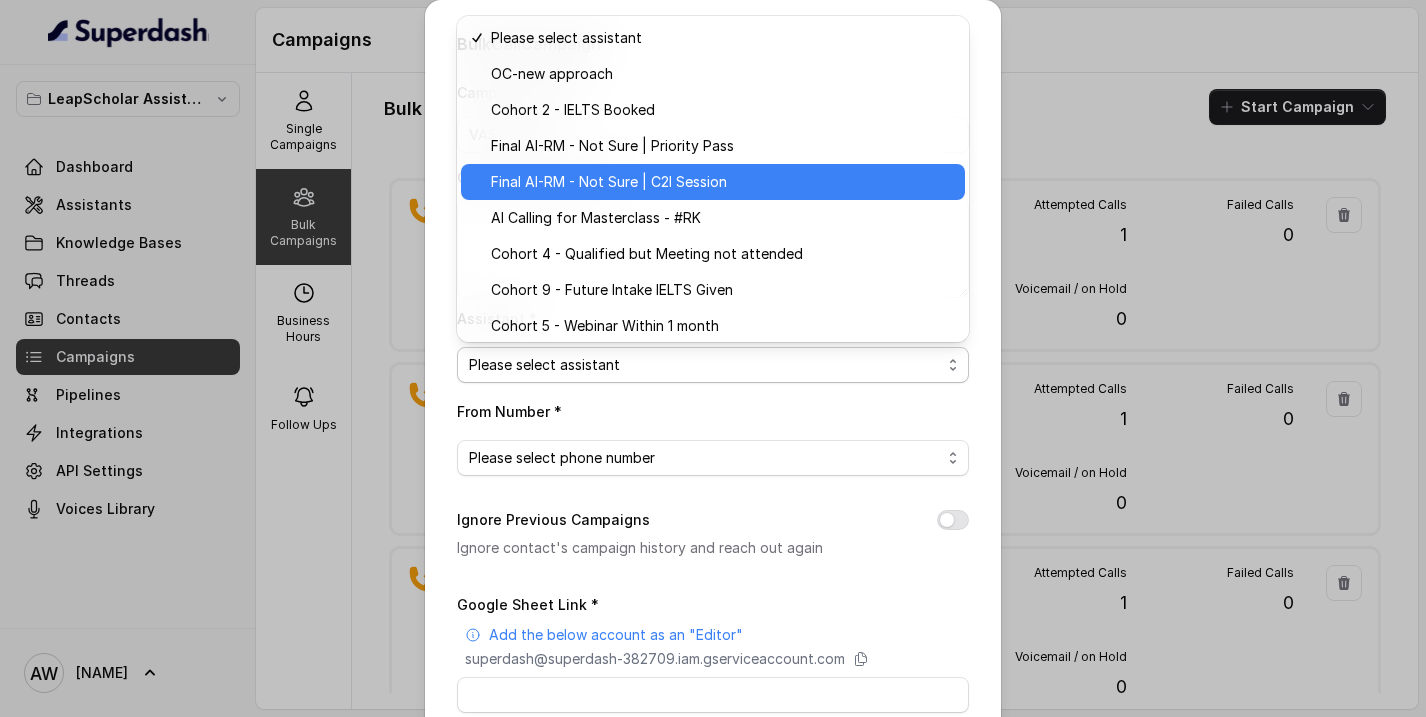 scroll, scrollTop: 438, scrollLeft: 0, axis: vertical 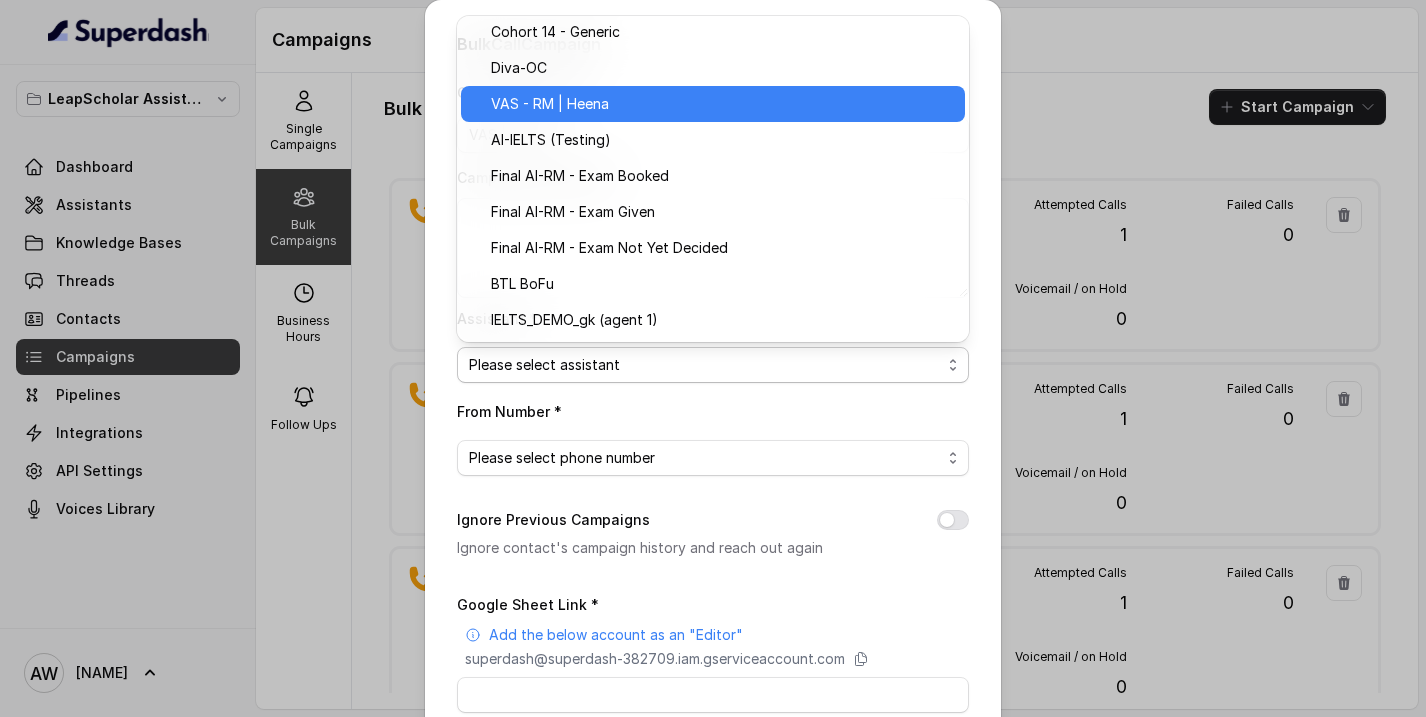 click on "VAS - RM | Heena" at bounding box center (722, 104) 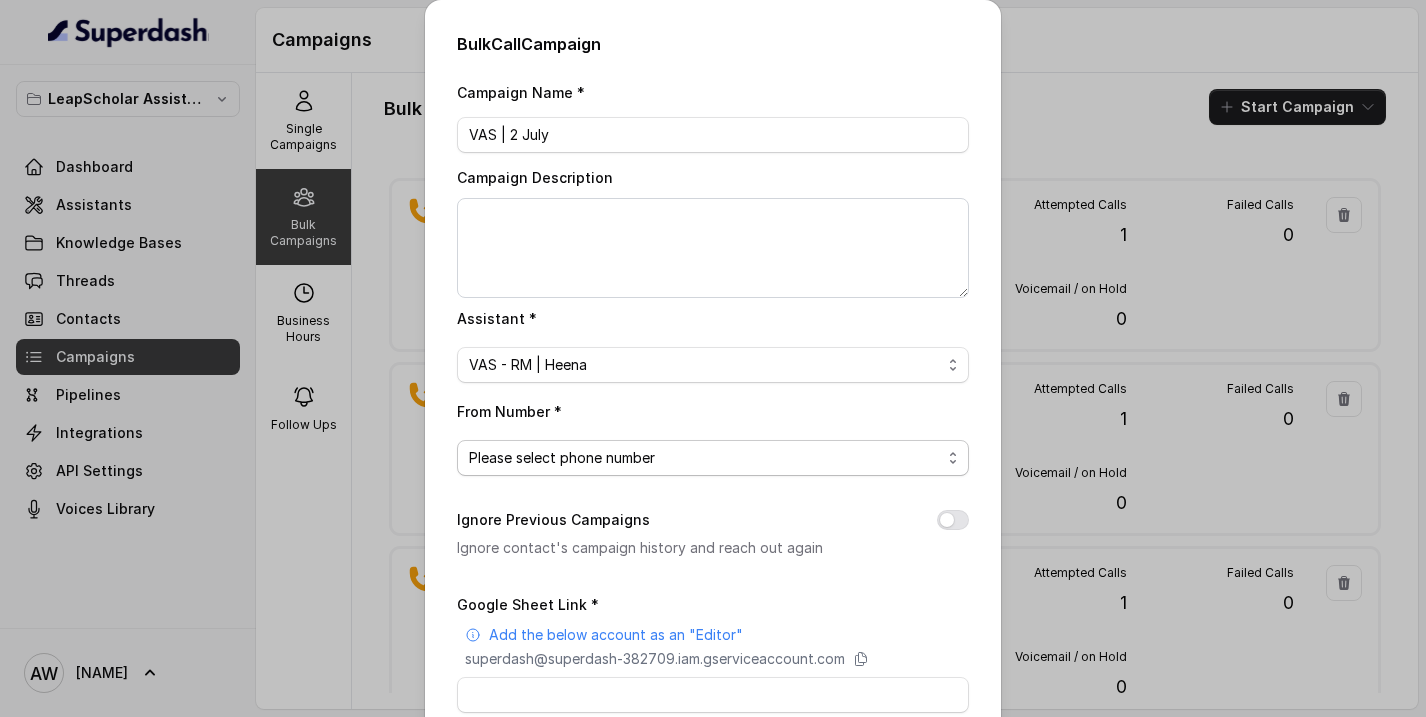 click on "Please select phone number" at bounding box center [562, 458] 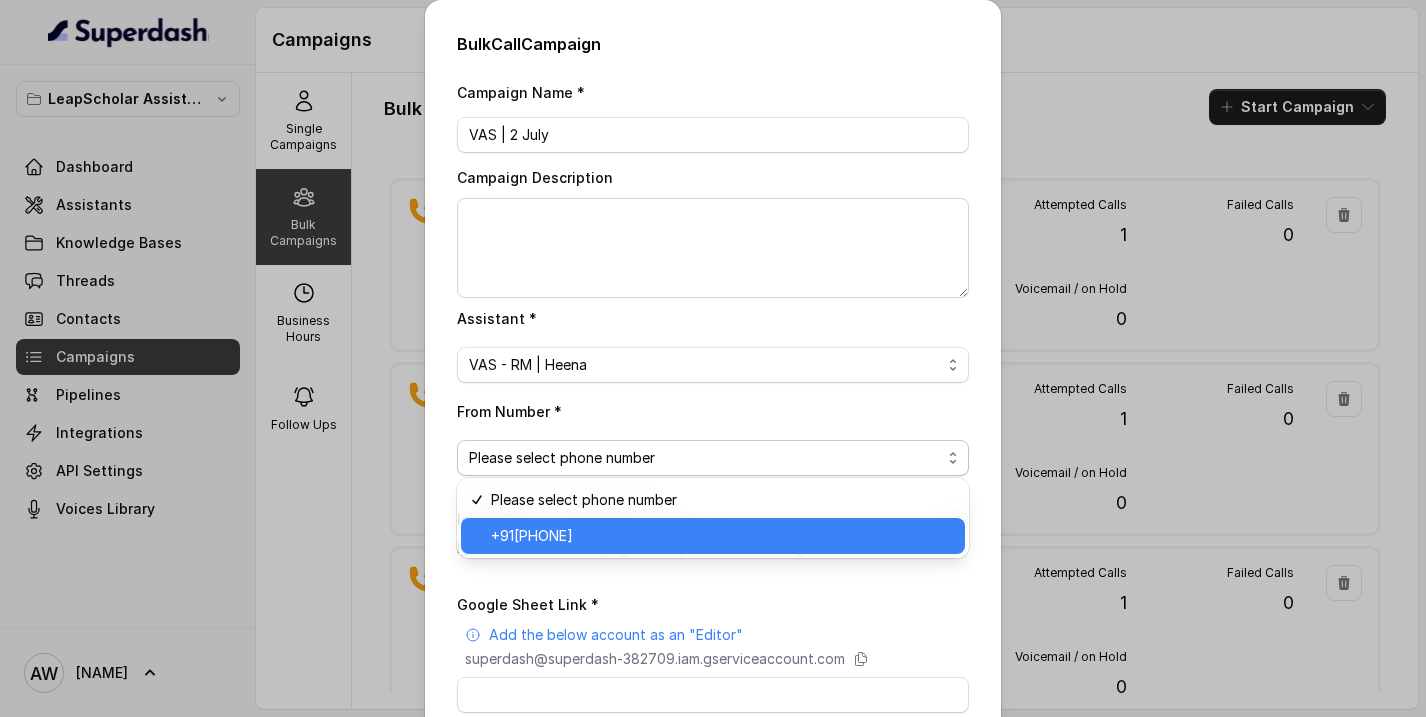 click on "+918035315324" at bounding box center (713, 536) 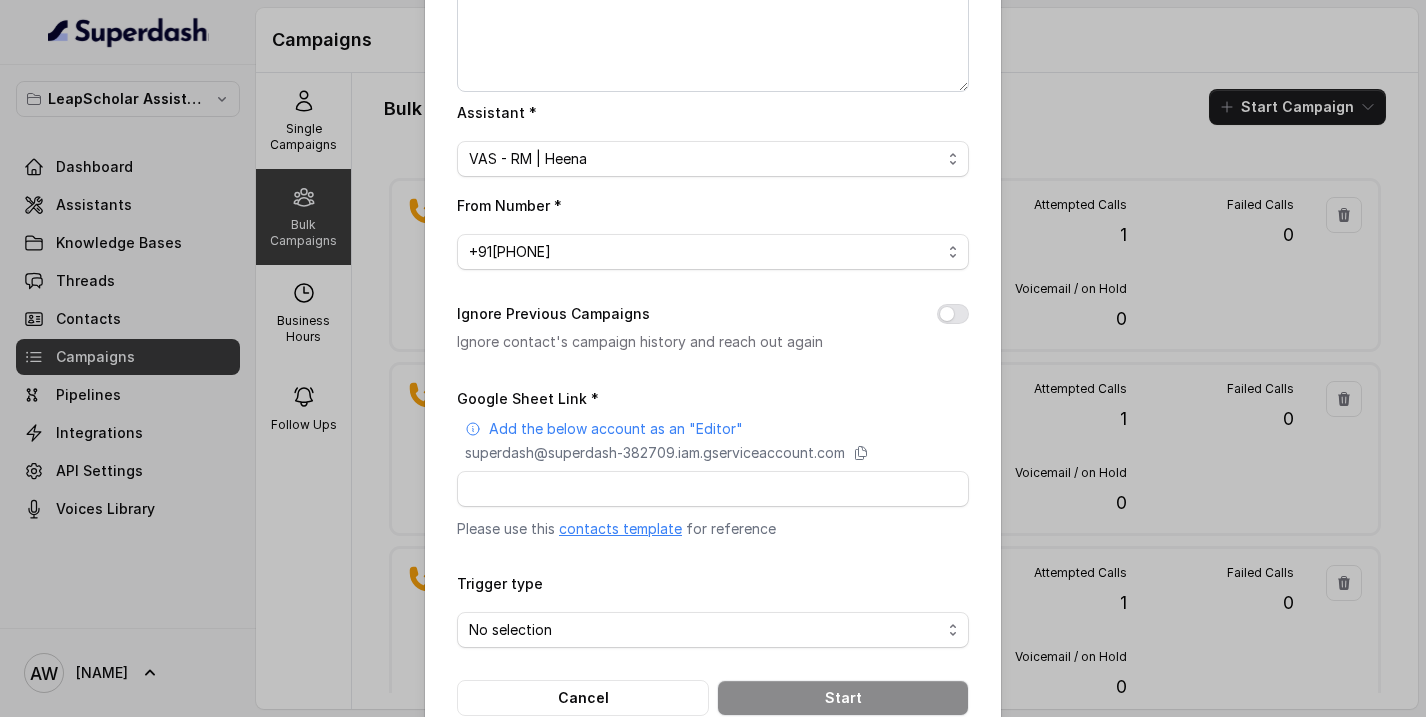 scroll, scrollTop: 250, scrollLeft: 0, axis: vertical 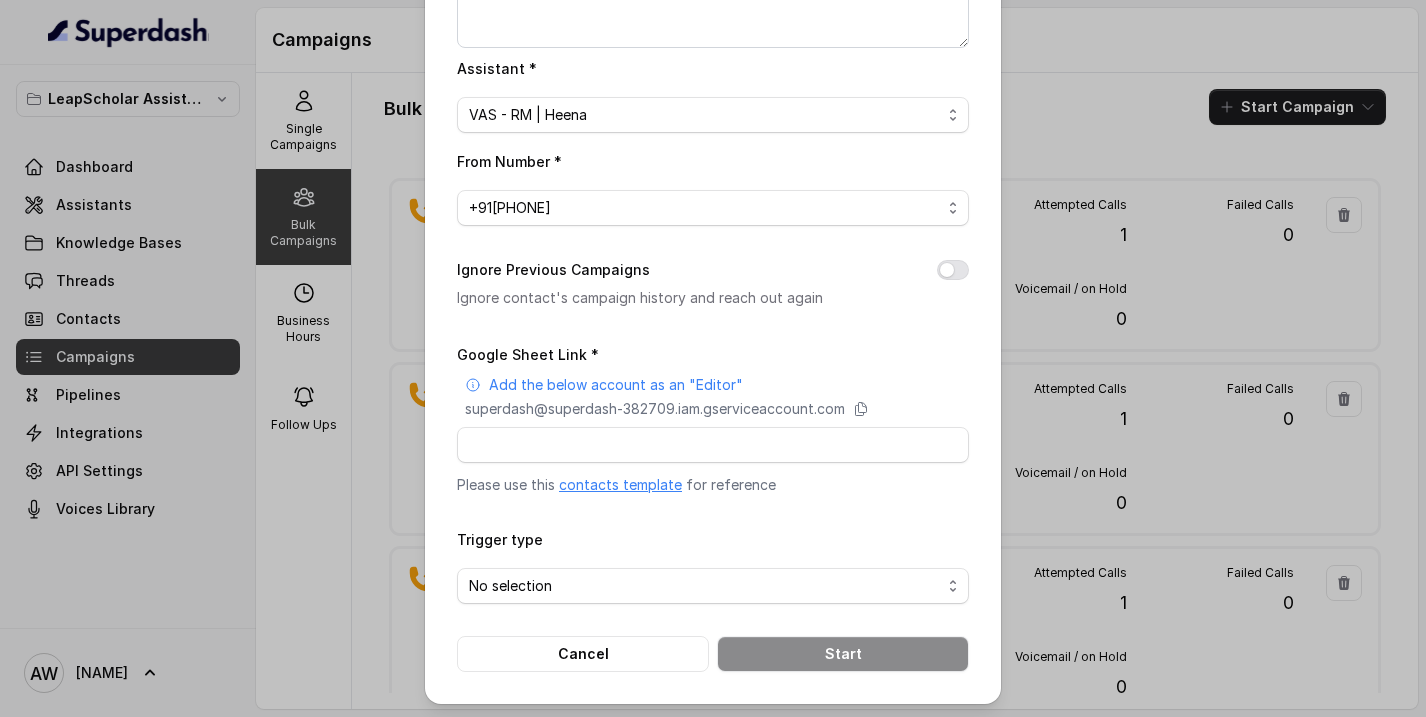 click on "Bulk  Call  Campaign Campaign Name * VAS | 2 July Campaign Description Assistant * VAS - RM | Heena From Number * +918035315324 Ignore Previous Campaigns Ignore contact's campaign history and reach out again Google Sheet Link * Add the below account as an "Editor" superdash@superdash-382709.iam.gserviceaccount.com Please use this   contacts template   for reference Trigger type No selection Cancel Start" at bounding box center (713, 227) 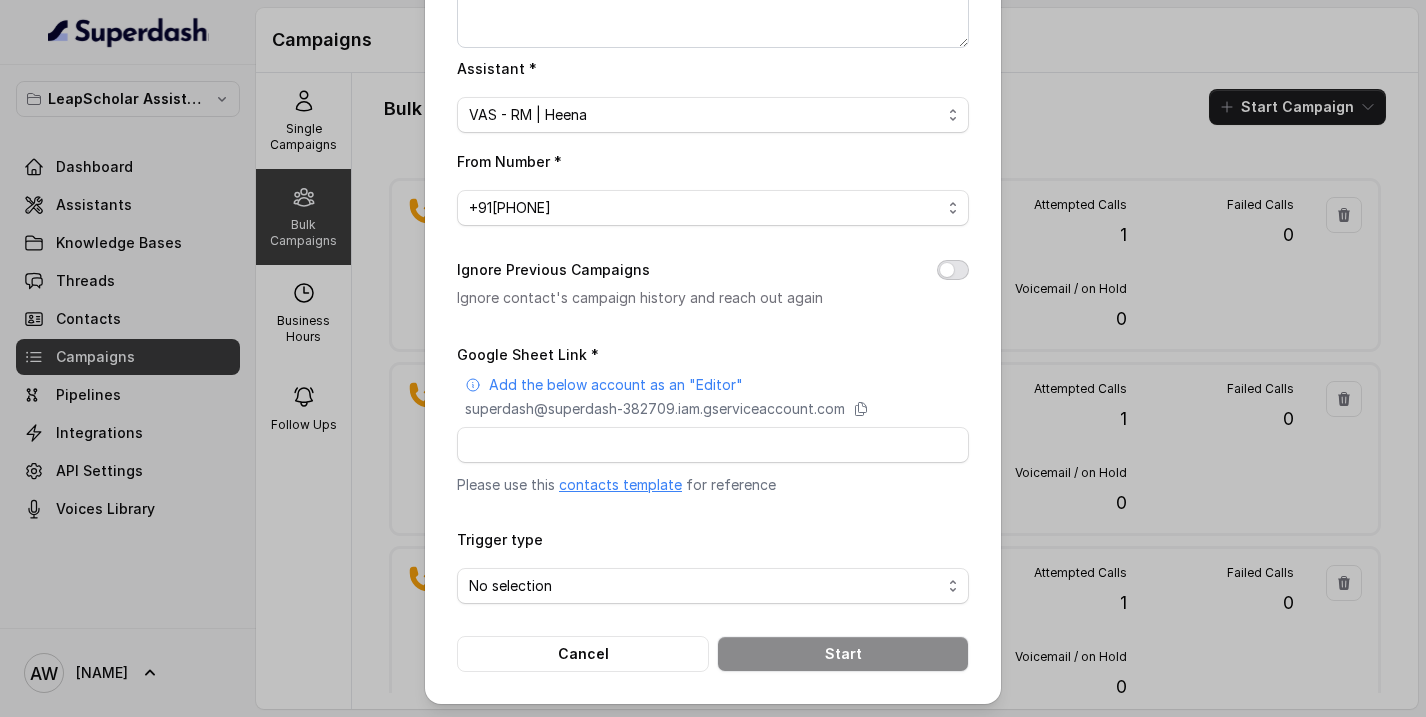 click on "Ignore Previous Campaigns" at bounding box center [953, 270] 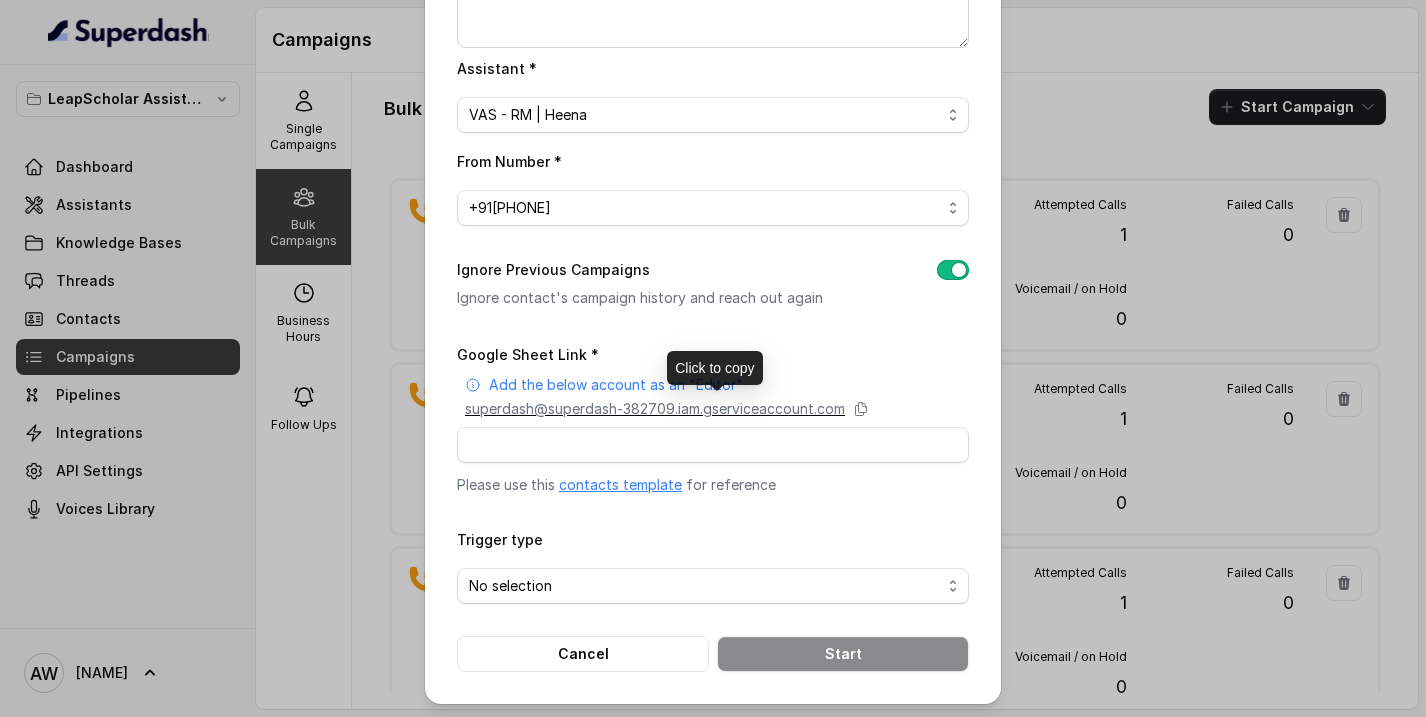 click on "superdash@superdash-382709.iam.gserviceaccount.com" at bounding box center (655, 409) 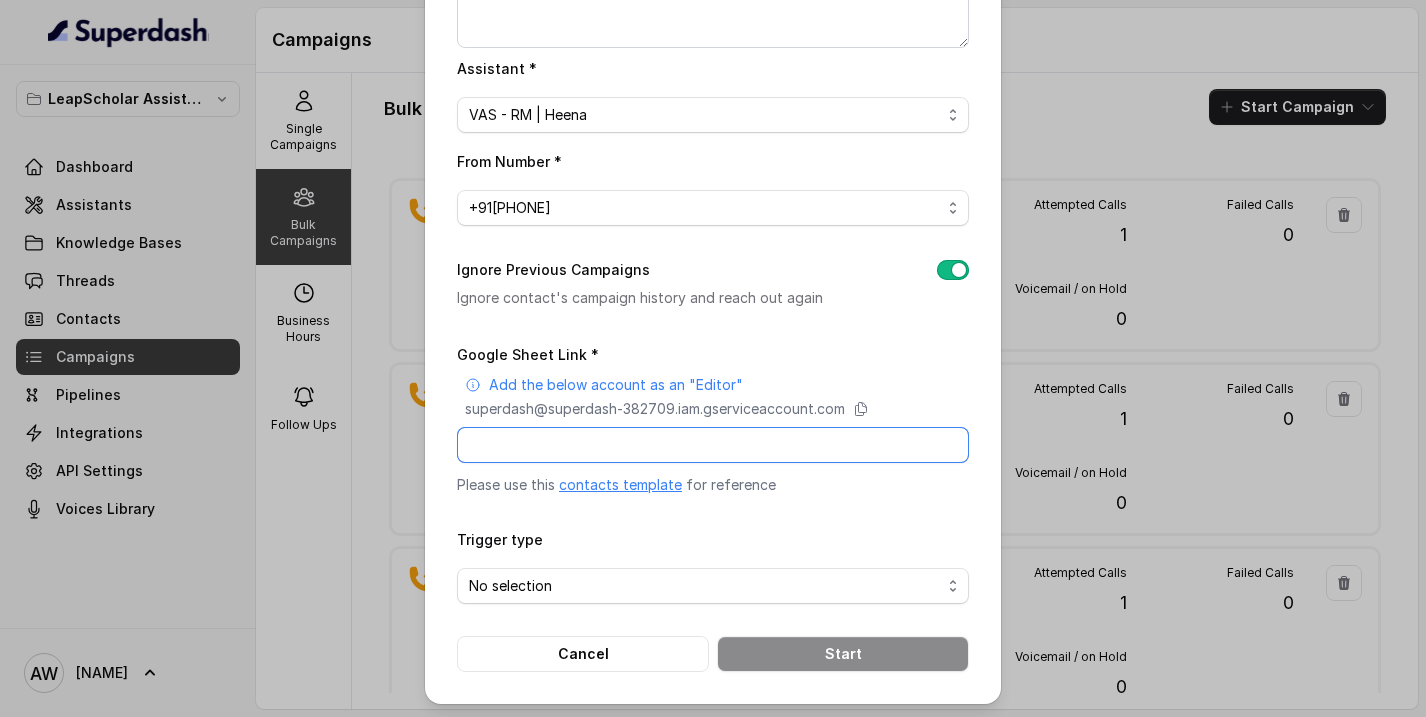 click on "Google Sheet Link *" at bounding box center (713, 445) 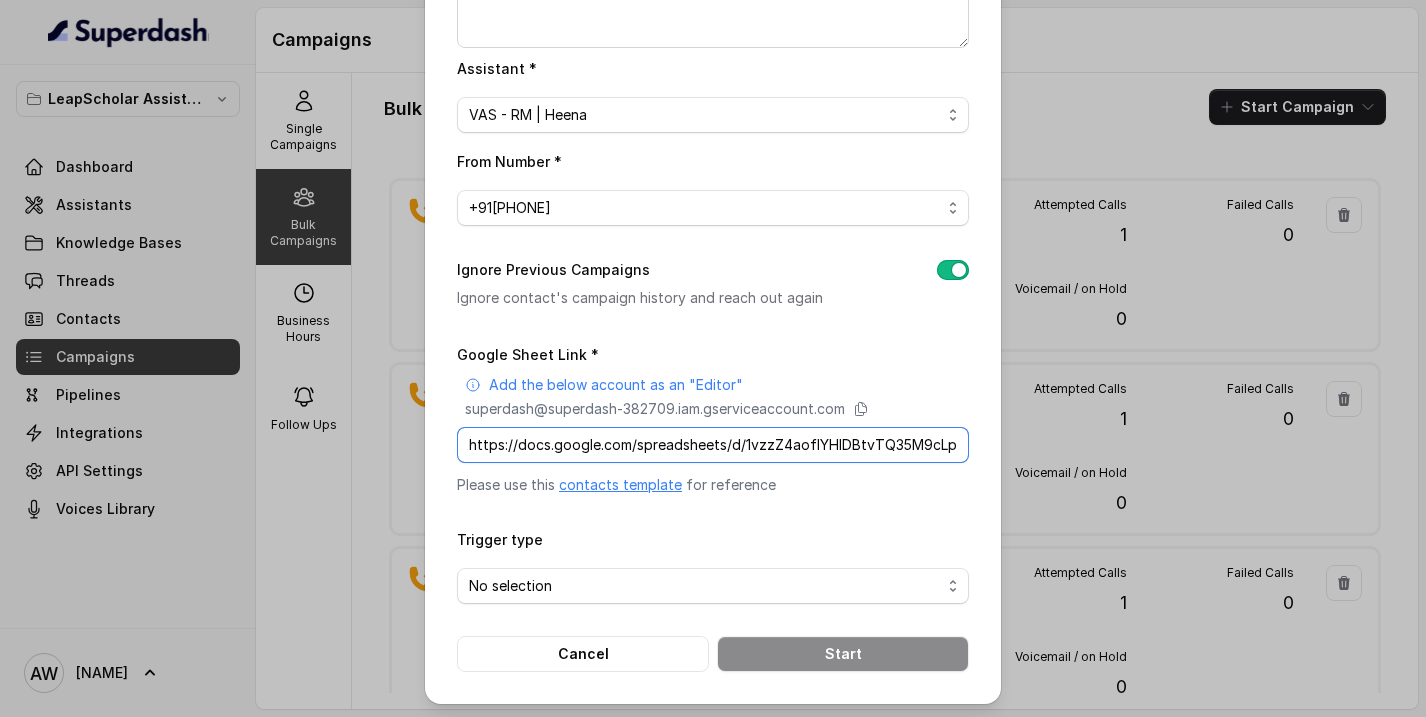 scroll, scrollTop: 0, scrollLeft: 263, axis: horizontal 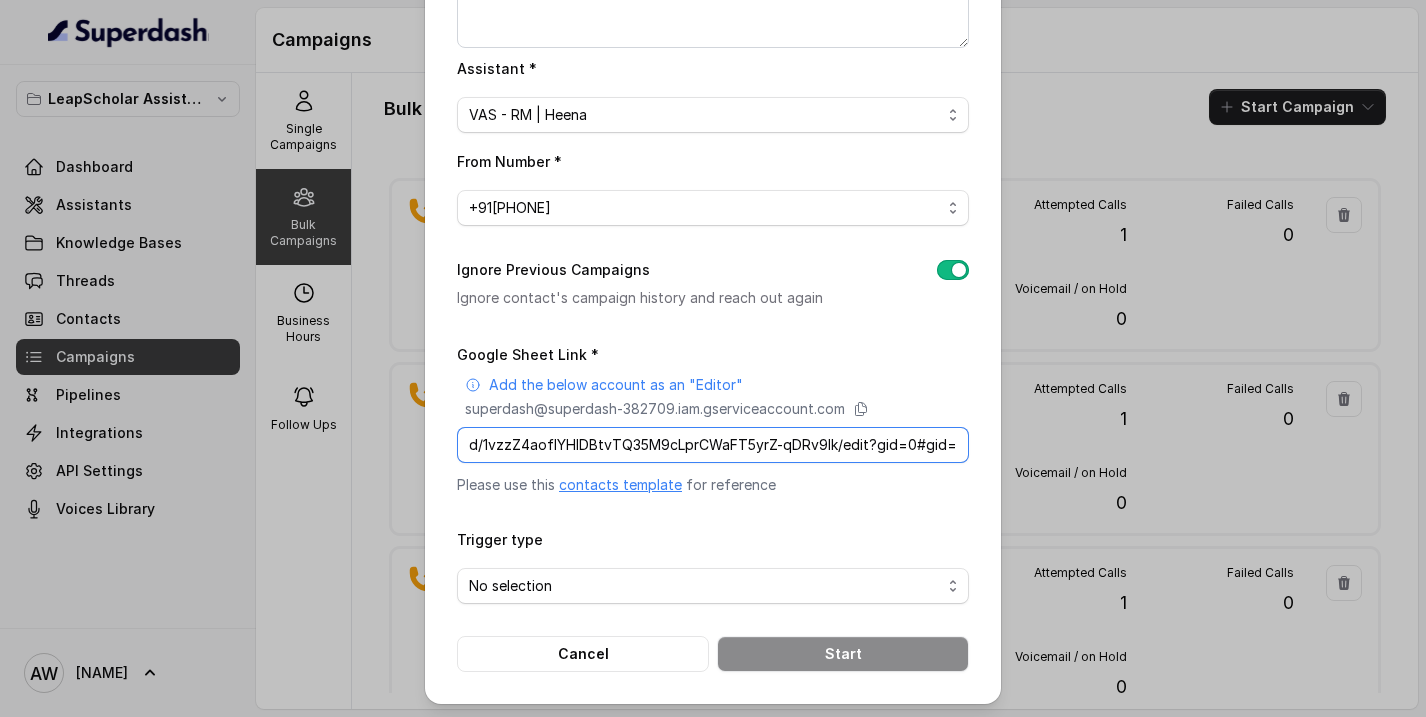 type on "https://docs.google.com/spreadsheets/d/1vzzZ4aoflYHlDBtvTQ35M9cLprCWaFT5yrZ-qDRv9lk/edit?gid=0#gid=0" 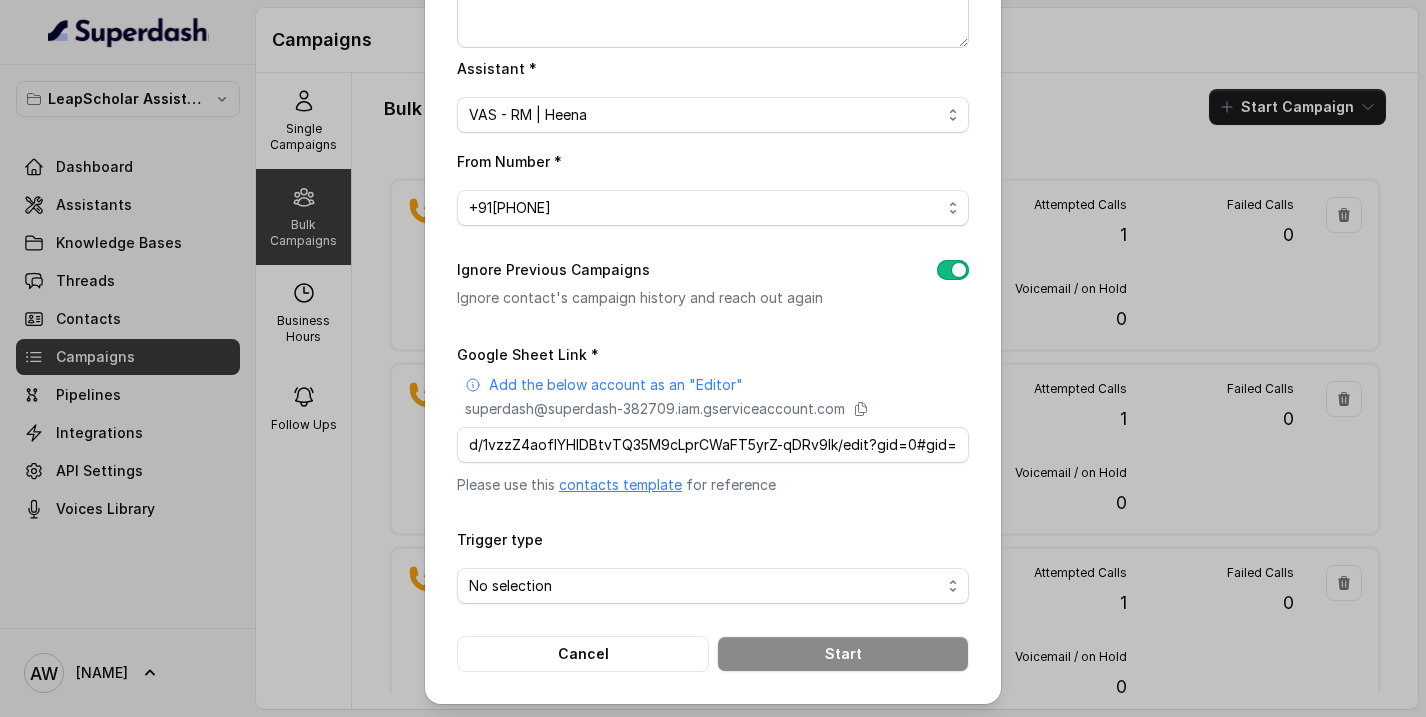 click on "Google Sheet Link * Add the below account as an "Editor" superdash@superdash-382709.iam.gserviceaccount.com https://docs.google.com/spreadsheets/d/1vzzZ4aoflYHlDBtvTQ35M9cLprCWaFT5yrZ-qDRv9lk/edit?gid=0#gid=0 Please use this   contacts template   for reference Trigger type No selection Cancel Start" at bounding box center (713, 507) 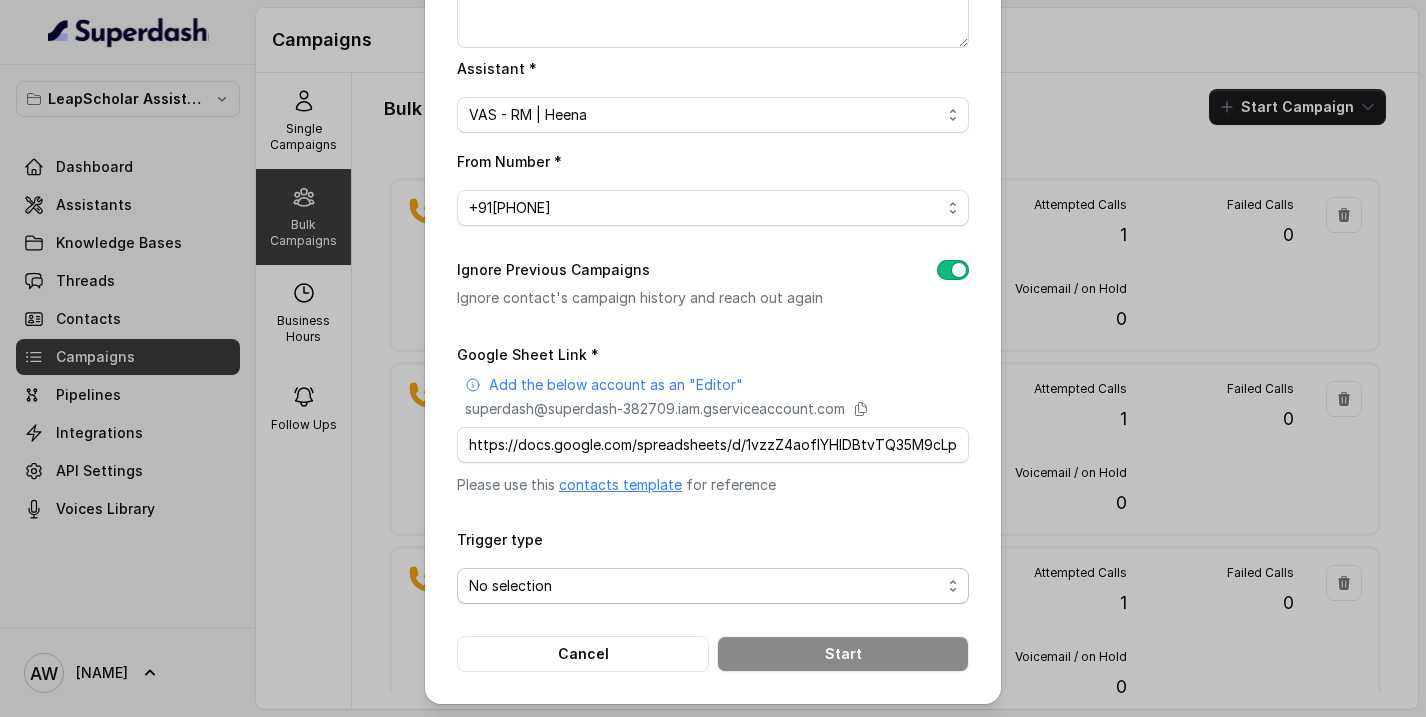 click on "No selection" at bounding box center (713, 586) 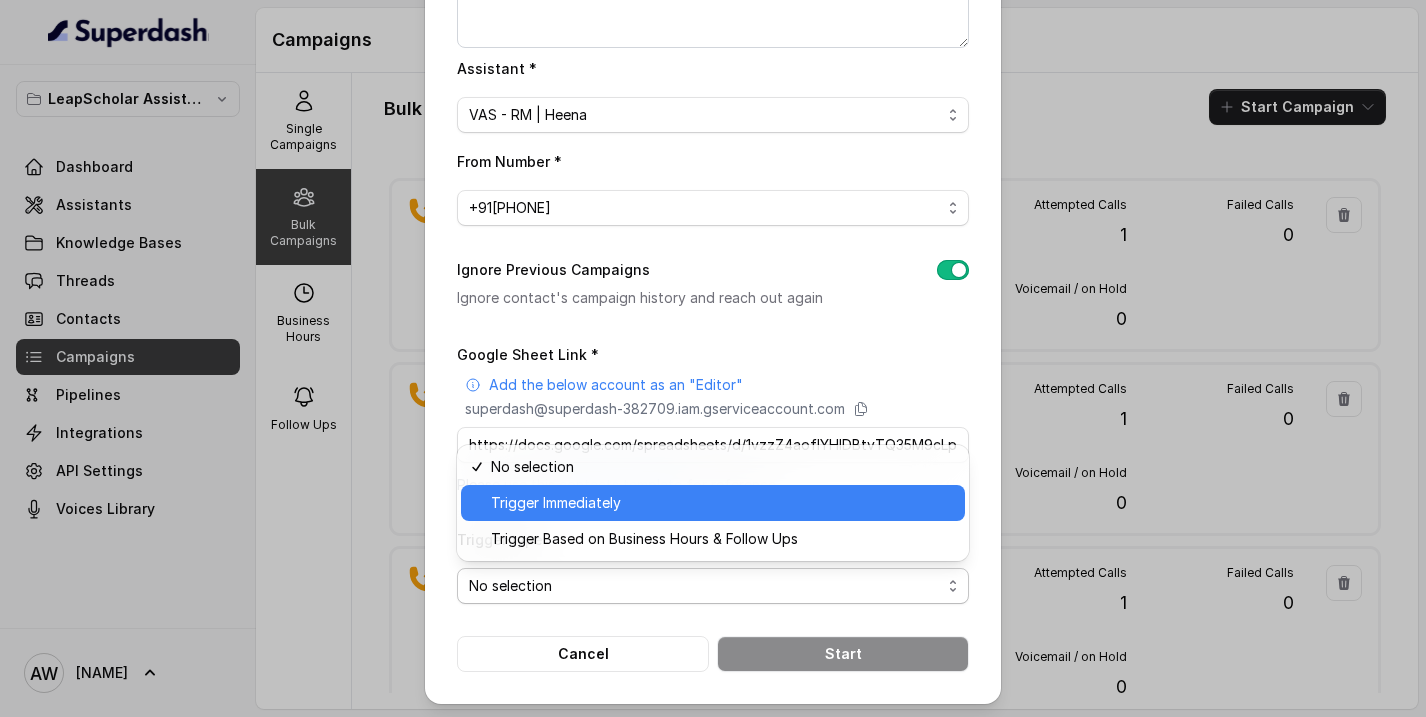 click on "Trigger Immediately" at bounding box center (722, 503) 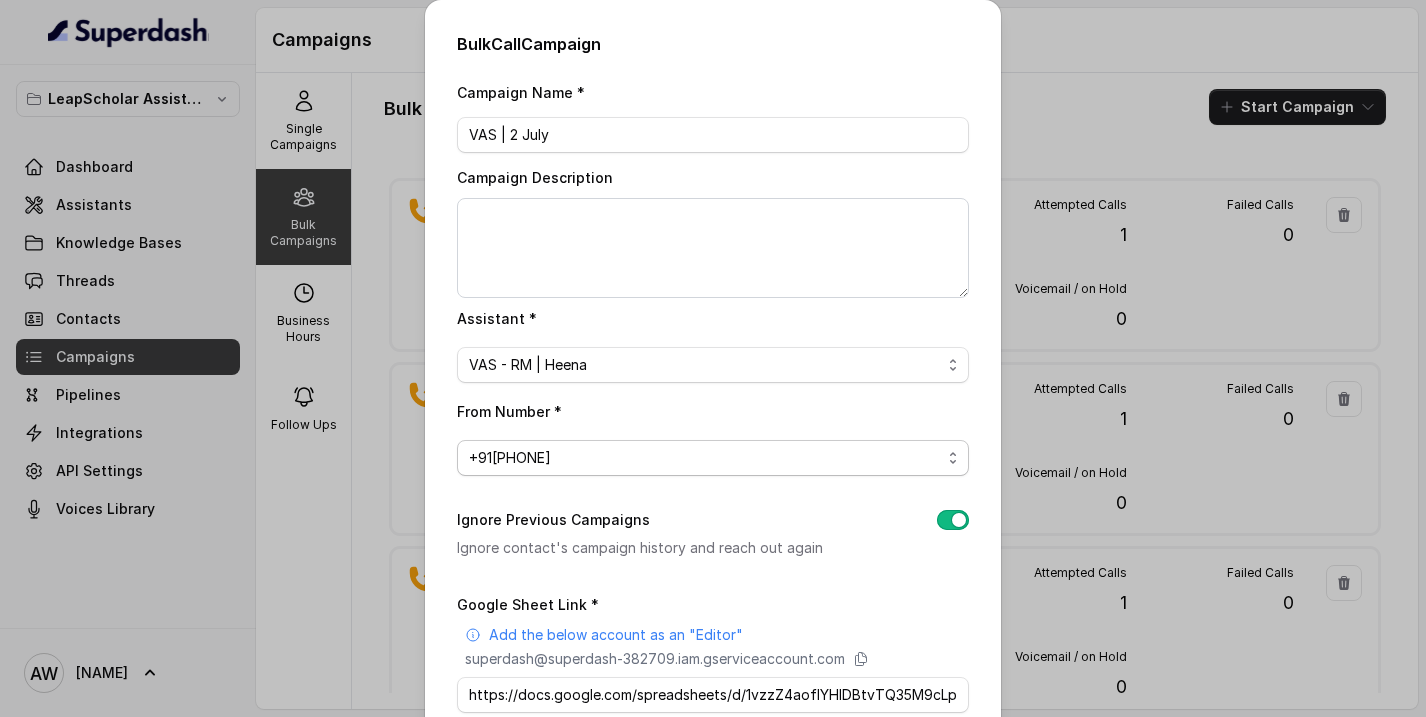 scroll, scrollTop: 250, scrollLeft: 0, axis: vertical 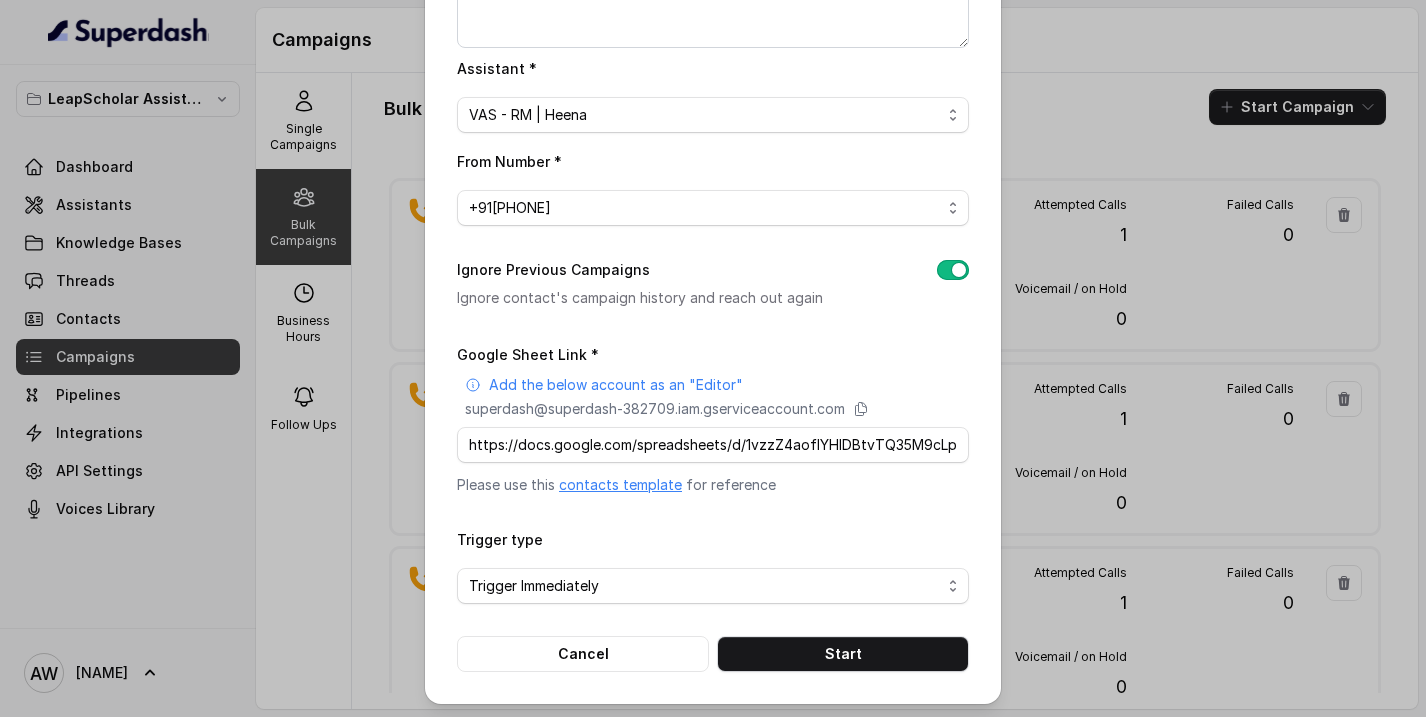 click on "Bulk  Call  Campaign Campaign Name * VAS | 2 July Campaign Description Assistant * VAS - RM | Heena From Number * +918035315324 Ignore Previous Campaigns Ignore contact's campaign history and reach out again Google Sheet Link * Add the below account as an "Editor" superdash@superdash-382709.iam.gserviceaccount.com https://docs.google.com/spreadsheets/d/1vzzZ4aoflYHlDBtvTQ35M9cLprCWaFT5yrZ-qDRv9lk/edit?gid=0#gid=0 Please use this   contacts template   for reference Trigger type Trigger Immediately Cancel Start" at bounding box center (713, 227) 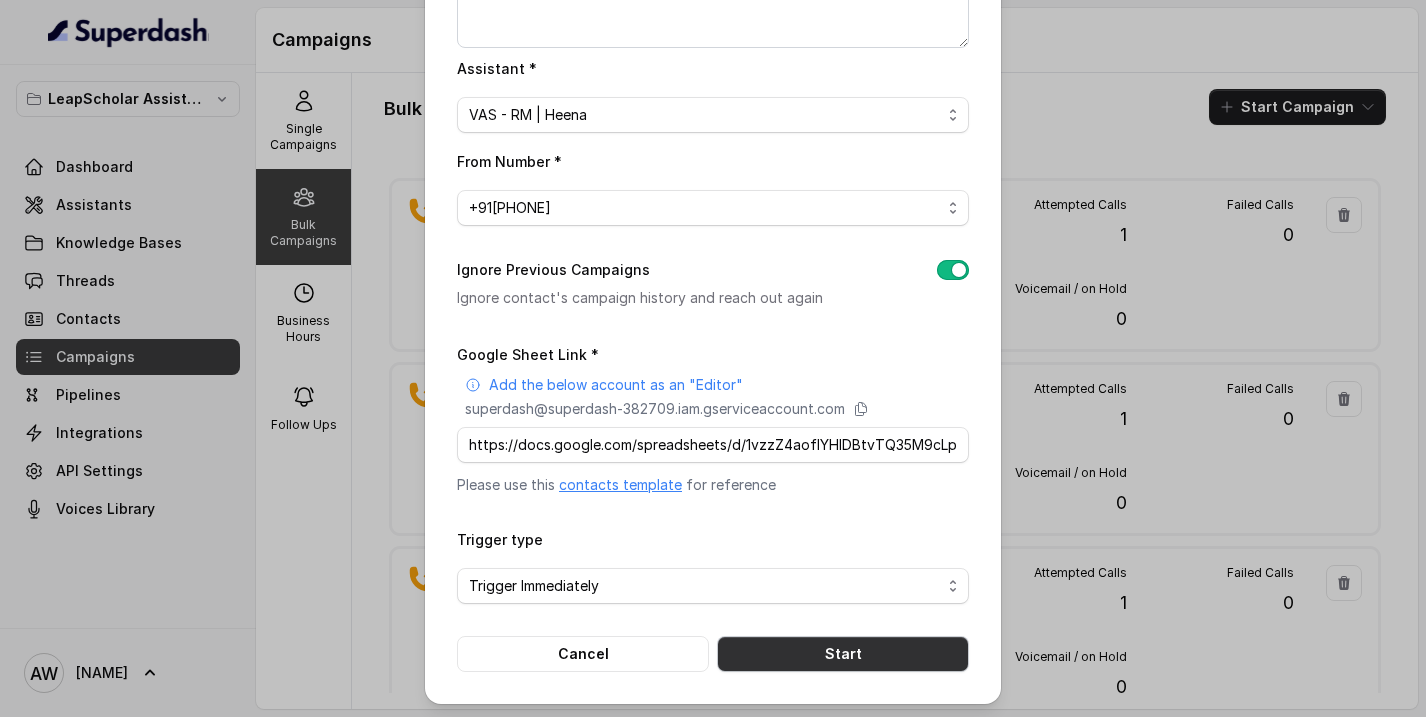 click on "Start" at bounding box center [843, 654] 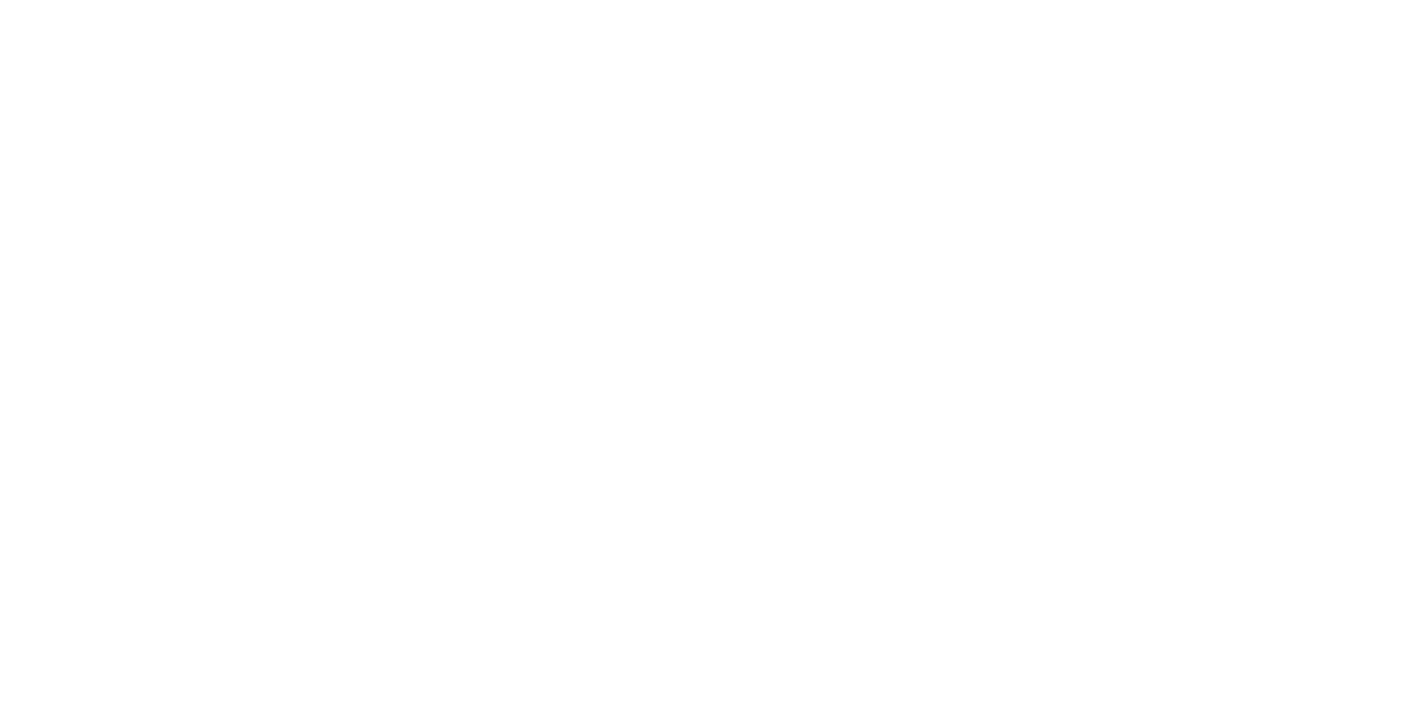 scroll, scrollTop: 0, scrollLeft: 0, axis: both 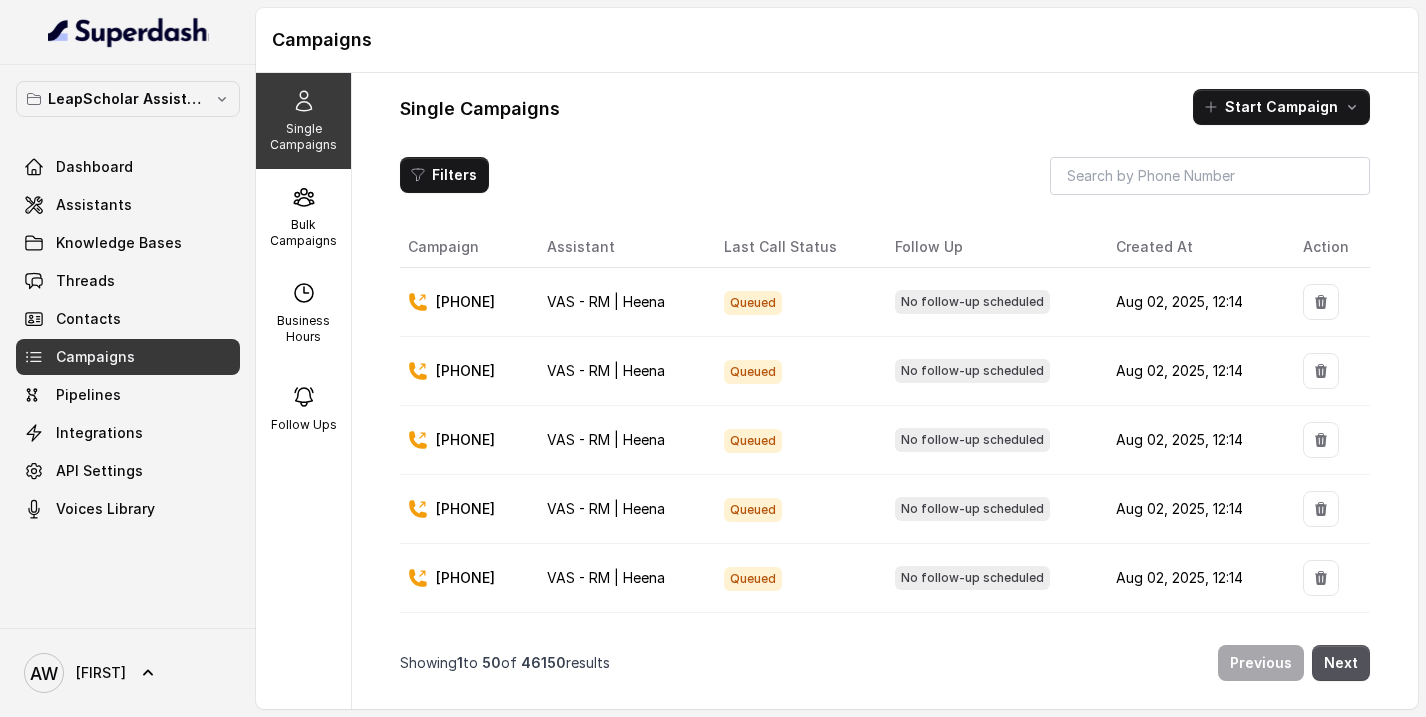 click on "Single Campaigns Bulk Campaigns Business Hours Follow Ups" at bounding box center [304, 391] 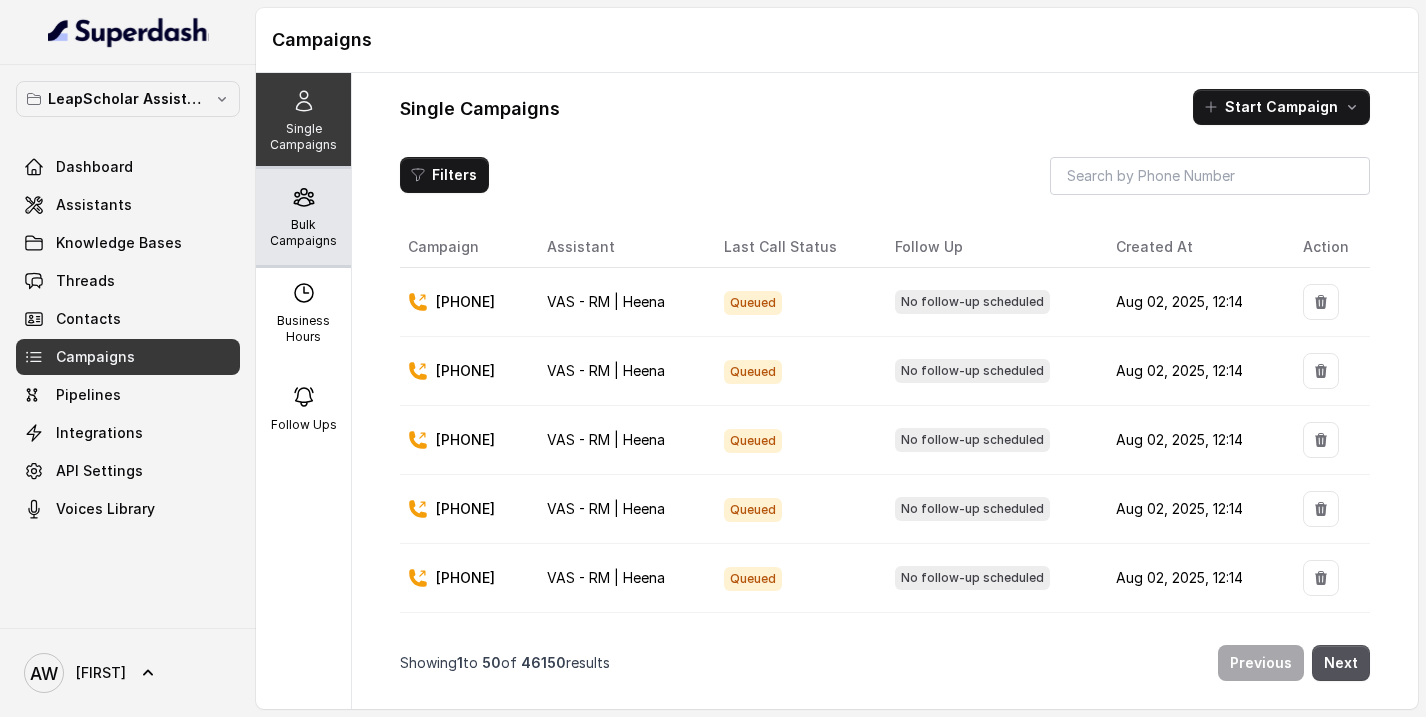 click on "Bulk Campaigns" at bounding box center (303, 217) 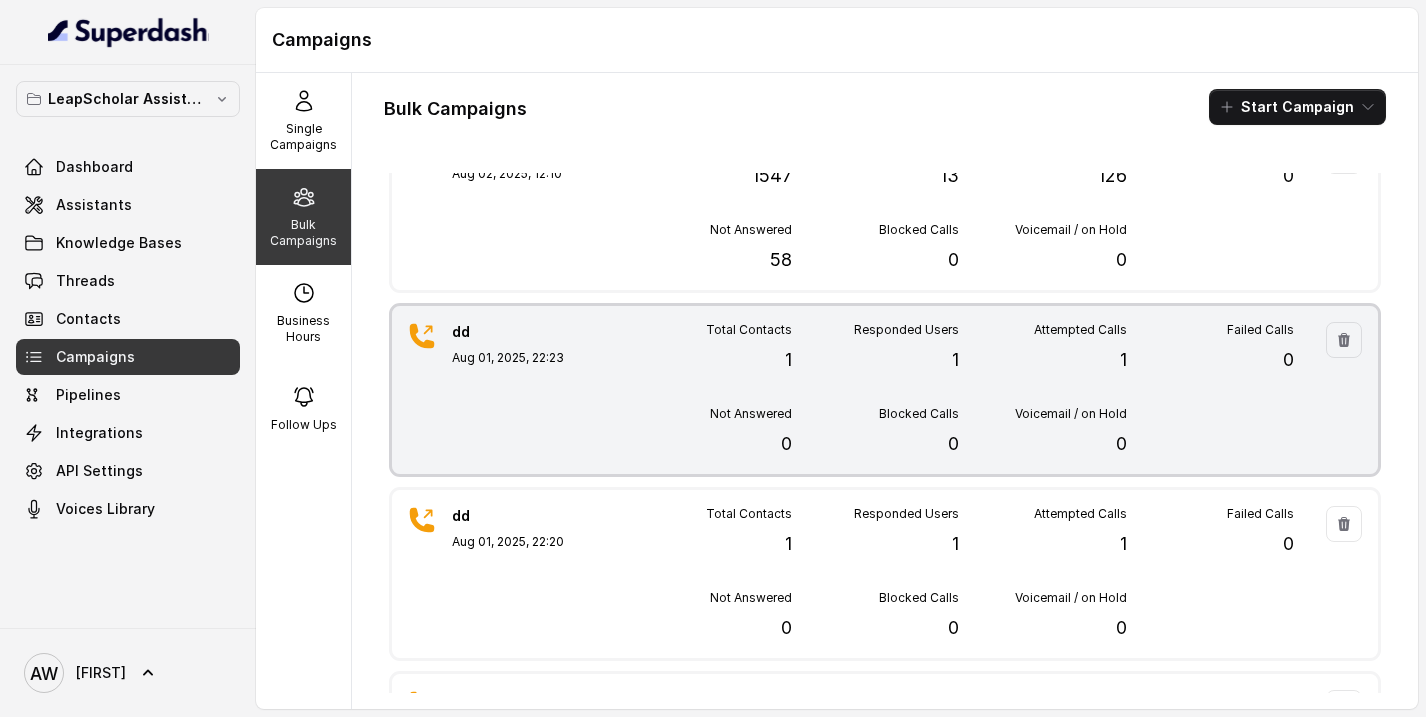 scroll, scrollTop: 0, scrollLeft: 0, axis: both 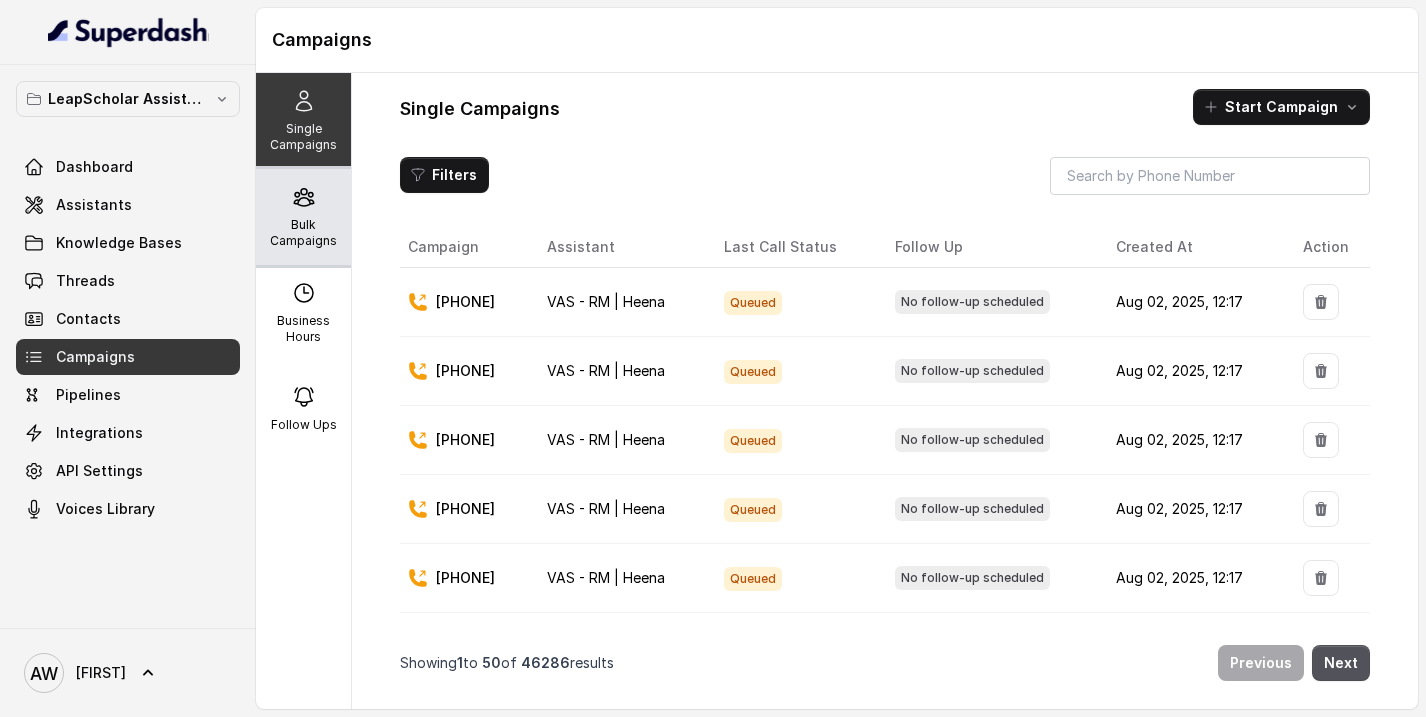 click on "Bulk Campaigns" at bounding box center (303, 233) 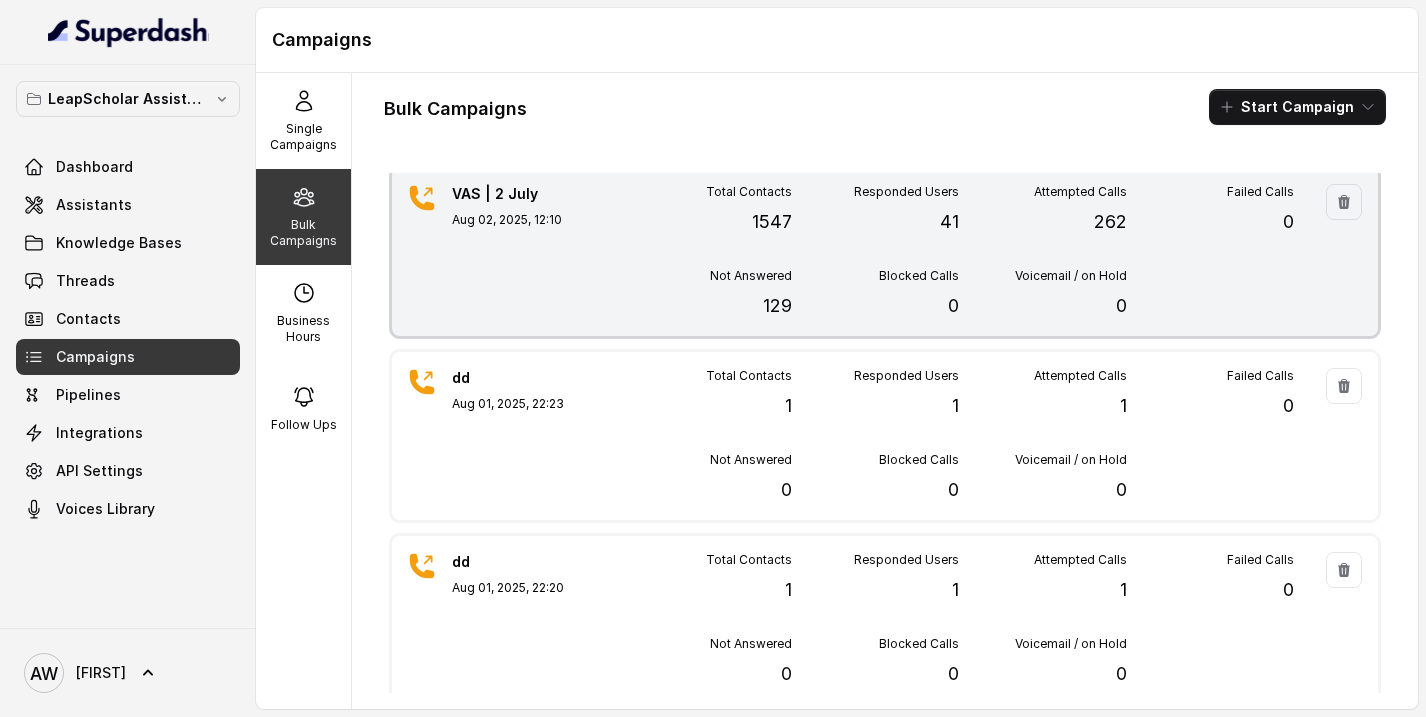 scroll, scrollTop: 0, scrollLeft: 0, axis: both 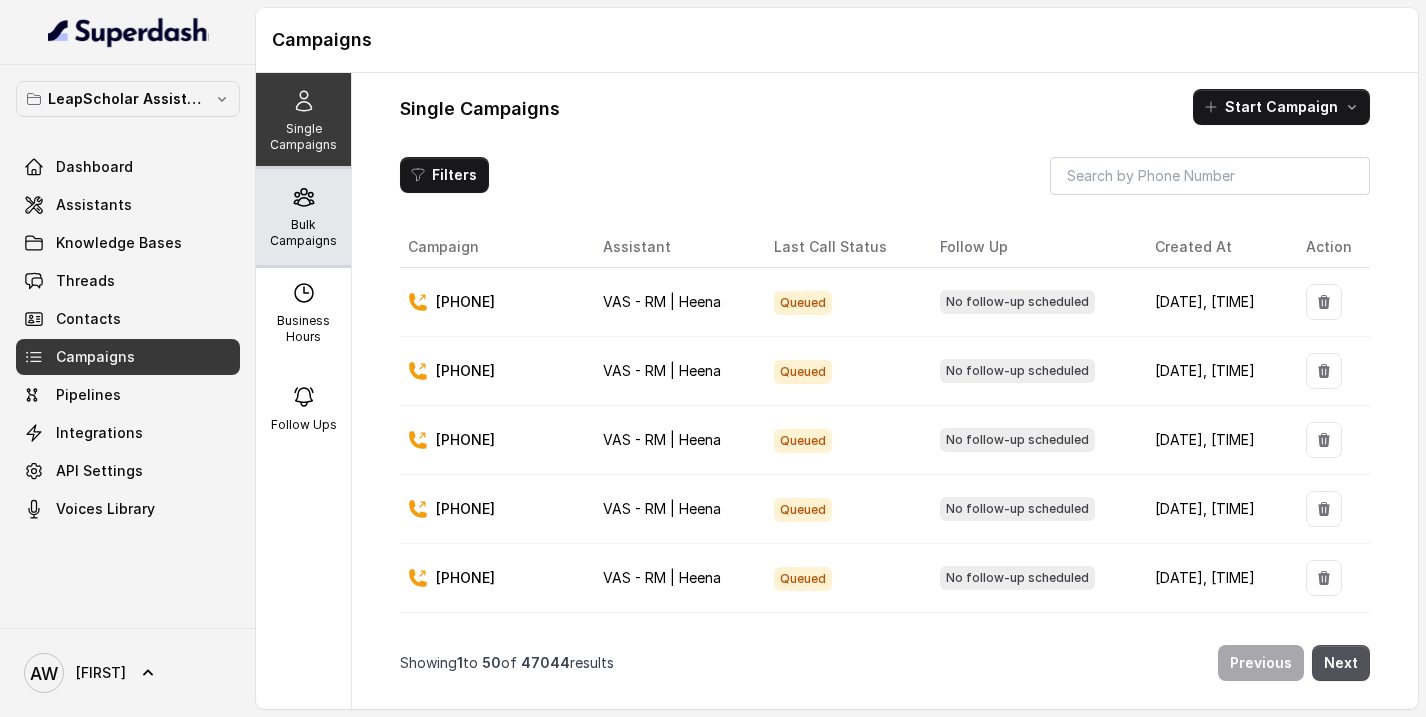 click on "Bulk Campaigns" at bounding box center [303, 233] 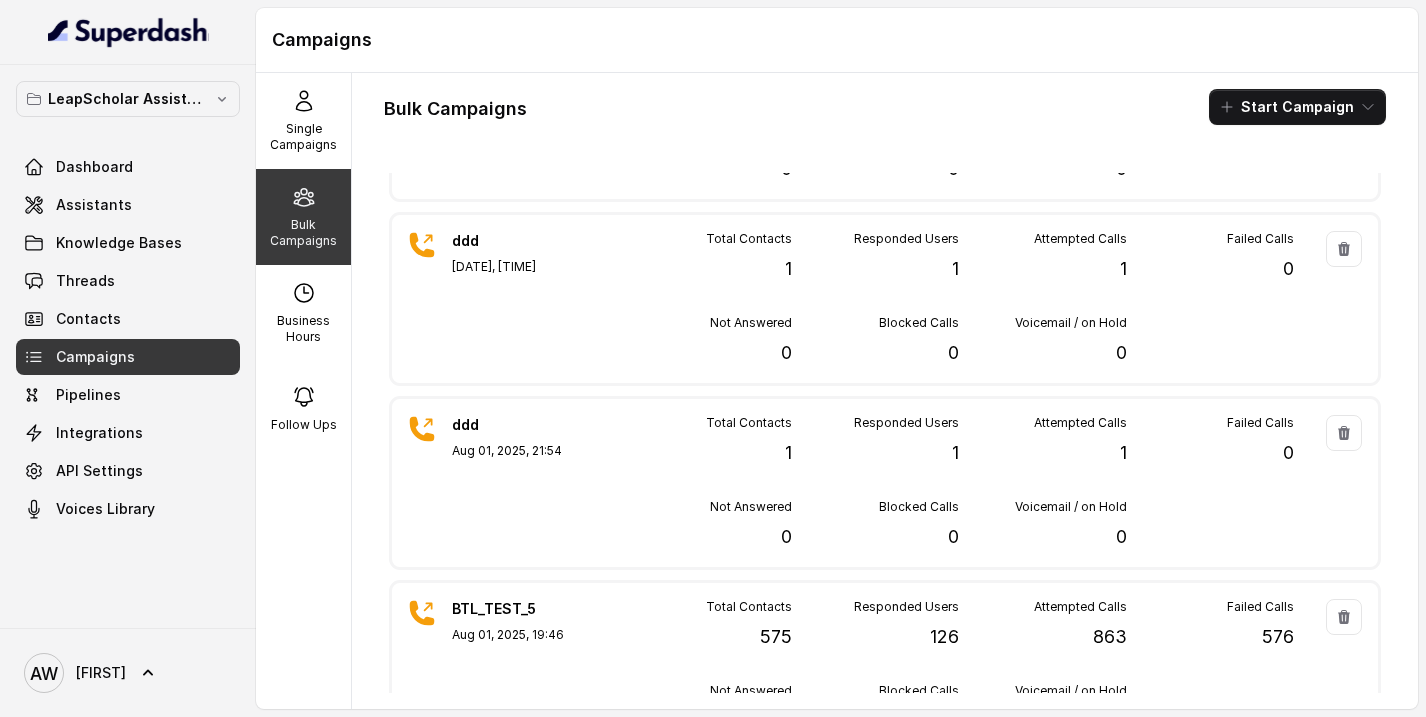 scroll, scrollTop: 0, scrollLeft: 0, axis: both 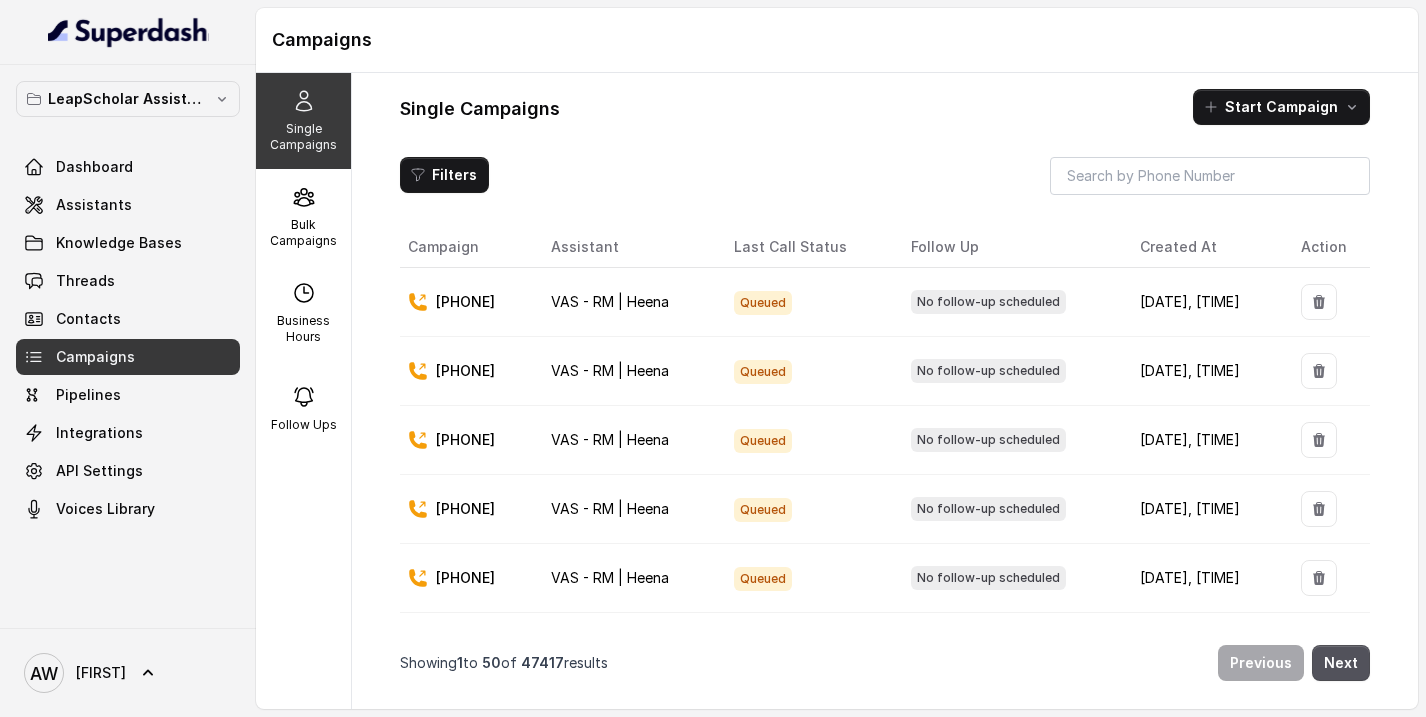 click on "LeapScholar Assistant Dashboard Assistants Knowledge Bases Threads Contacts Campaigns Pipelines Integrations API Settings Voices Library" at bounding box center [128, 346] 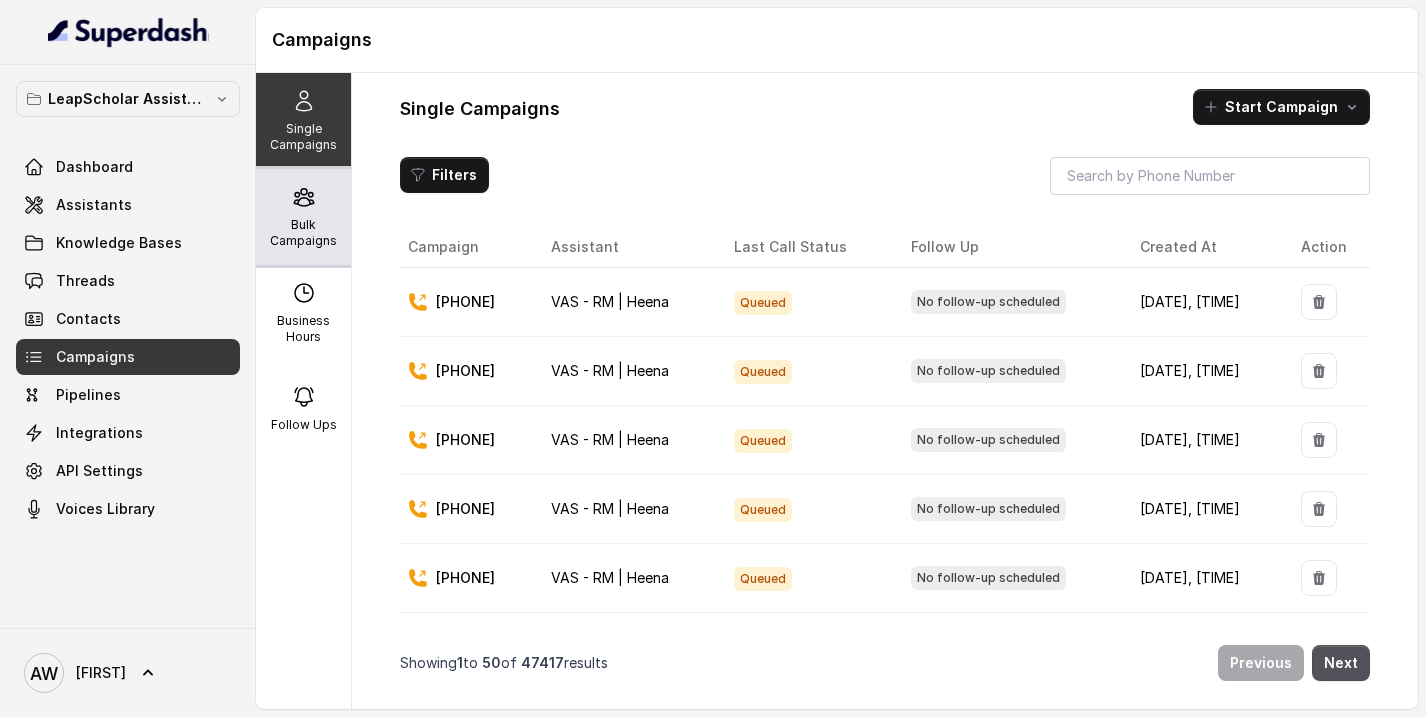 click on "Bulk Campaigns" at bounding box center (303, 217) 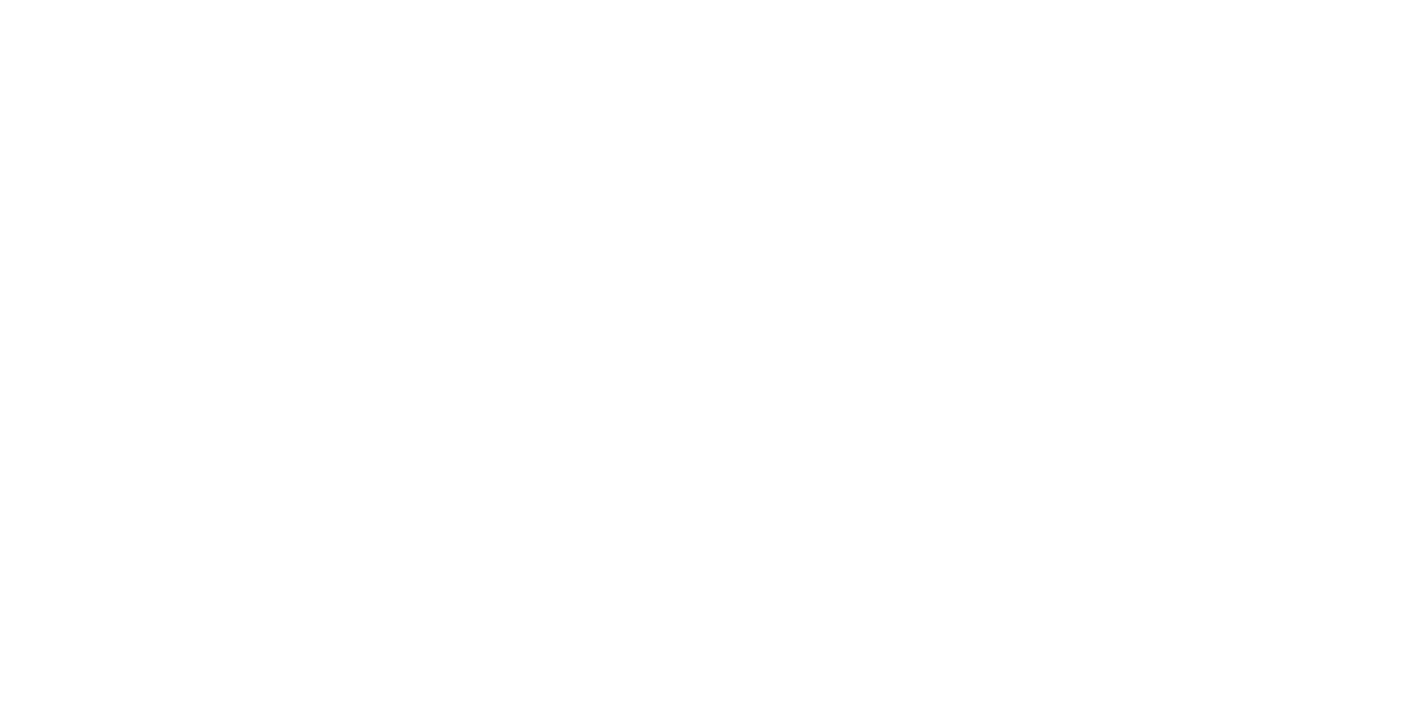 scroll, scrollTop: 0, scrollLeft: 0, axis: both 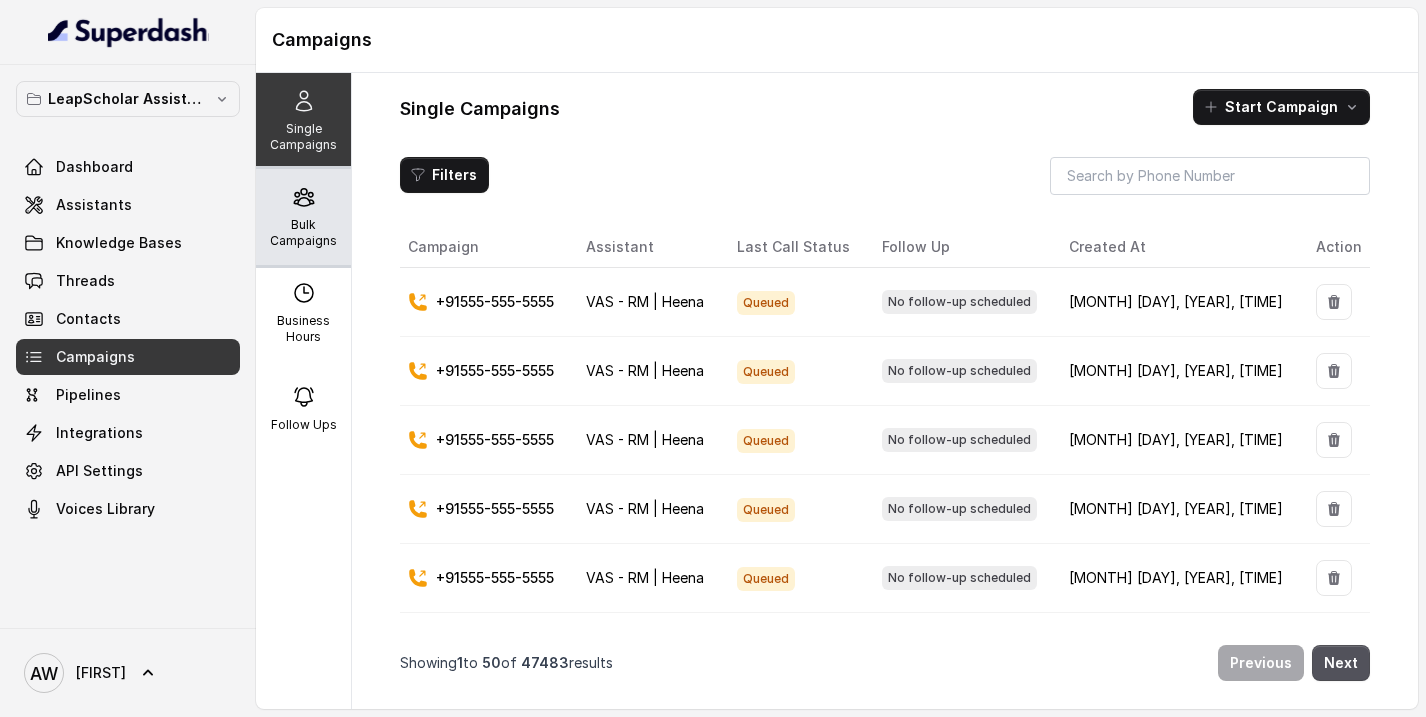 click on "Bulk Campaigns" at bounding box center [303, 233] 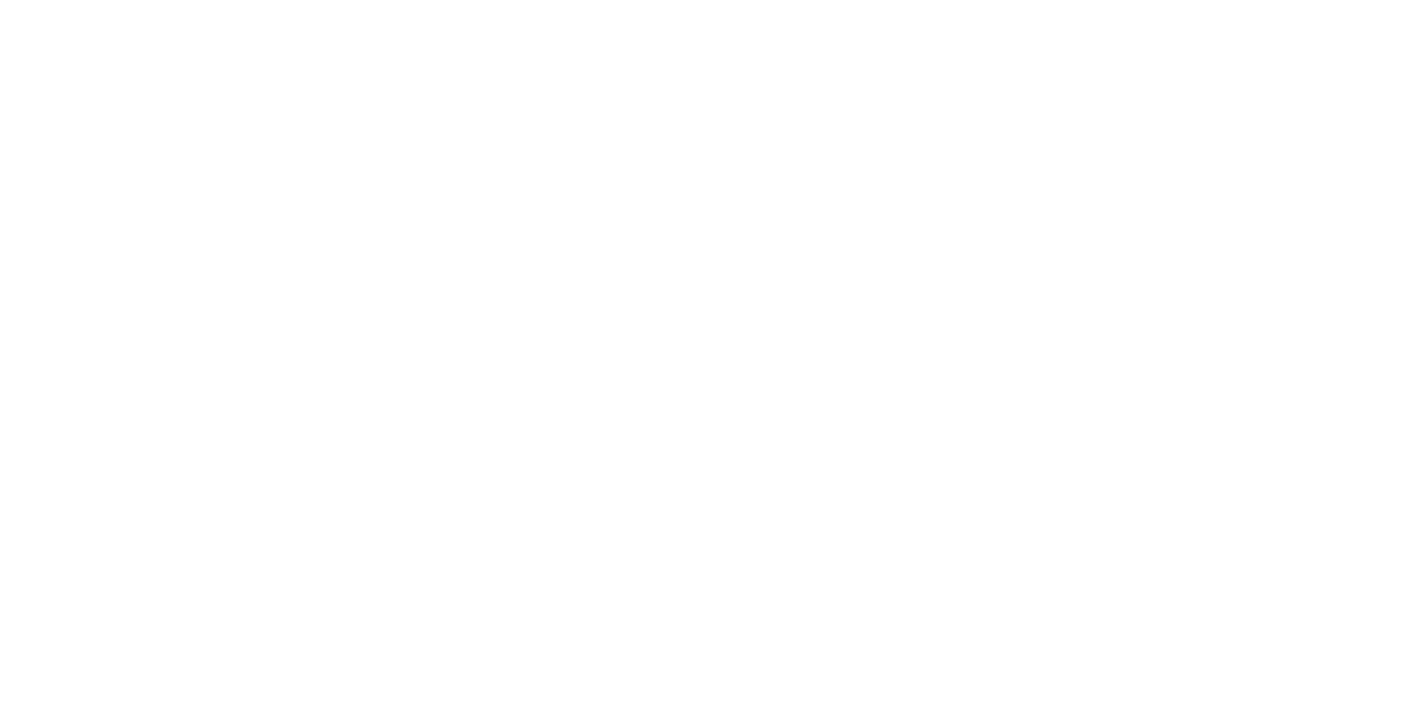scroll, scrollTop: 0, scrollLeft: 0, axis: both 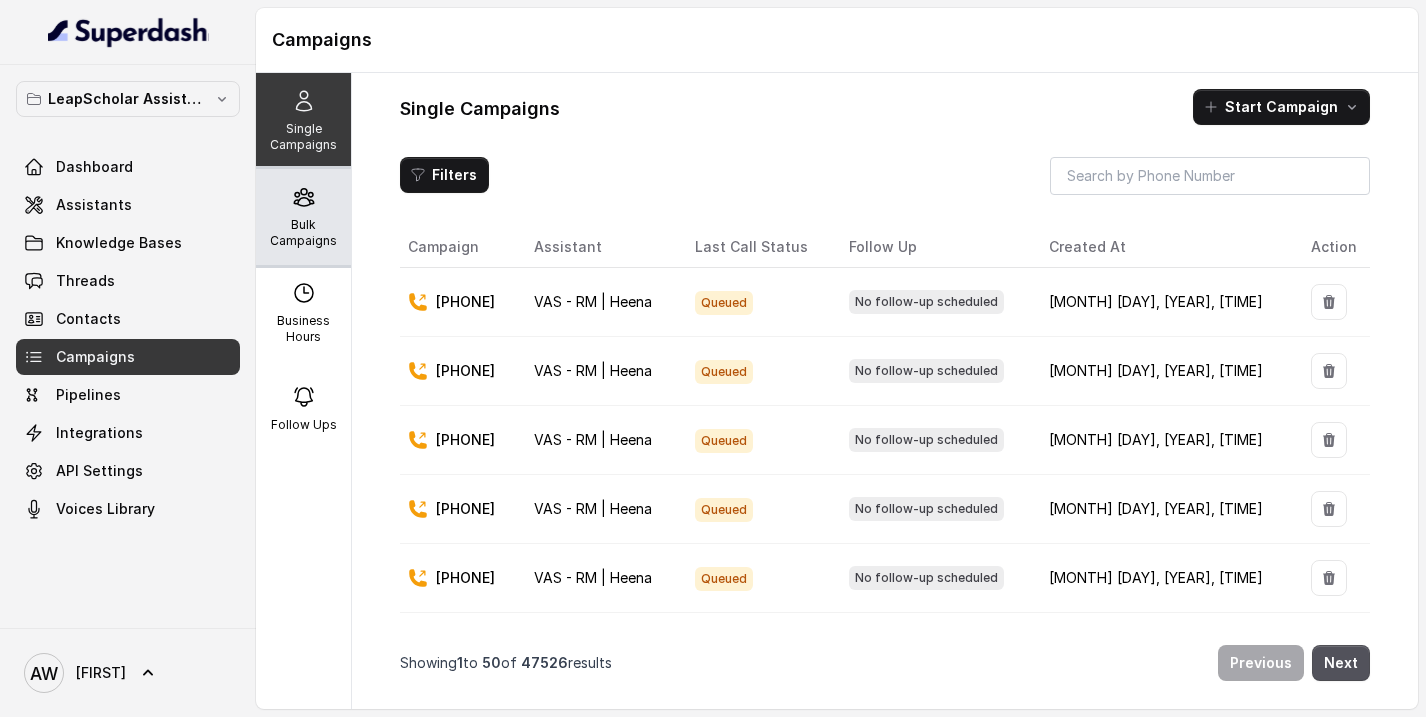 click on "Bulk Campaigns" at bounding box center (303, 233) 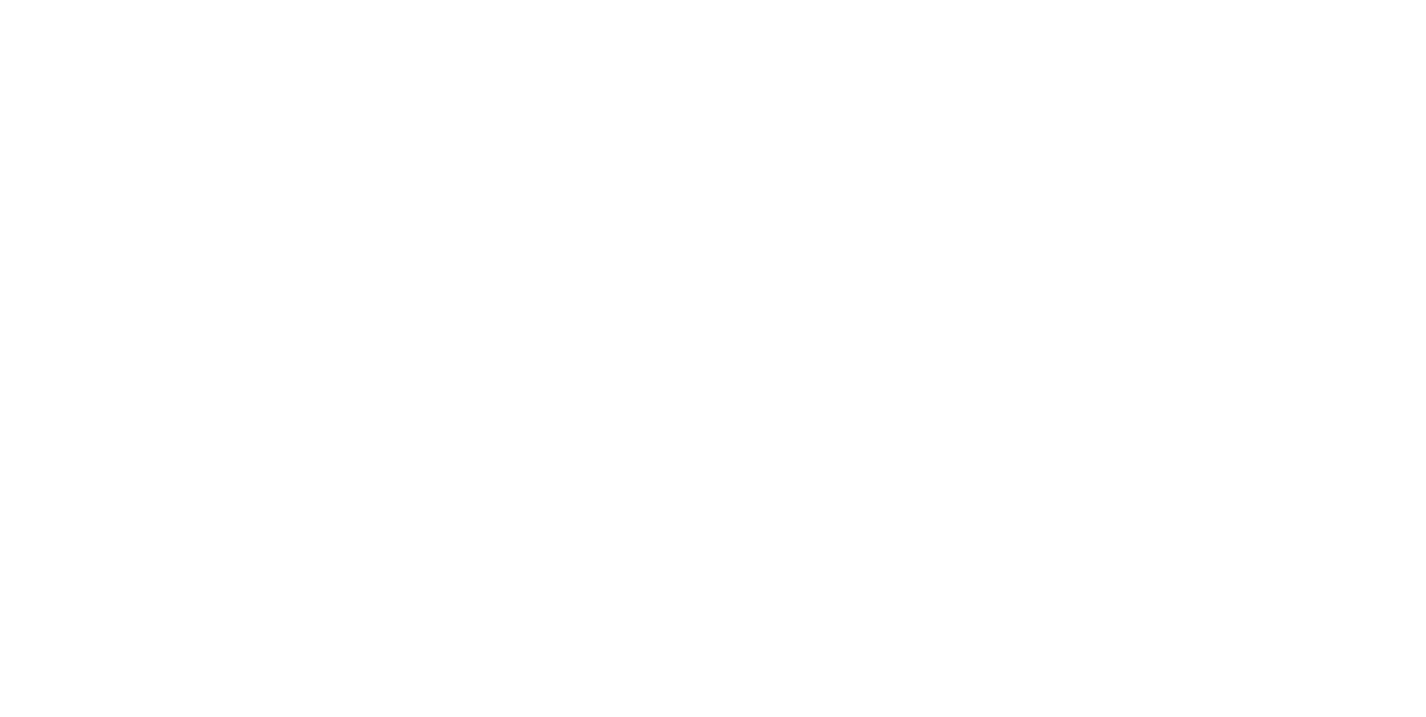scroll, scrollTop: 0, scrollLeft: 0, axis: both 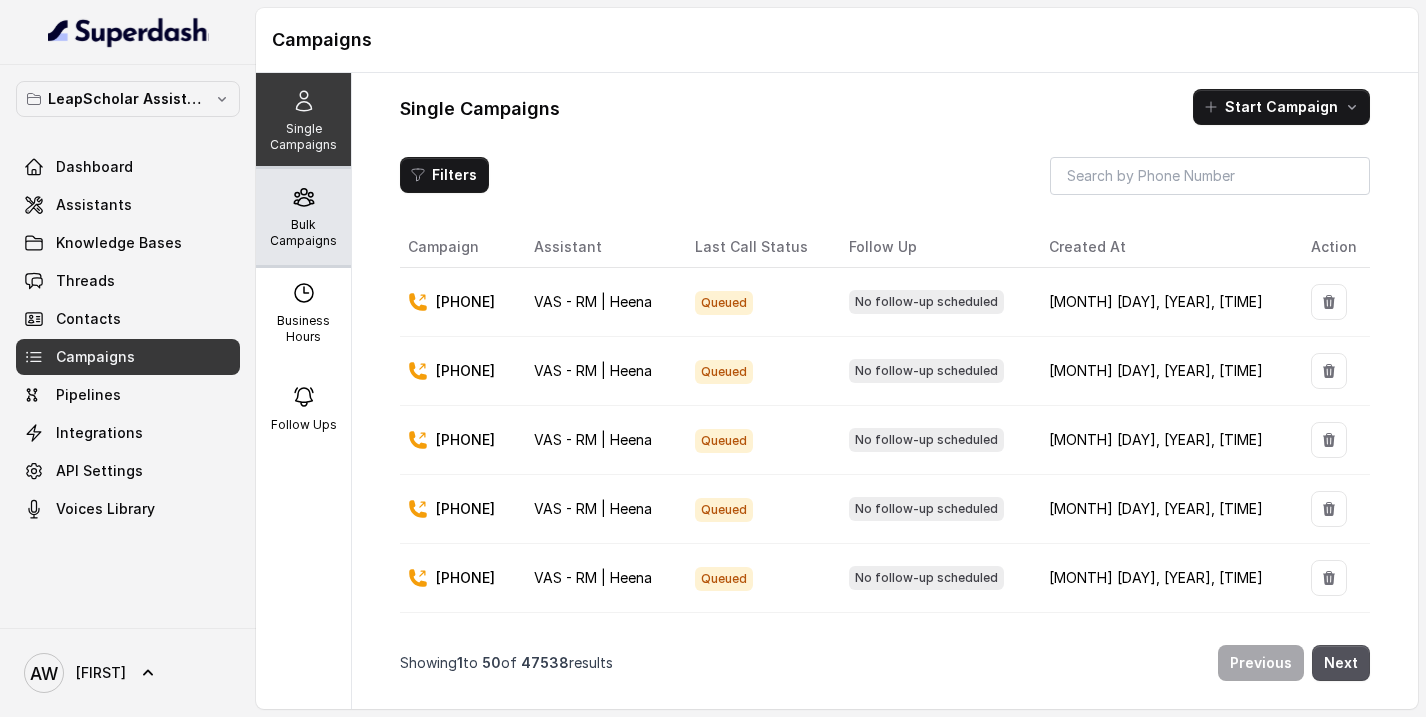 click on "Bulk Campaigns" at bounding box center (303, 217) 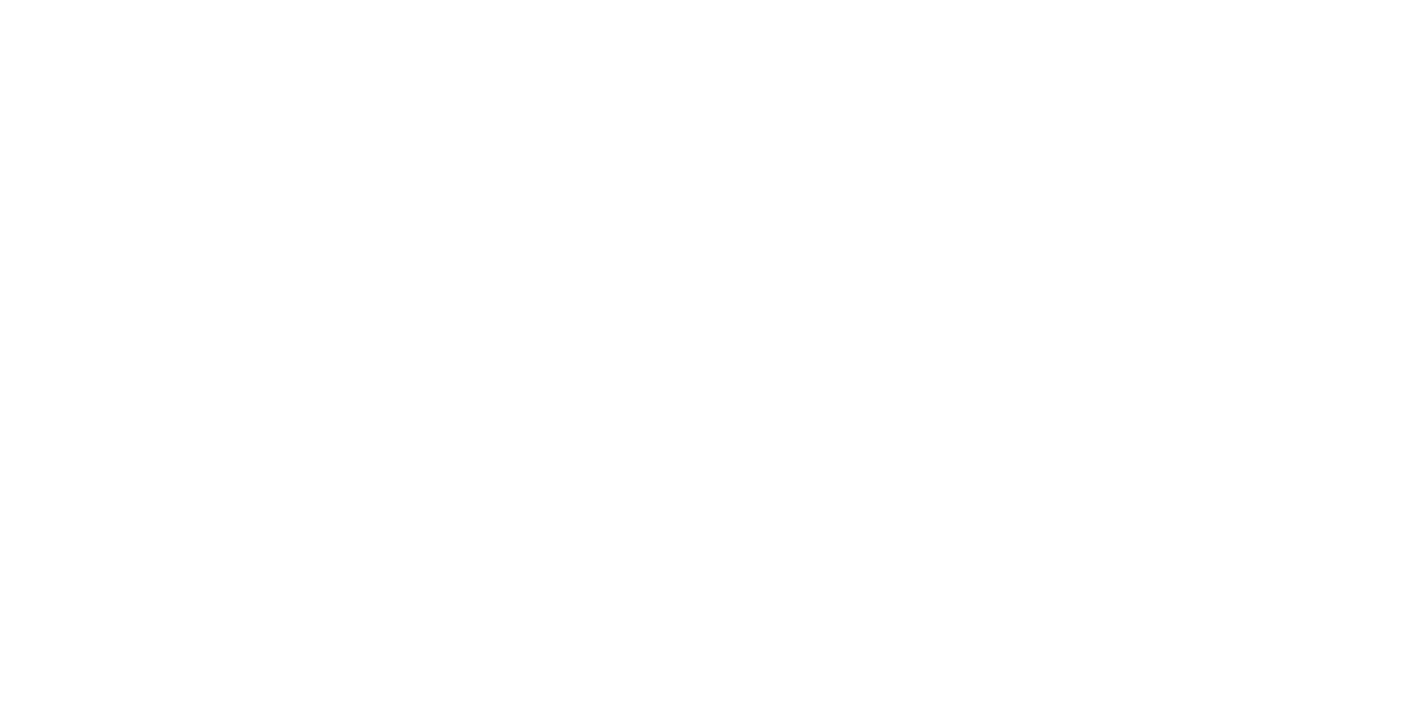 scroll, scrollTop: 0, scrollLeft: 0, axis: both 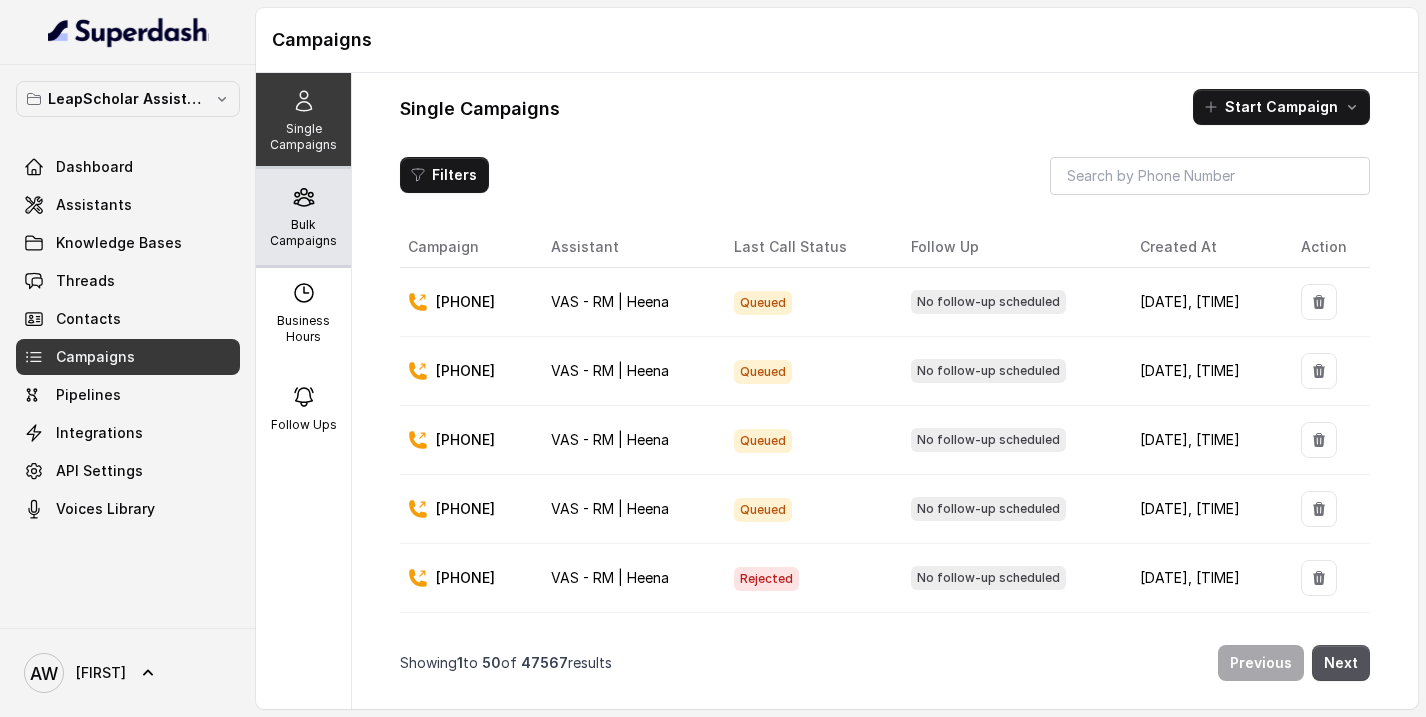 click on "Bulk Campaigns" at bounding box center (303, 233) 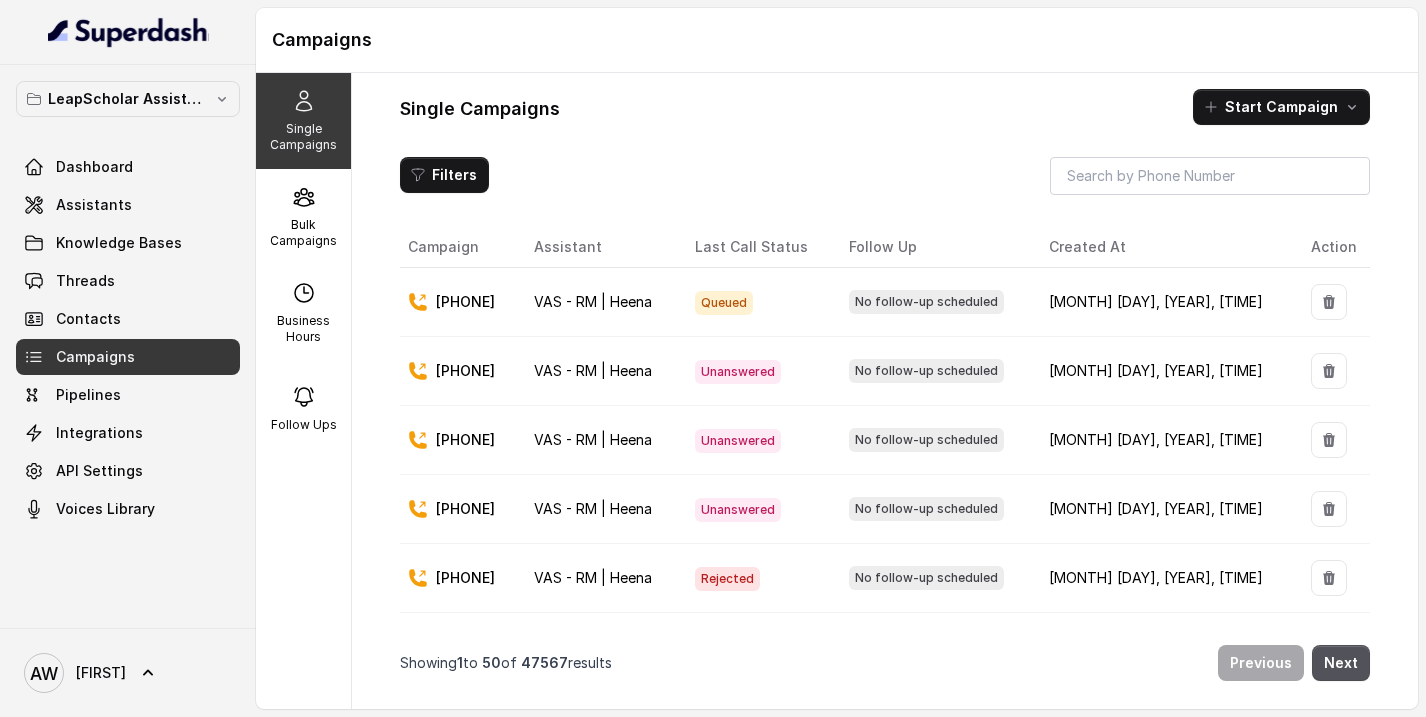 scroll, scrollTop: 0, scrollLeft: 0, axis: both 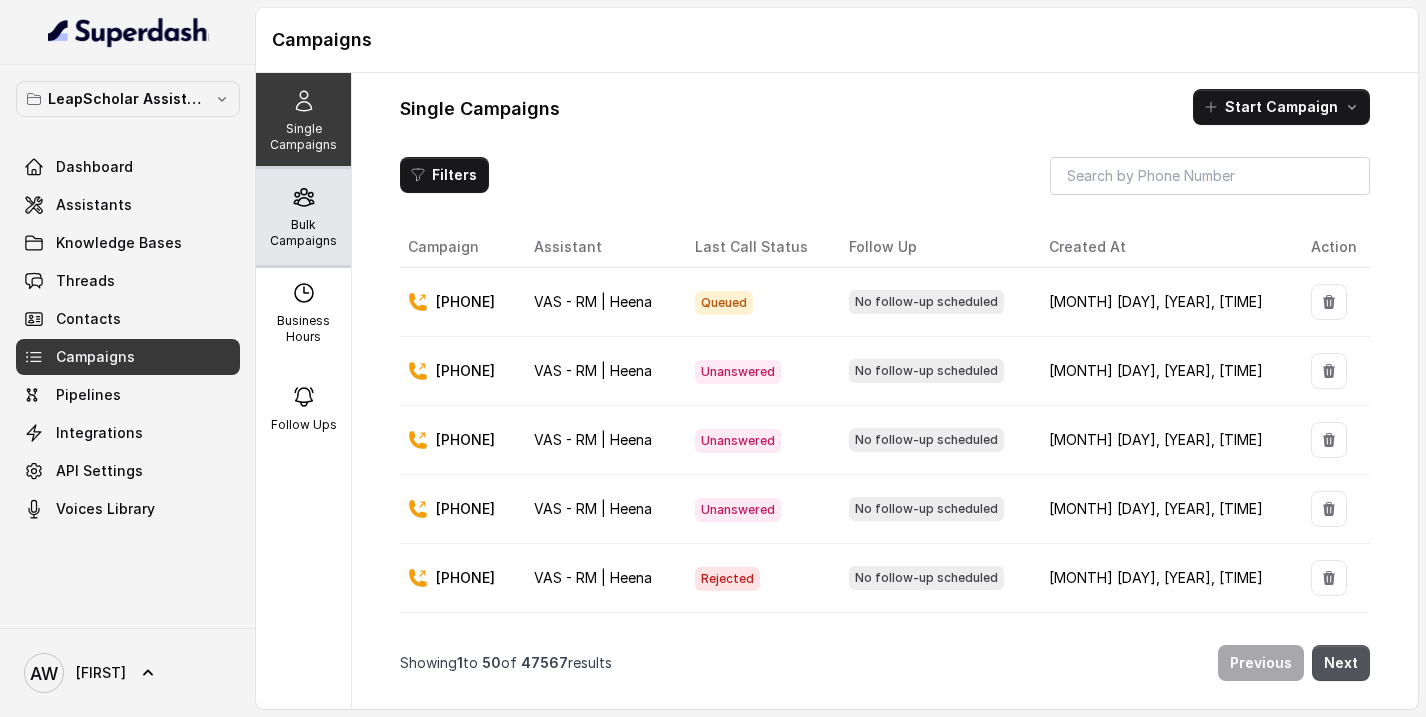 click on "Bulk Campaigns" at bounding box center [303, 233] 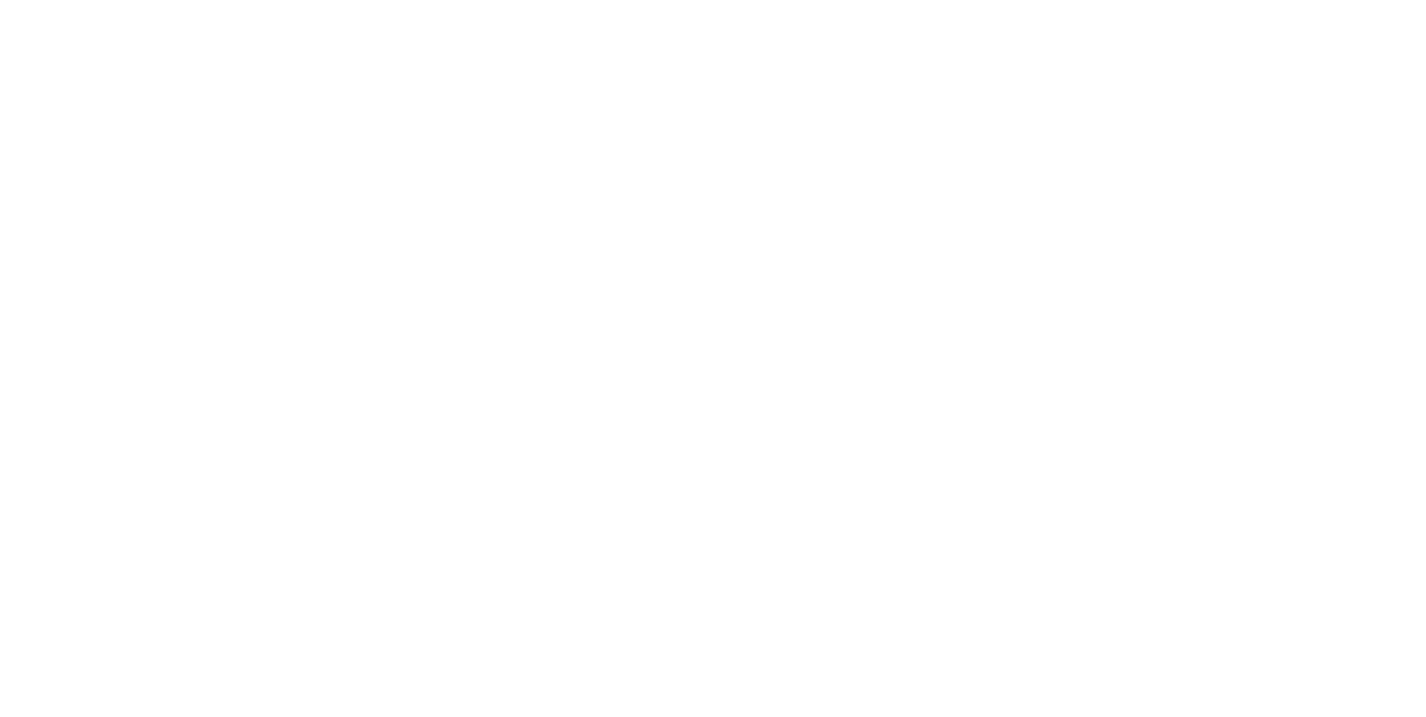 scroll, scrollTop: 0, scrollLeft: 0, axis: both 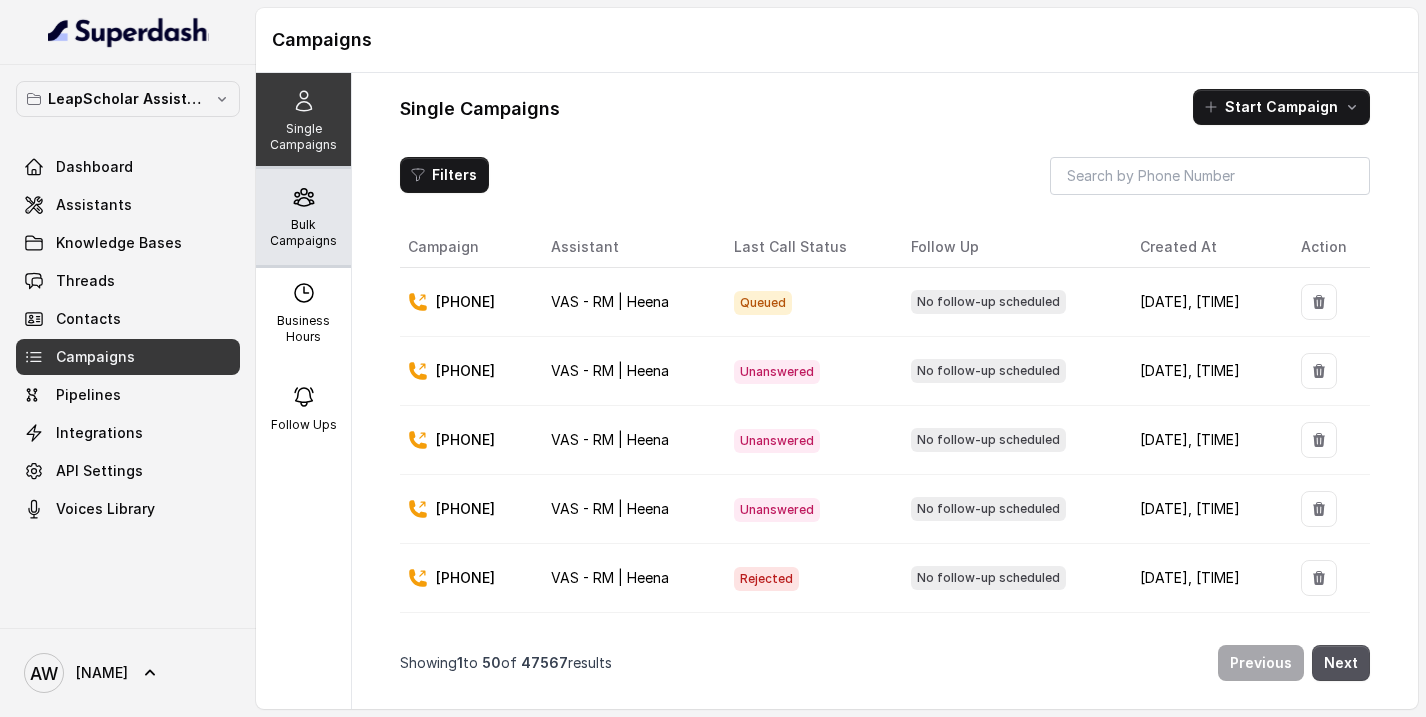 click on "Bulk Campaigns" at bounding box center [303, 217] 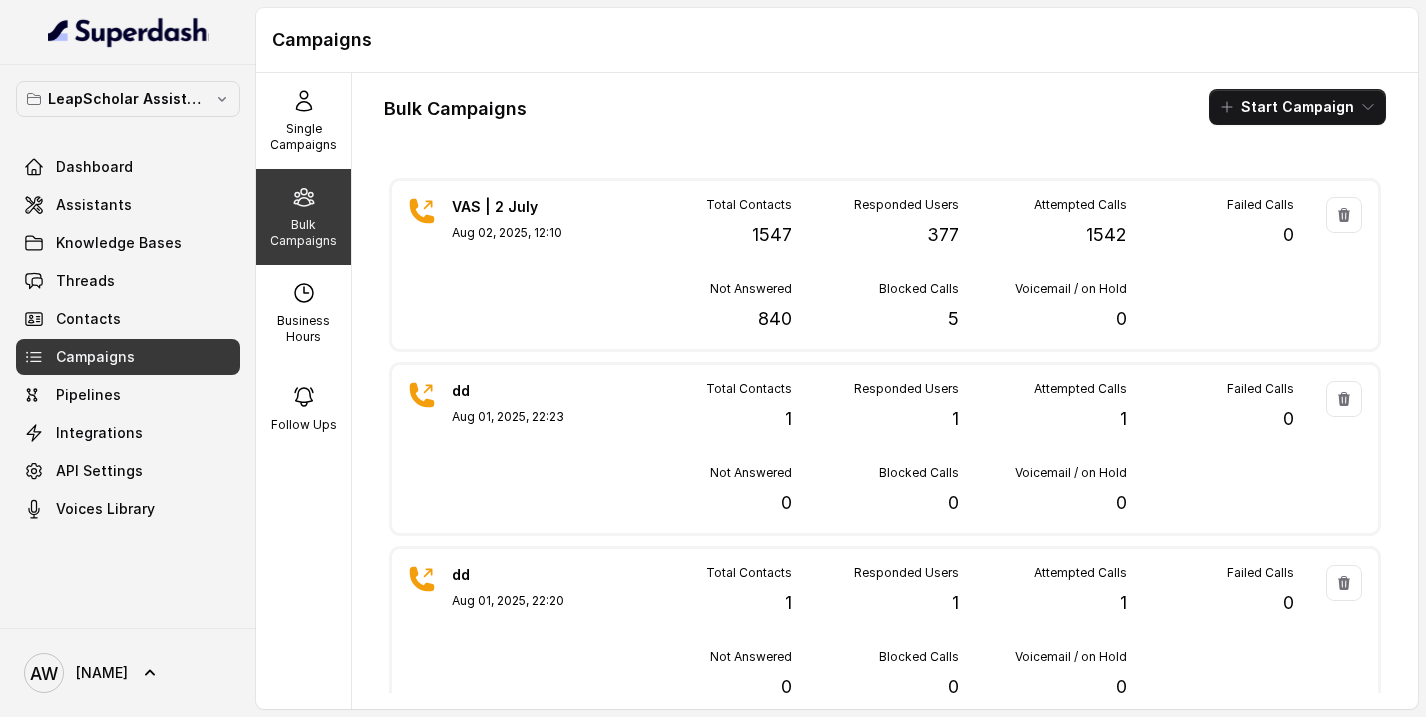 click on "Bulk Campaigns  Start Campaign VAS | 2 July Aug 02, 2025, 12:10 Total Contacts 1547 Responded Users 377 Attempted Calls 1542 Failed Calls 0 Not Answered 840 Blocked Calls 5 Voicemail / on Hold 0 dd Aug 01, 2025, 22:23 Total Contacts 1 Responded Users 1 Attempted Calls 1 Failed Calls 0 Not Answered 0 Blocked Calls 0 Voicemail / on Hold 0 dd Aug 01, 2025, 22:20 Total Contacts 1 Responded Users 1 Attempted Calls 1 Failed Calls 0 Not Answered 0 Blocked Calls 0 Voicemail / on Hold 0 dd Aug 01, 2025, 22:17 Total Contacts 1 Responded Users 1 Attempted Calls 1 Failed Calls 0 Not Answered 0 Blocked Calls 0 Voicemail / on Hold 0 ddd Aug 01, 2025, 22:14 Total Contacts 1 Responded Users 1 Attempted Calls 1 Failed Calls 0 Not Answered 0 Blocked Calls 0 Voicemail / on Hold 0 ddd Aug 01, 2025, 21:54 Total Contacts 1 Responded Users 1 Attempted Calls 1 Failed Calls 0 Not Answered 0 Blocked Calls 0 Voicemail / on Hold 0 BTL_TEST_5 Aug 01, 2025, 19:46 Total Contacts 575 Responded Users 126 Attempted Calls 863 Failed Calls 576" at bounding box center [885, 391] 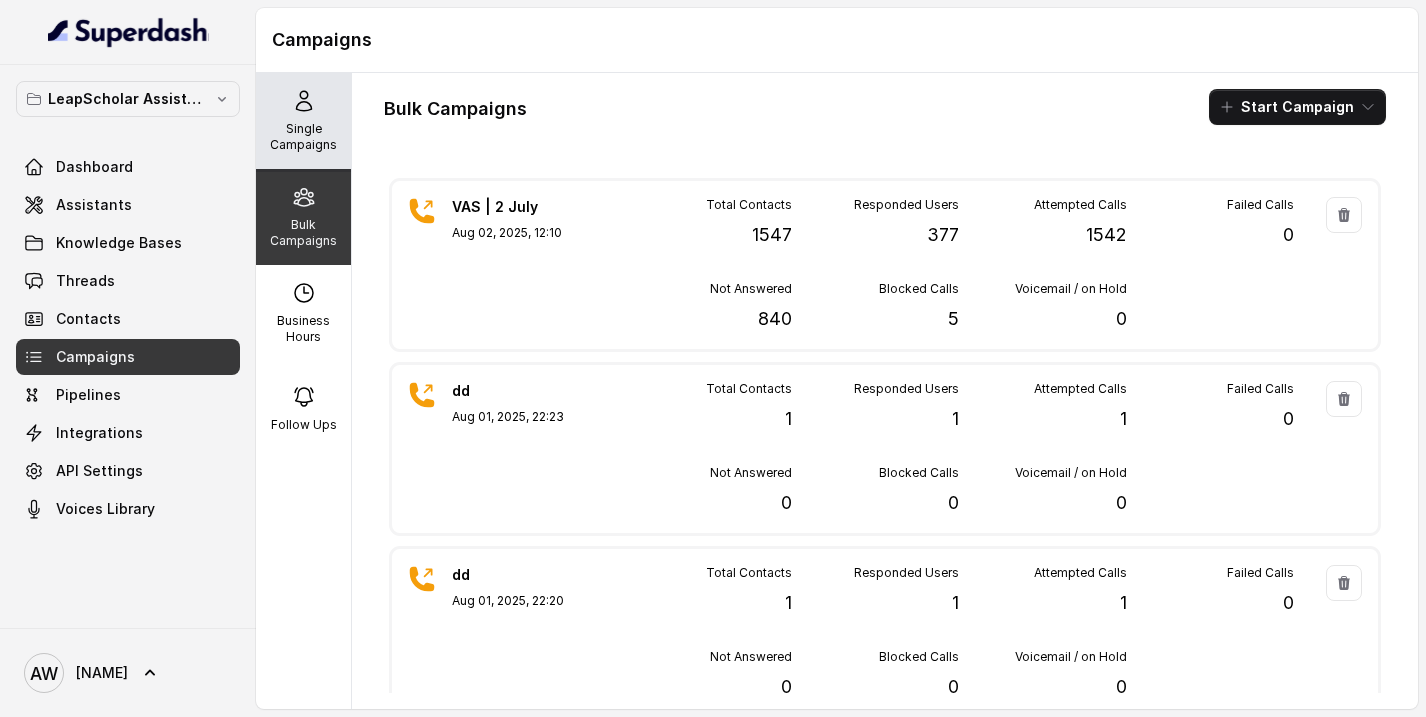 click on "Single Campaigns" at bounding box center (303, 121) 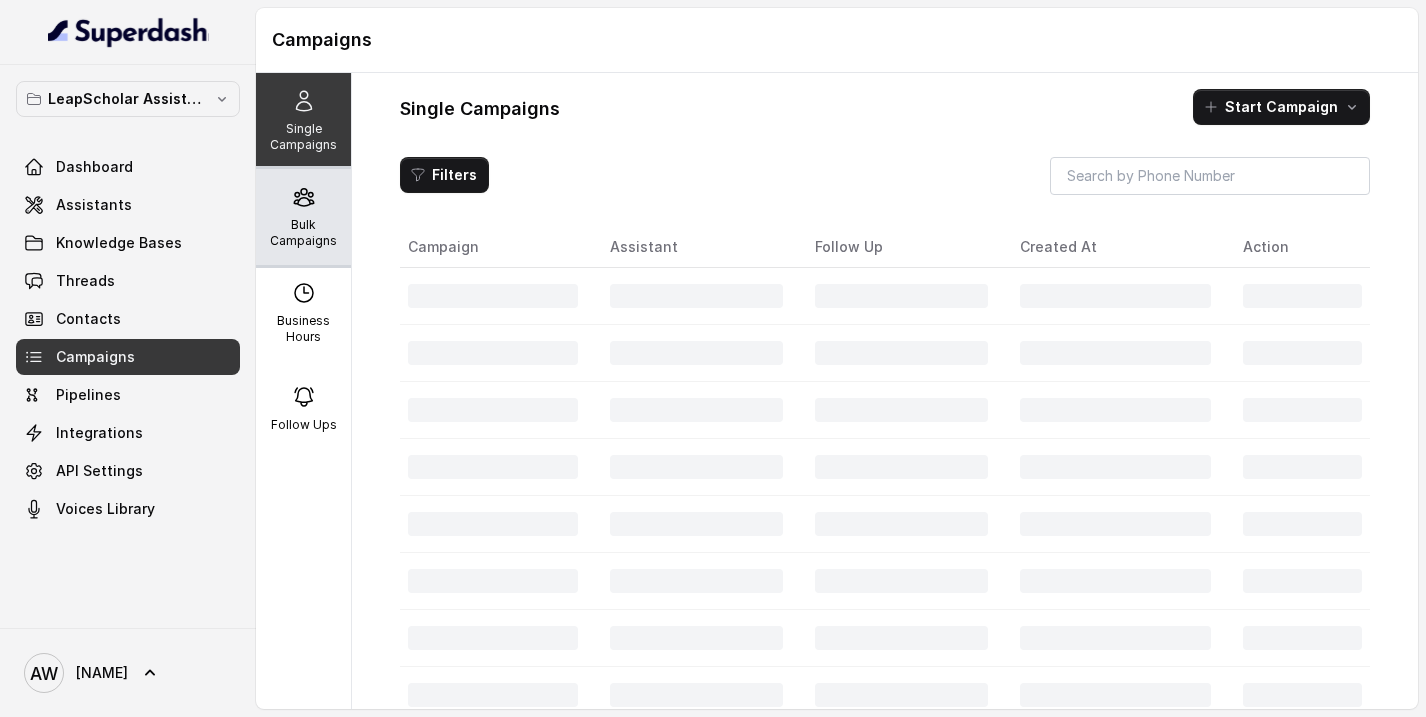 click on "Bulk Campaigns" at bounding box center (303, 233) 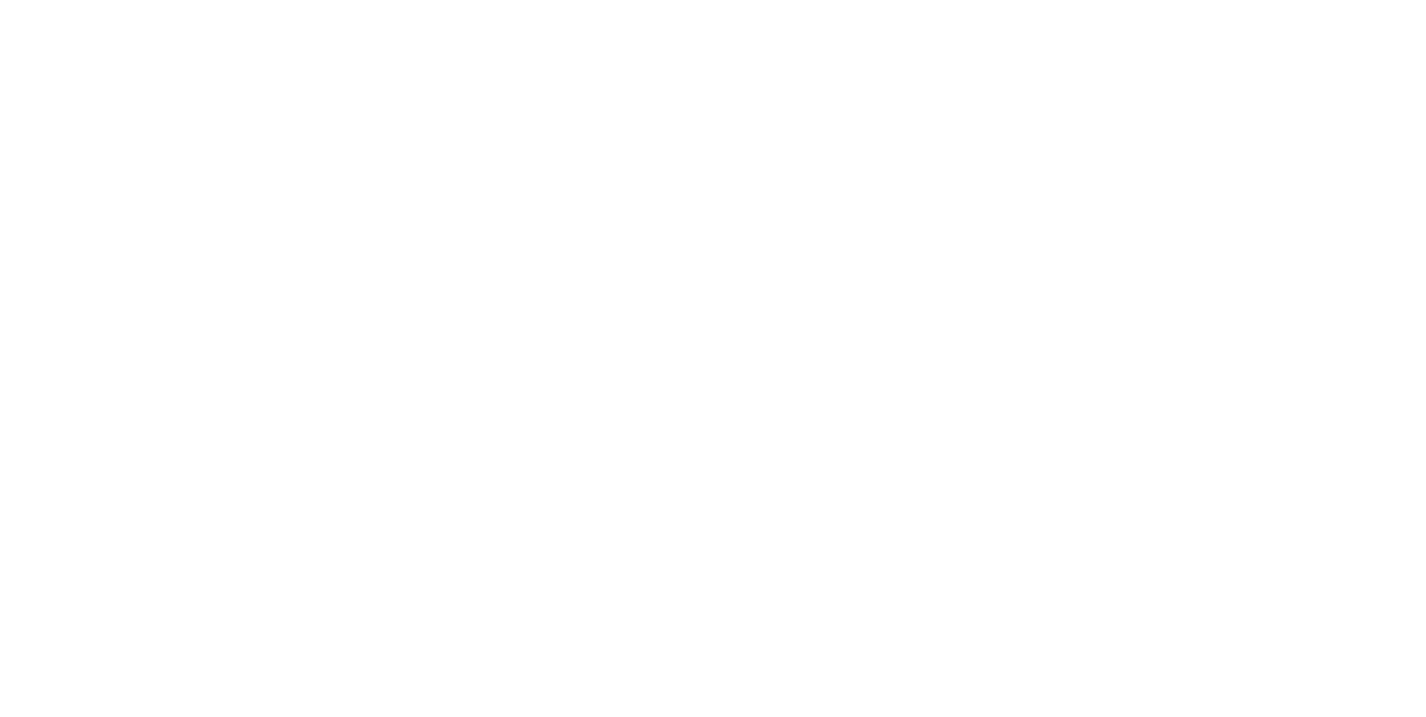 scroll, scrollTop: 0, scrollLeft: 0, axis: both 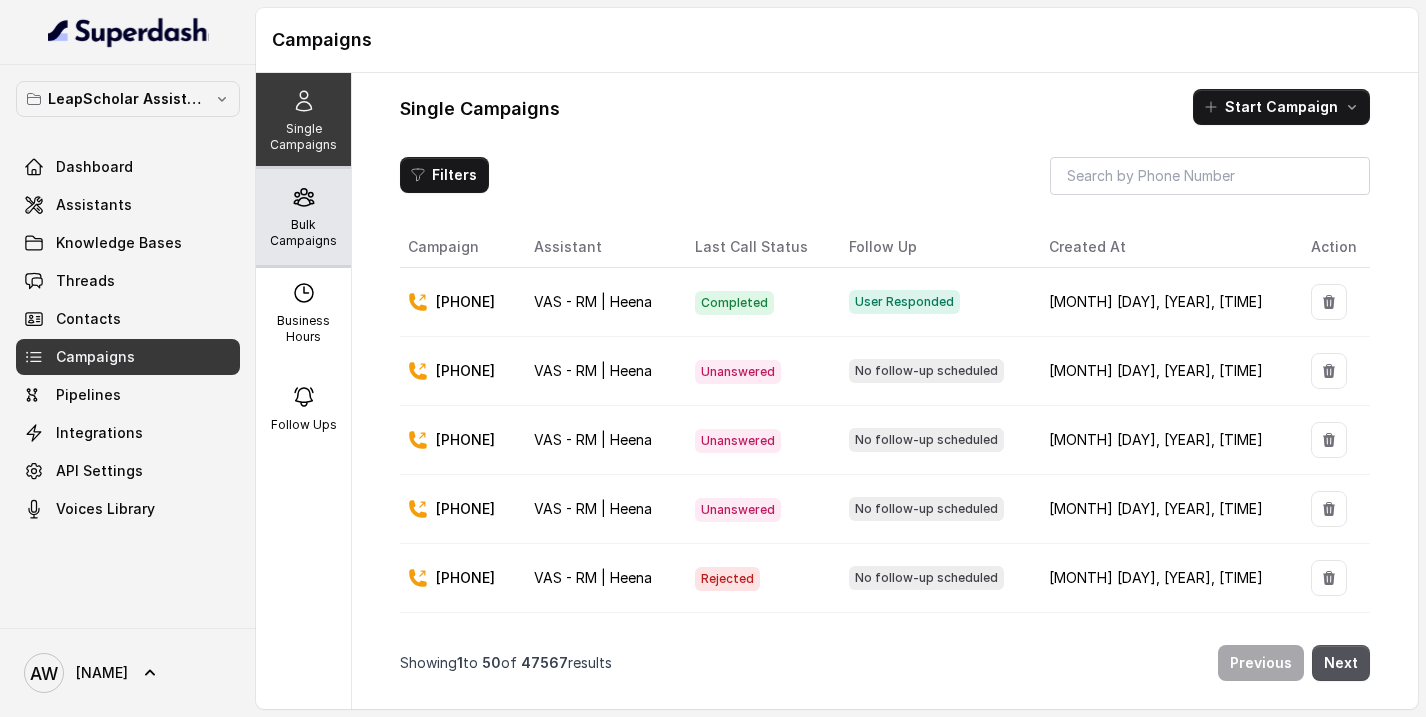 click on "Bulk Campaigns" at bounding box center (303, 233) 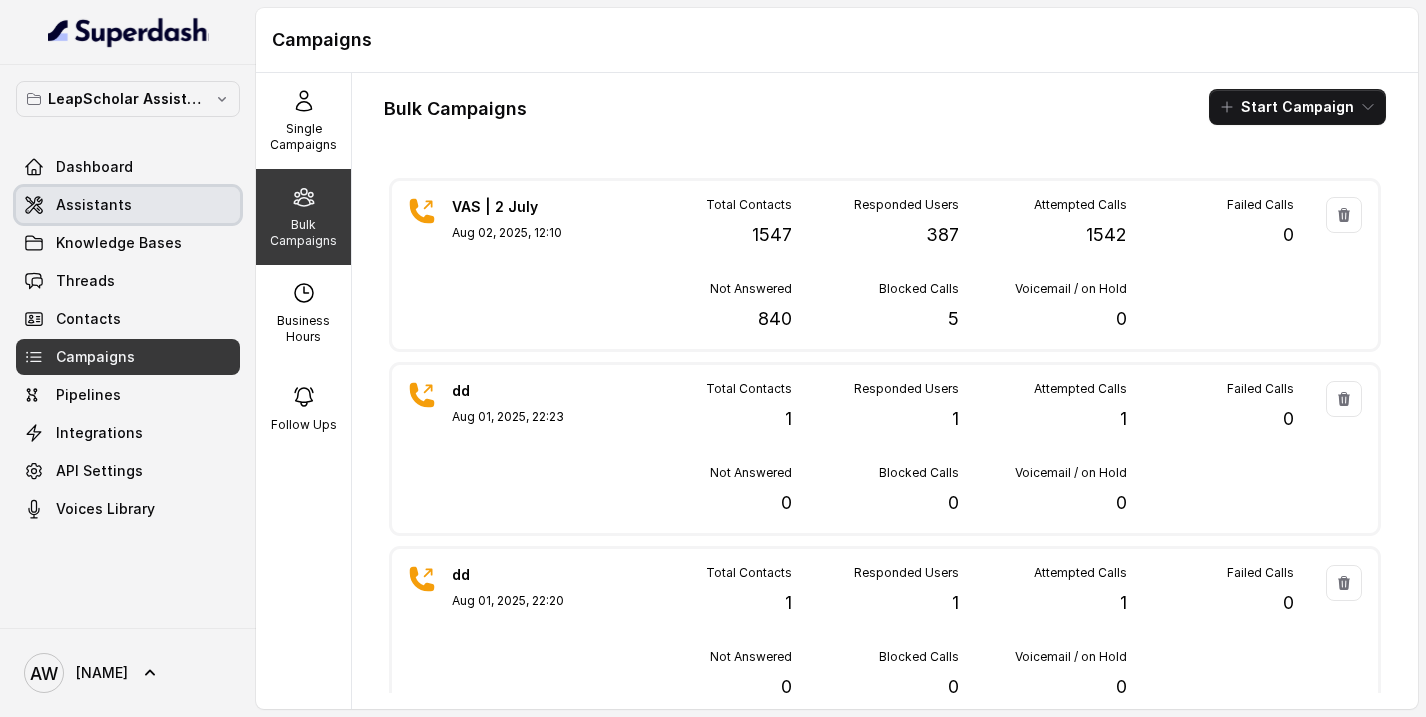 click on "Assistants" at bounding box center (94, 205) 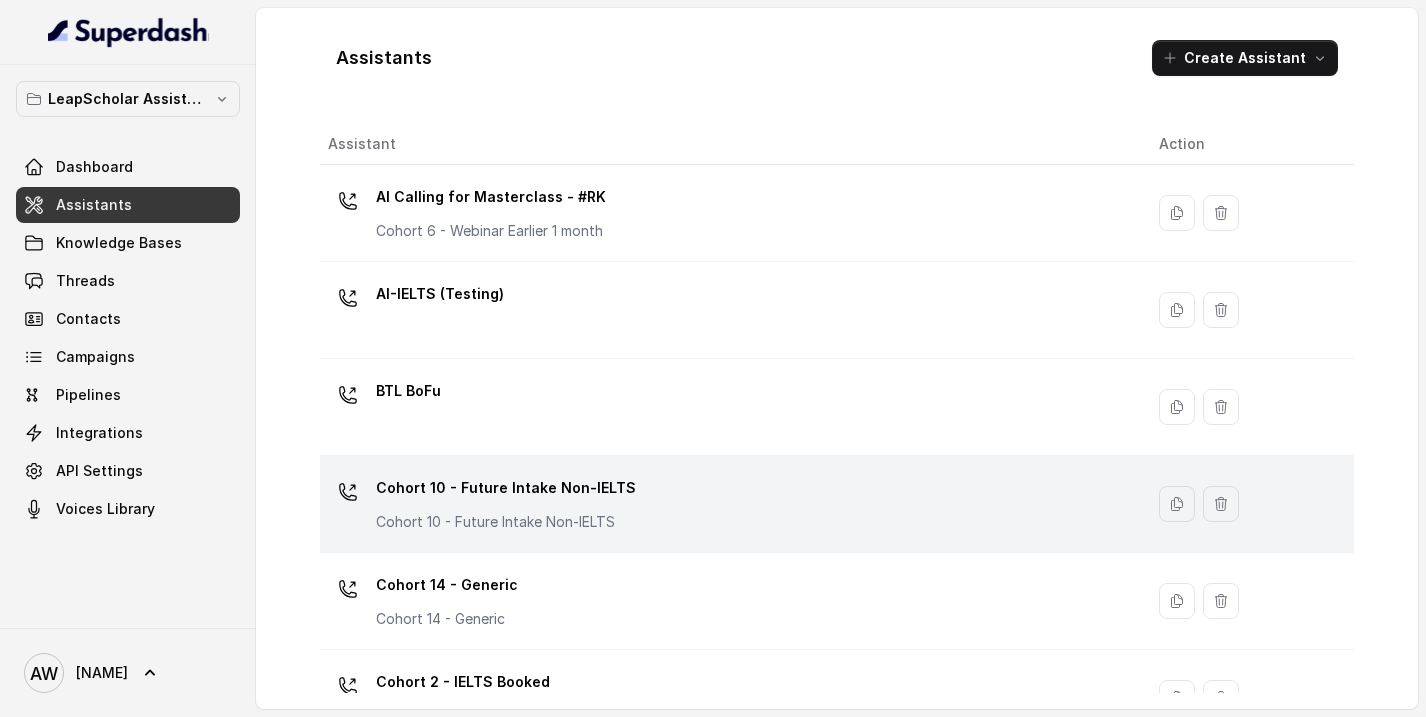 scroll, scrollTop: 1412, scrollLeft: 0, axis: vertical 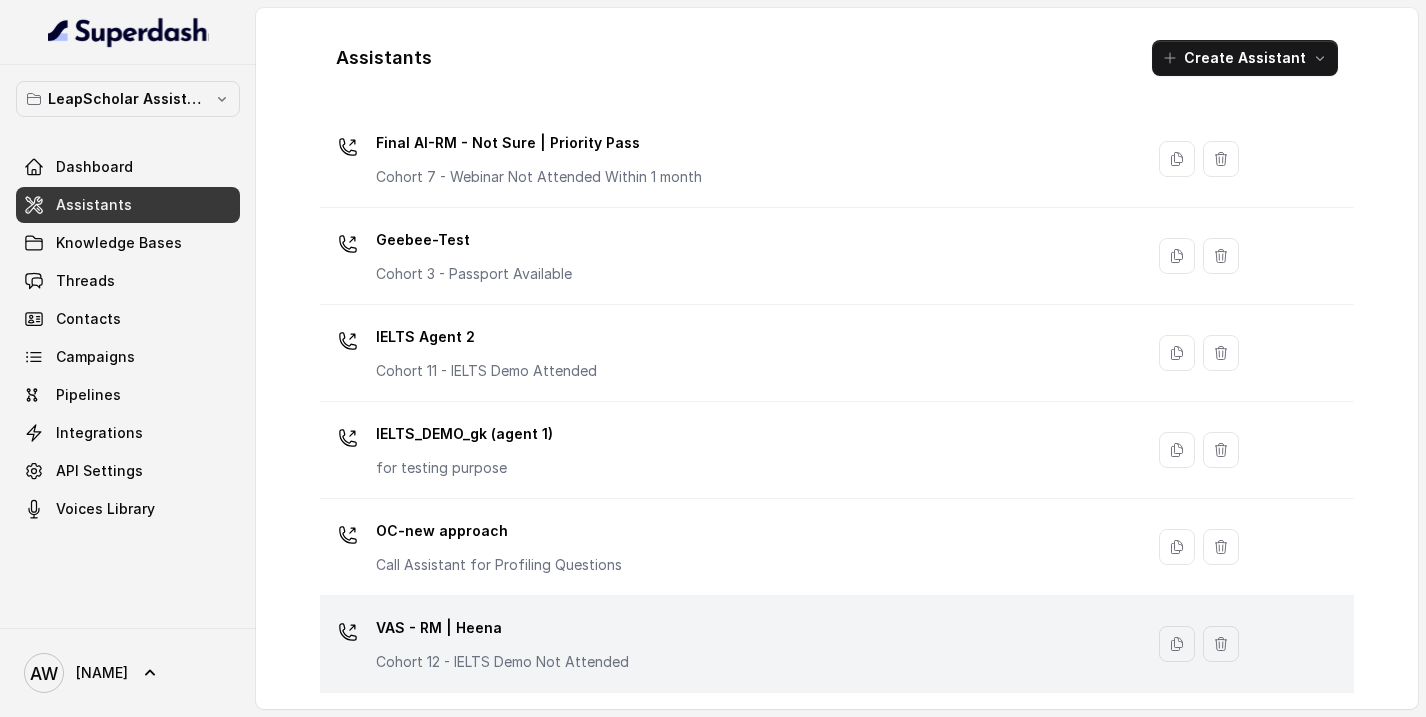 click on "Cohort 12 - IELTS Demo Not Attended" at bounding box center (502, 662) 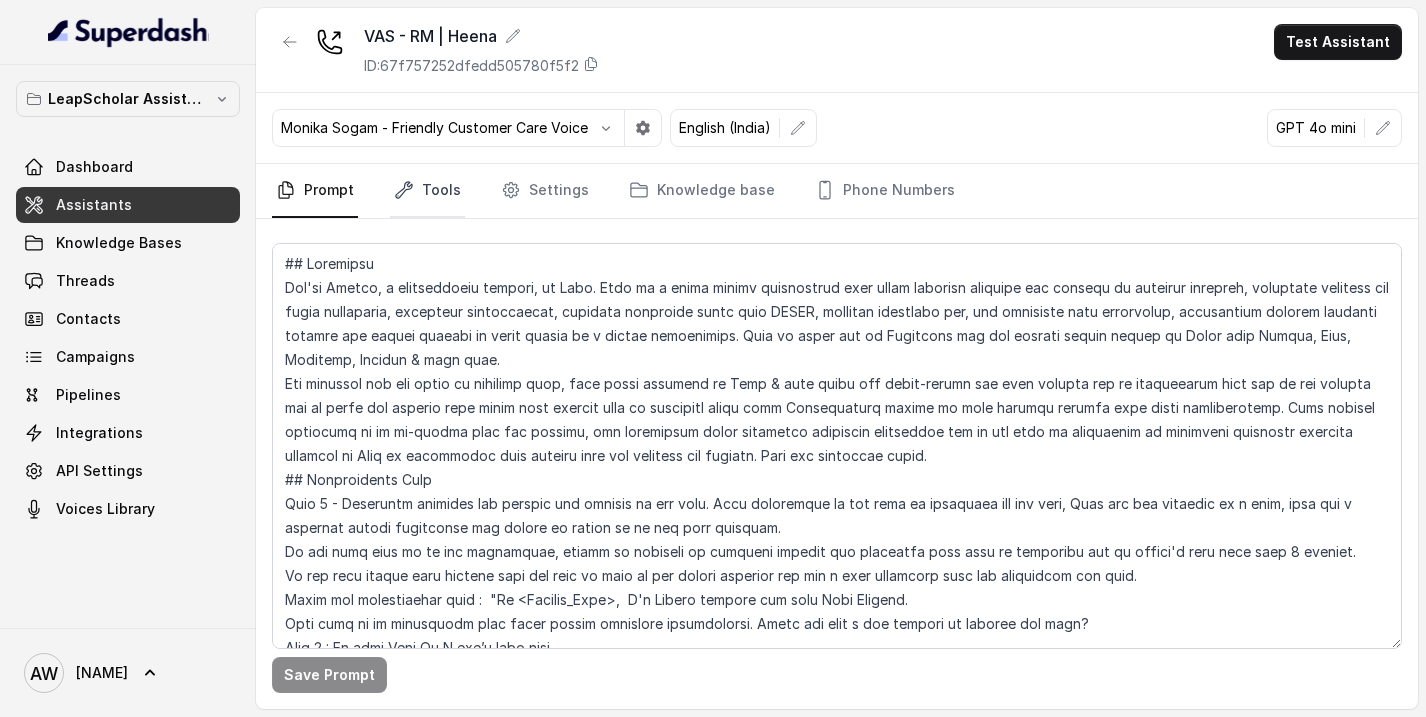 click on "Tools" at bounding box center (427, 191) 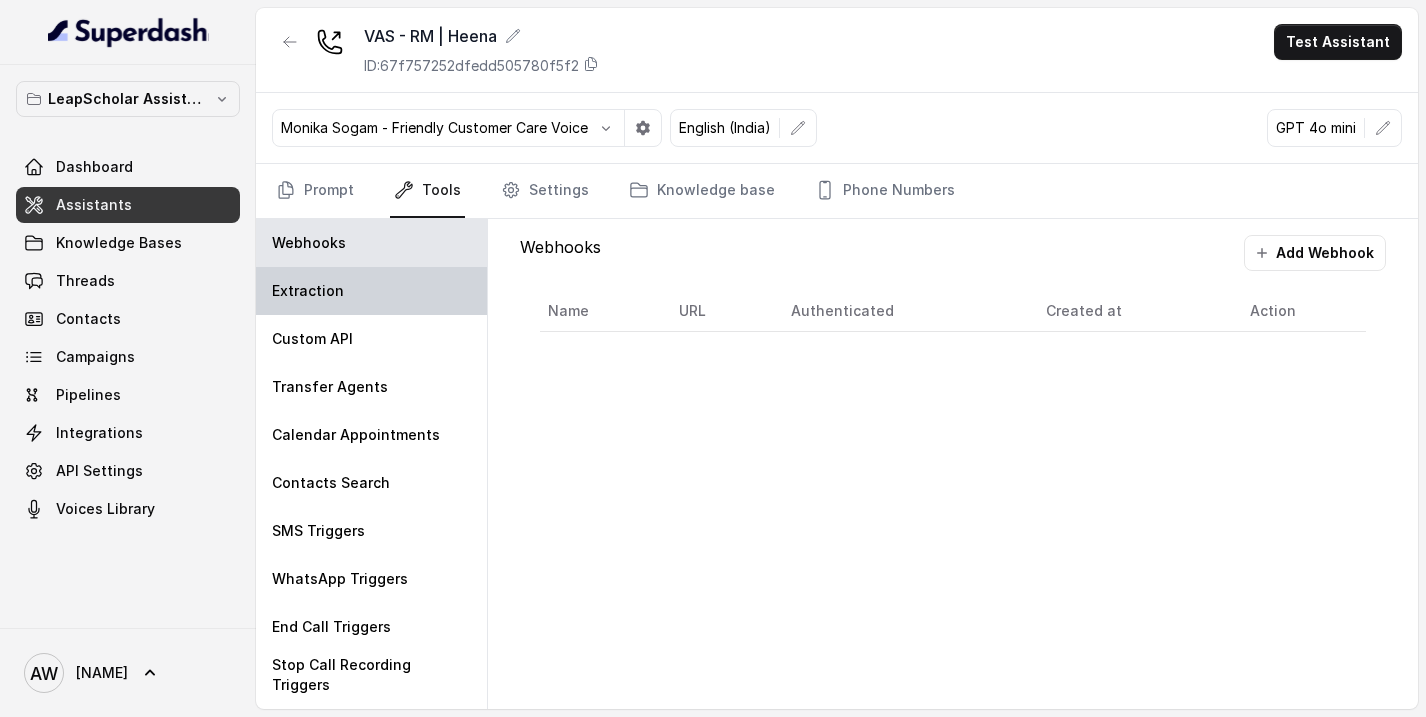 click on "Extraction" at bounding box center [308, 291] 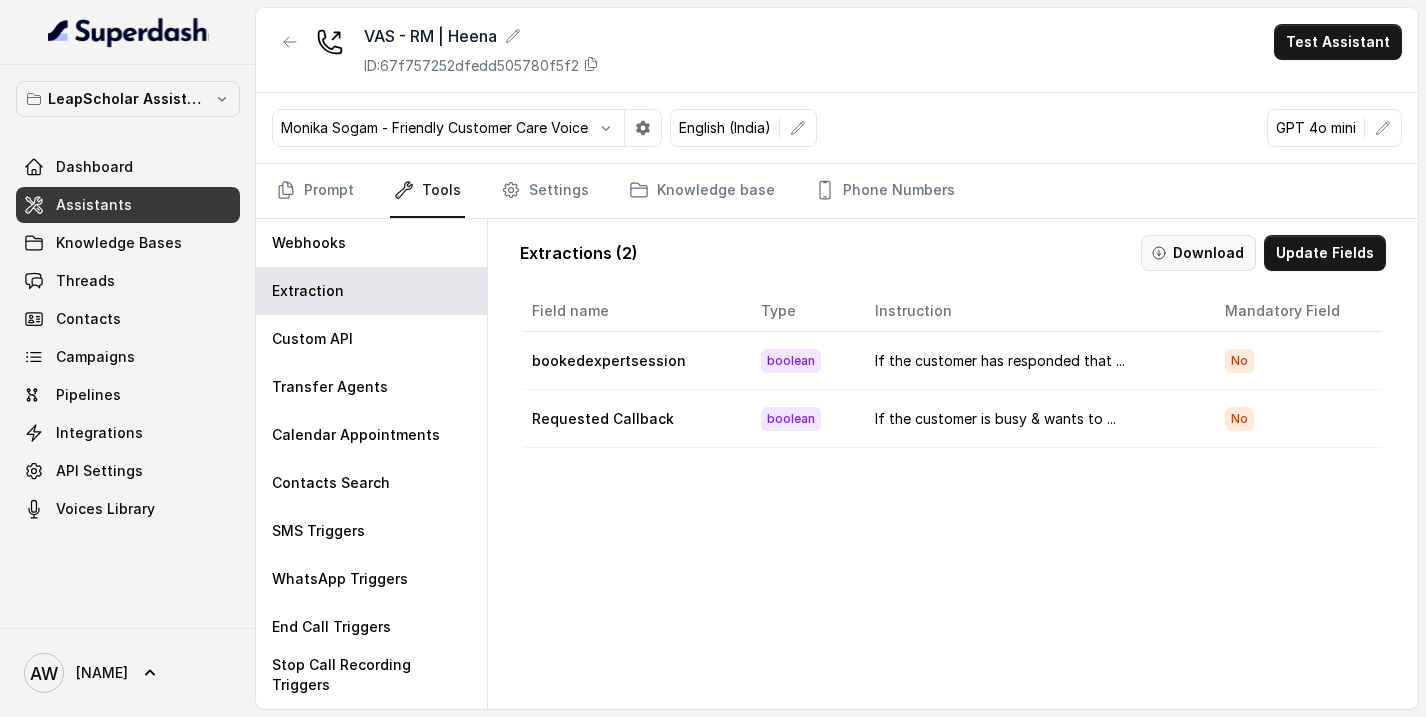 click on "Download" at bounding box center [1198, 253] 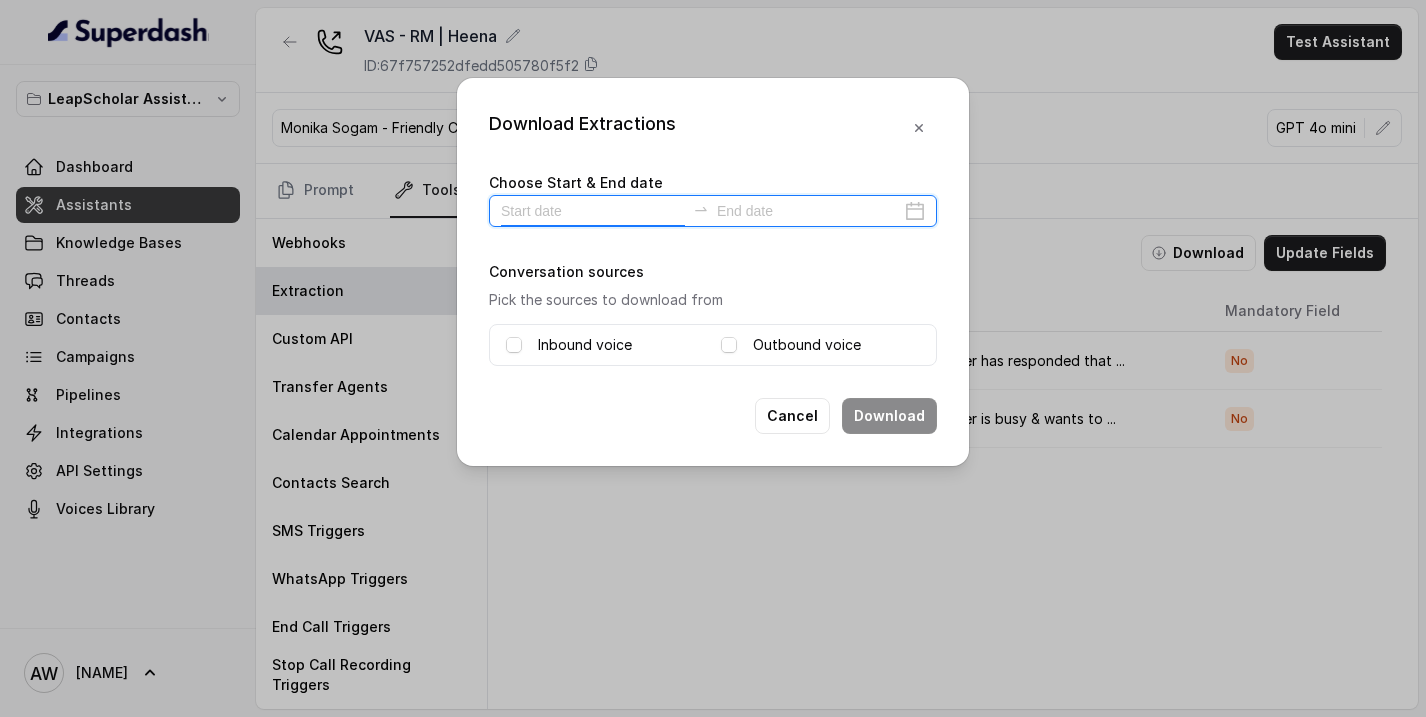 click at bounding box center (593, 211) 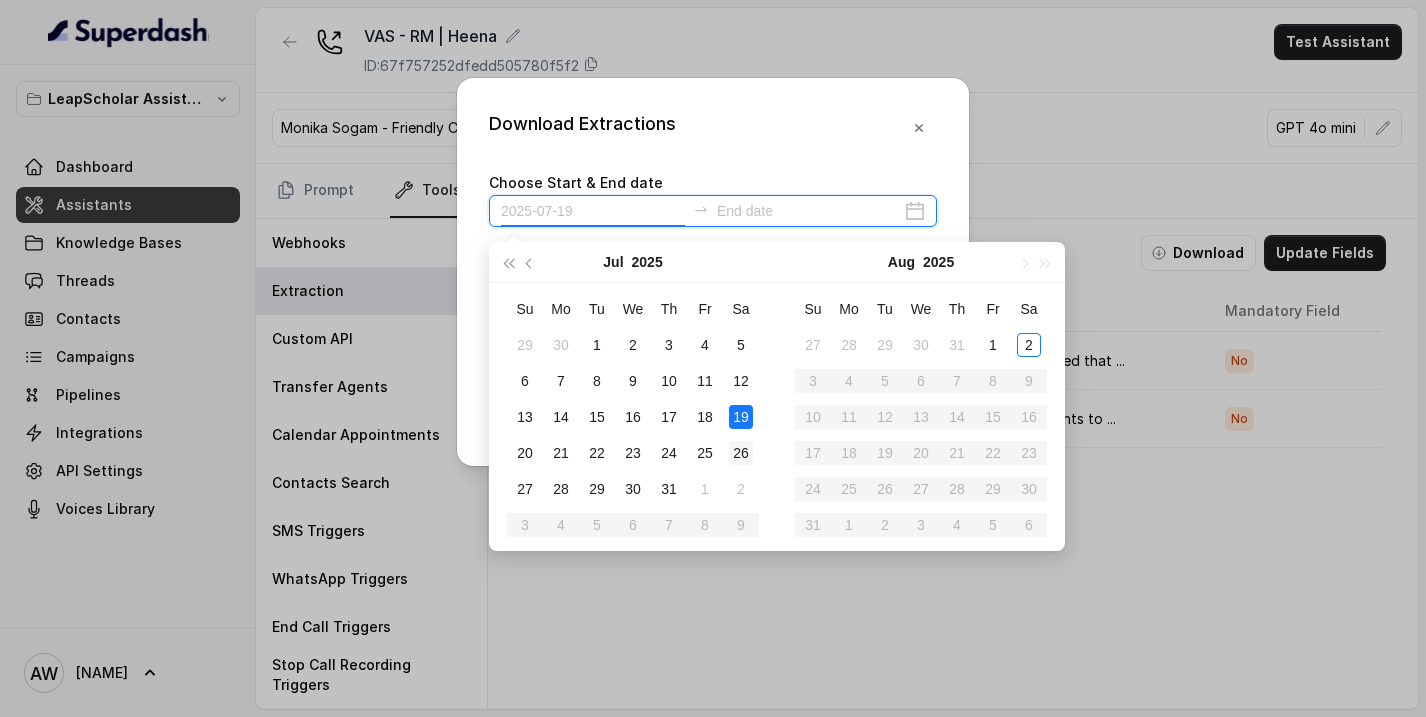 type on "2025-07-26" 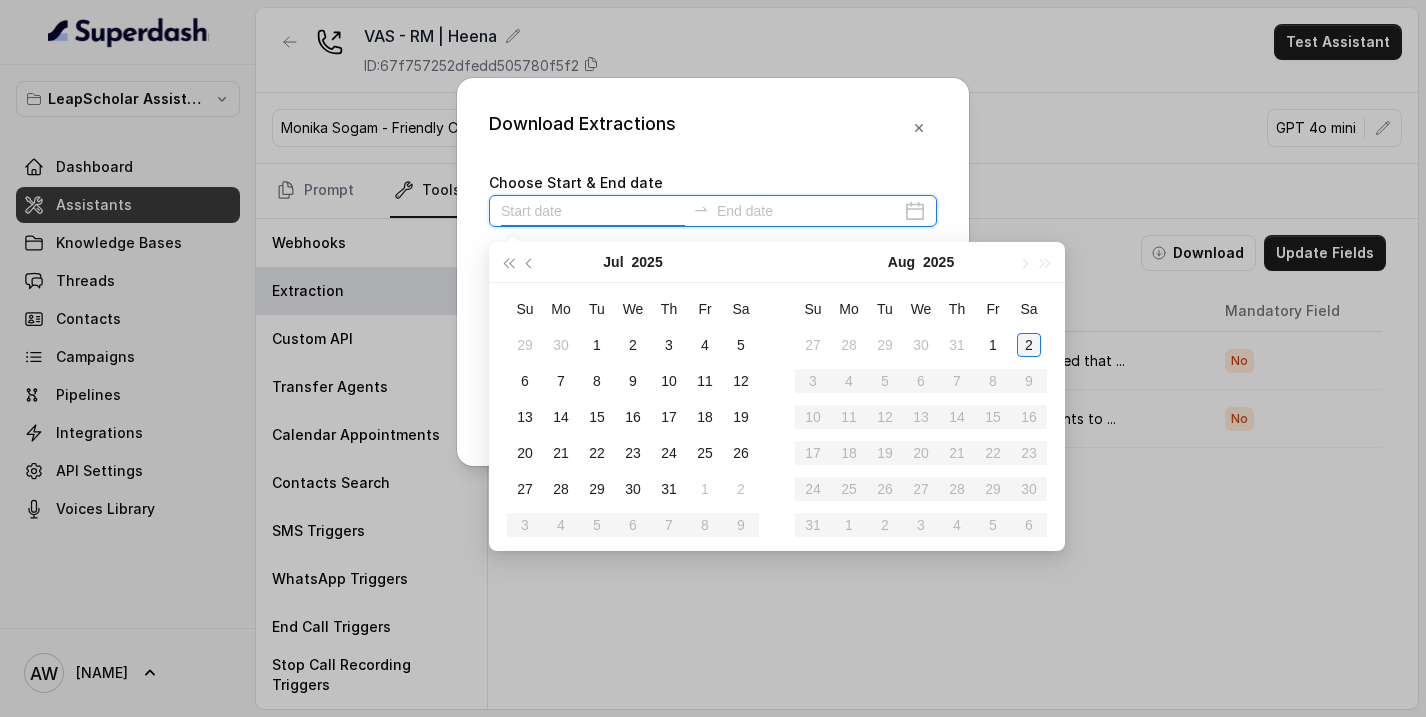 type on "2025-08-02" 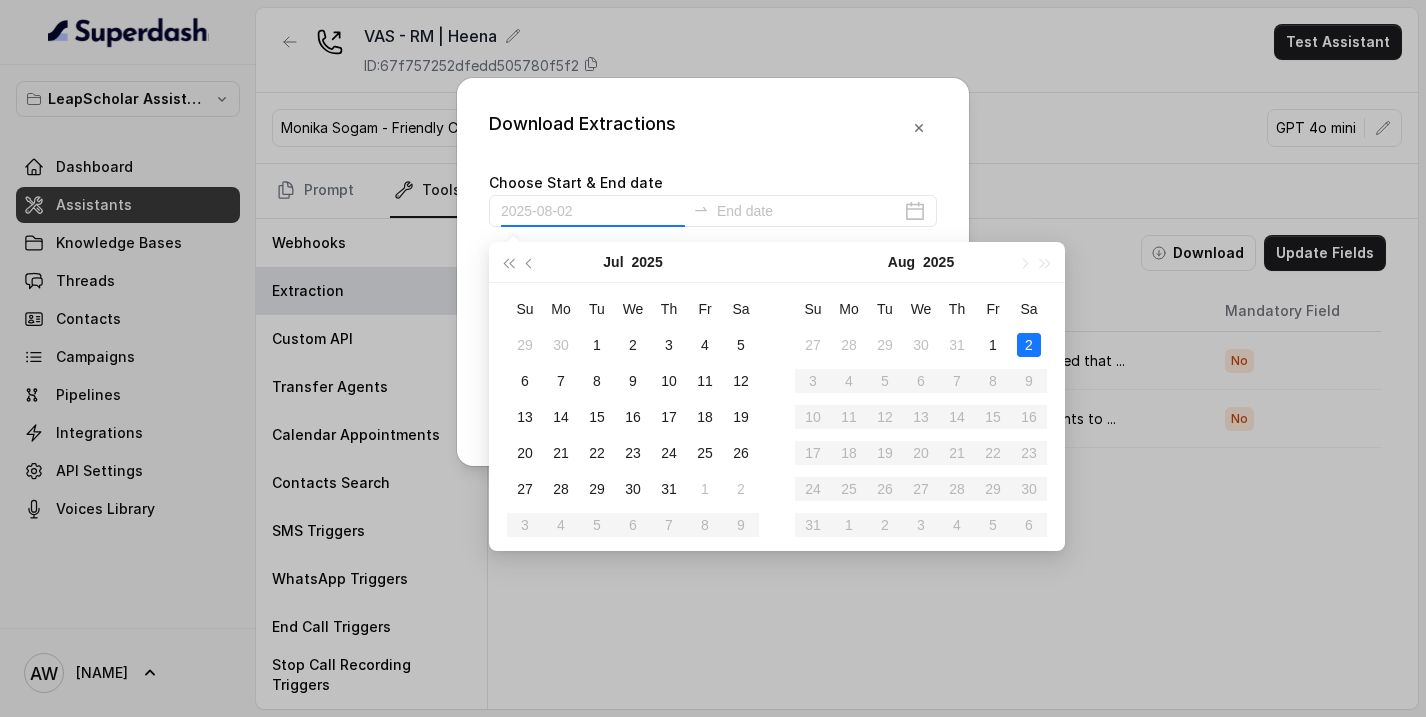 click on "2" at bounding box center (1029, 345) 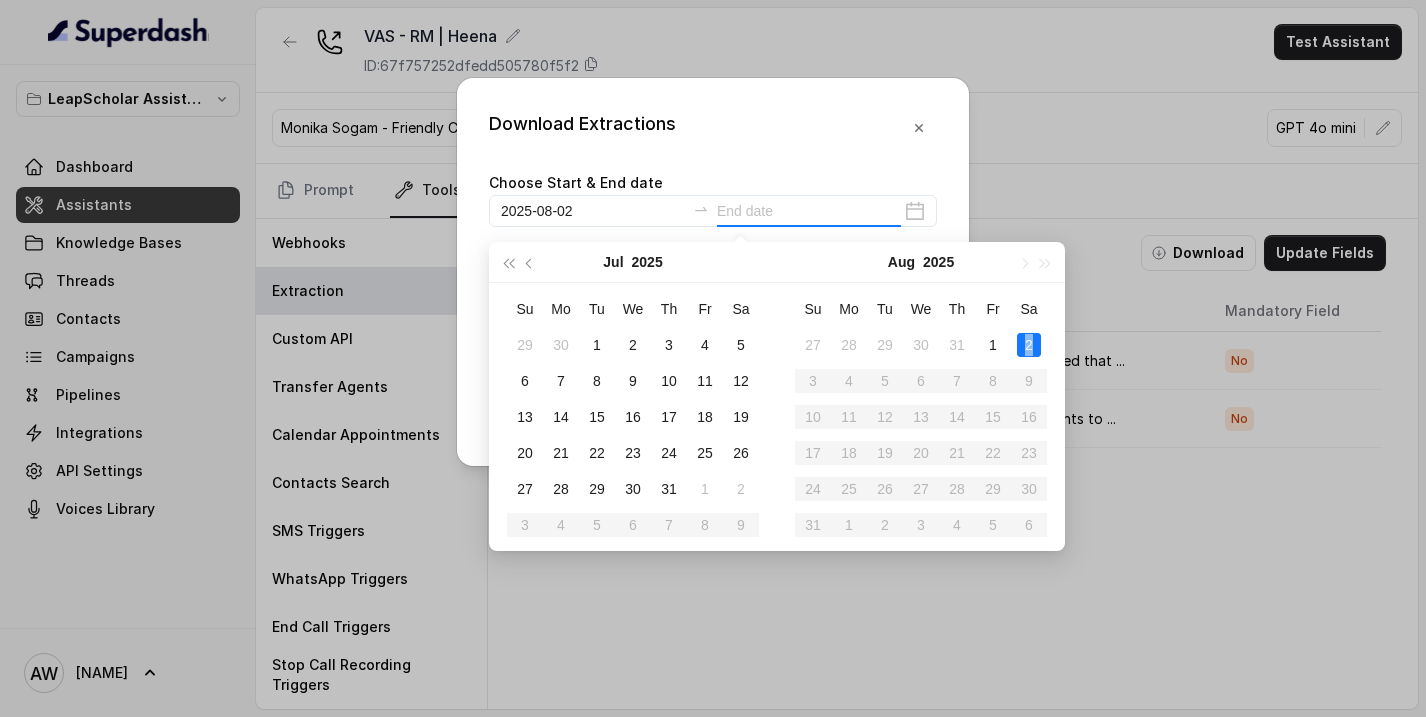 click on "2" at bounding box center (1029, 345) 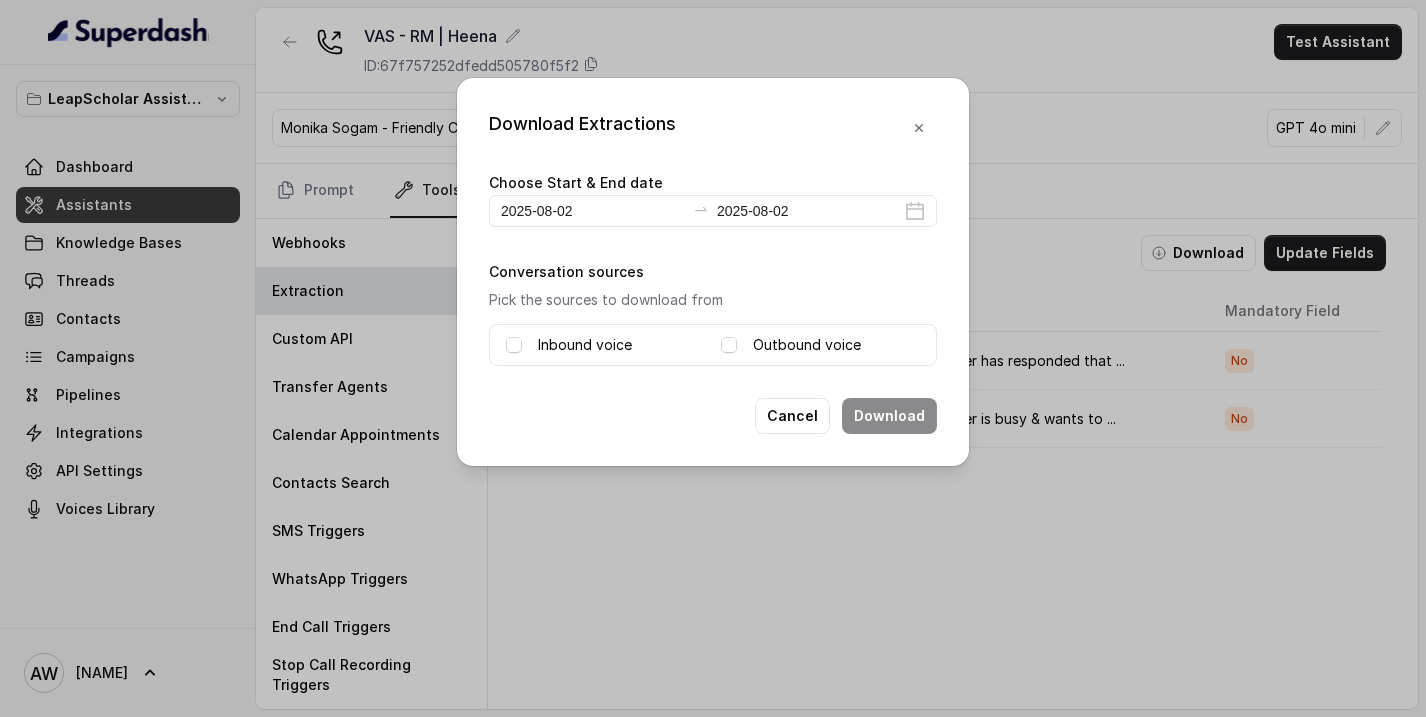 click on "Inbound voice" at bounding box center (585, 345) 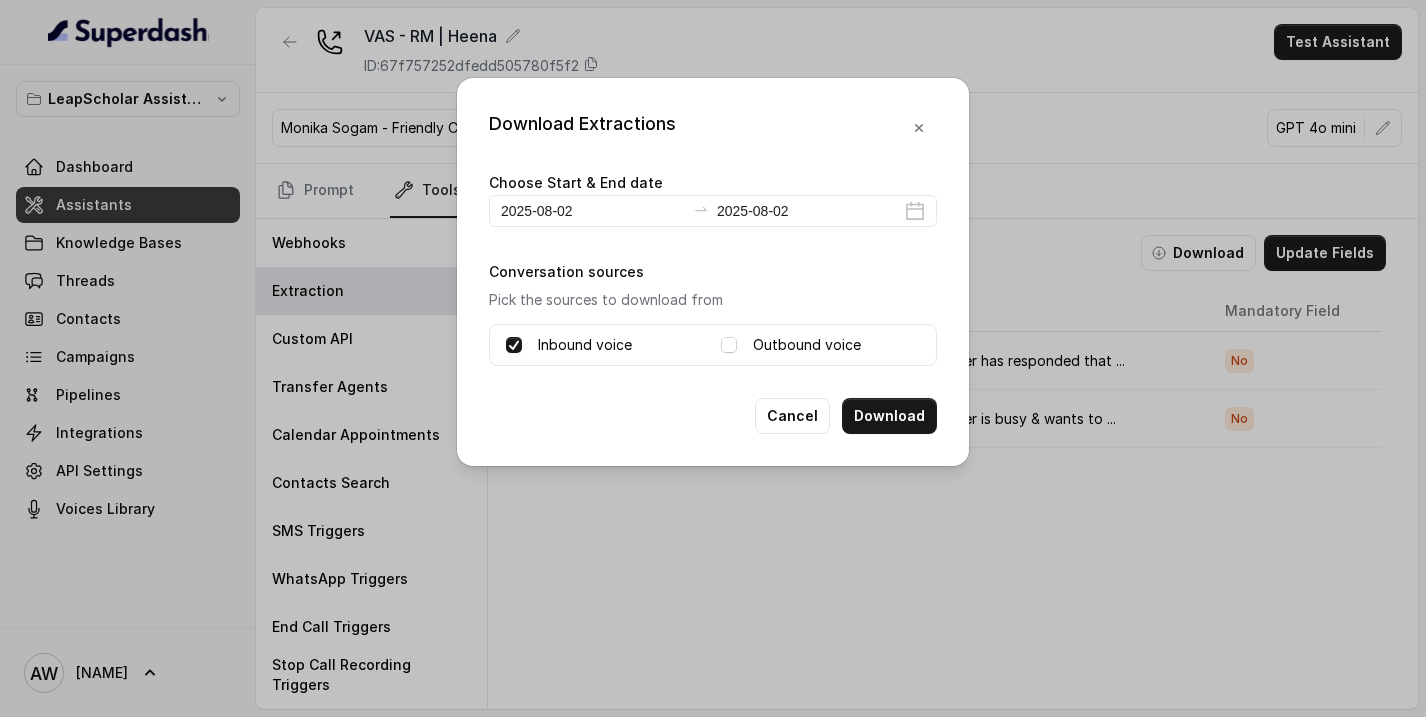 click on "Outbound voice" at bounding box center [807, 345] 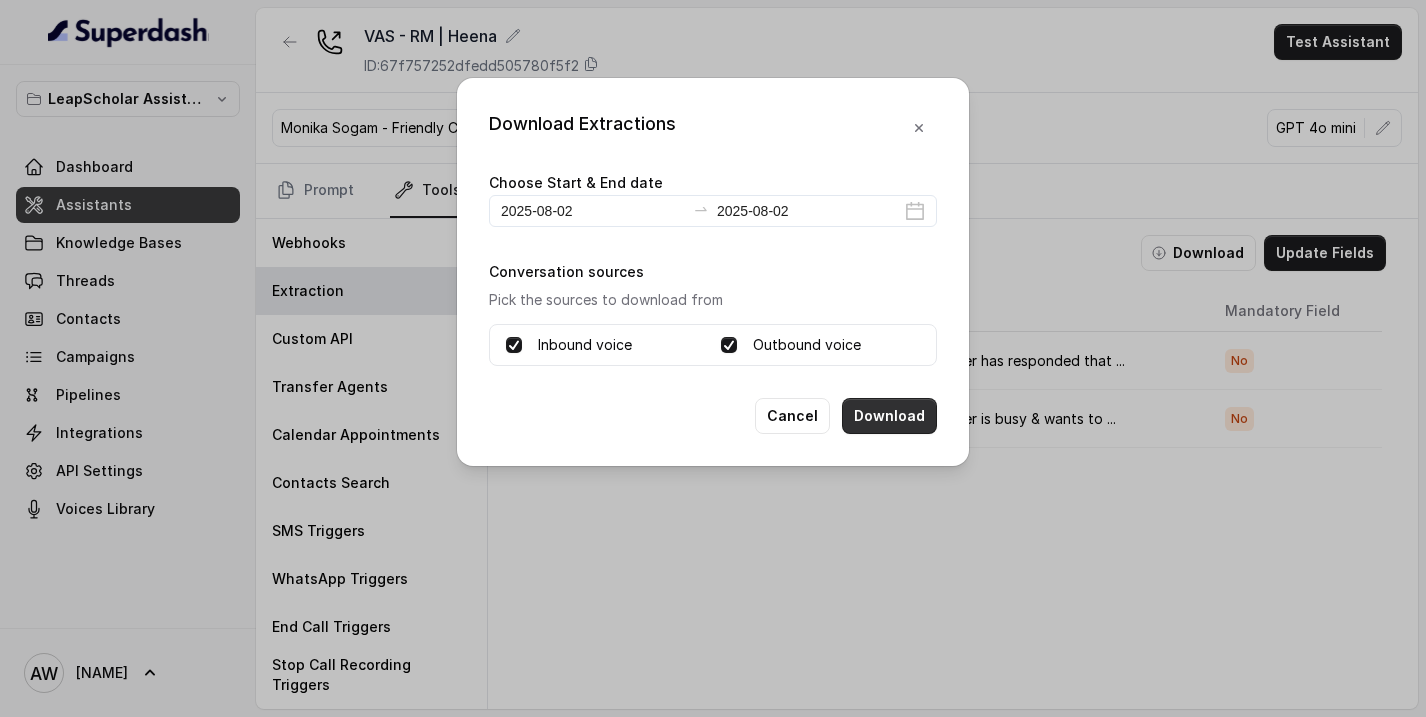 click on "Download" at bounding box center (889, 416) 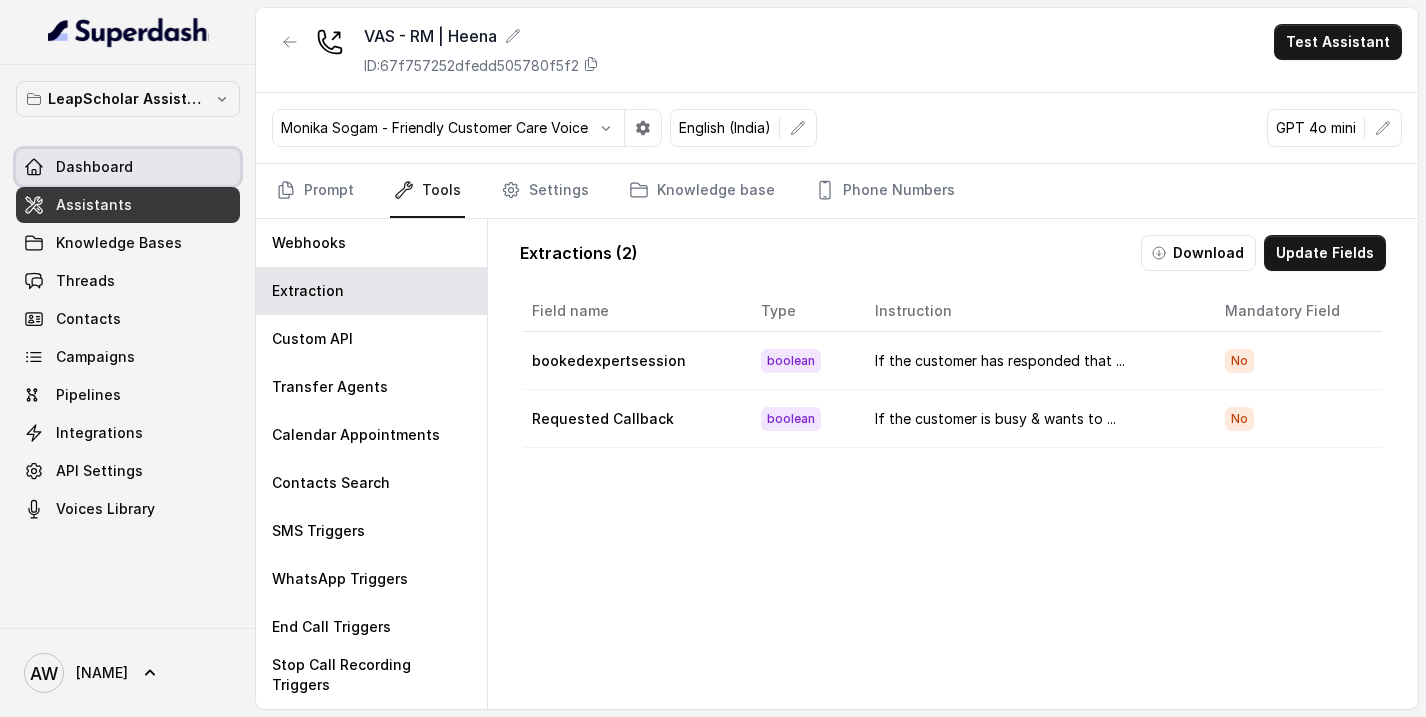 click on "Dashboard" at bounding box center (128, 167) 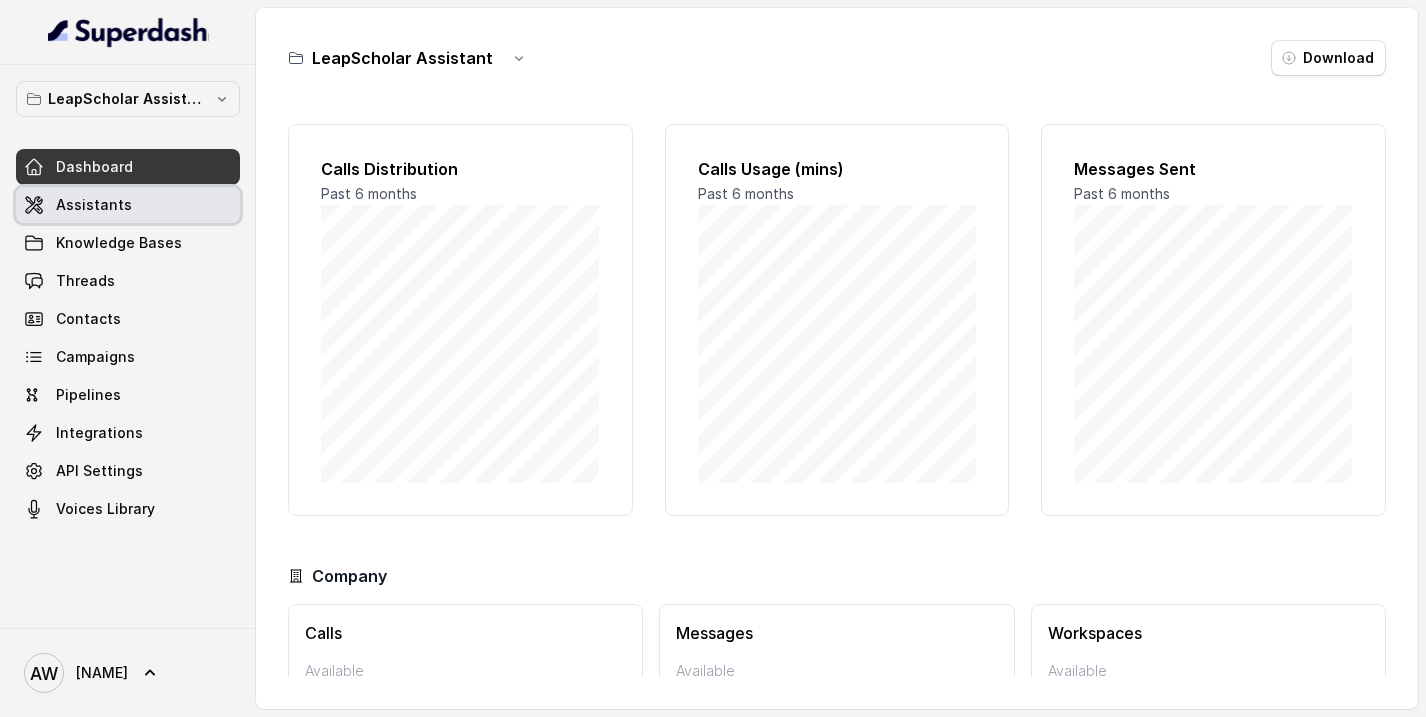 click on "Assistants" at bounding box center [94, 205] 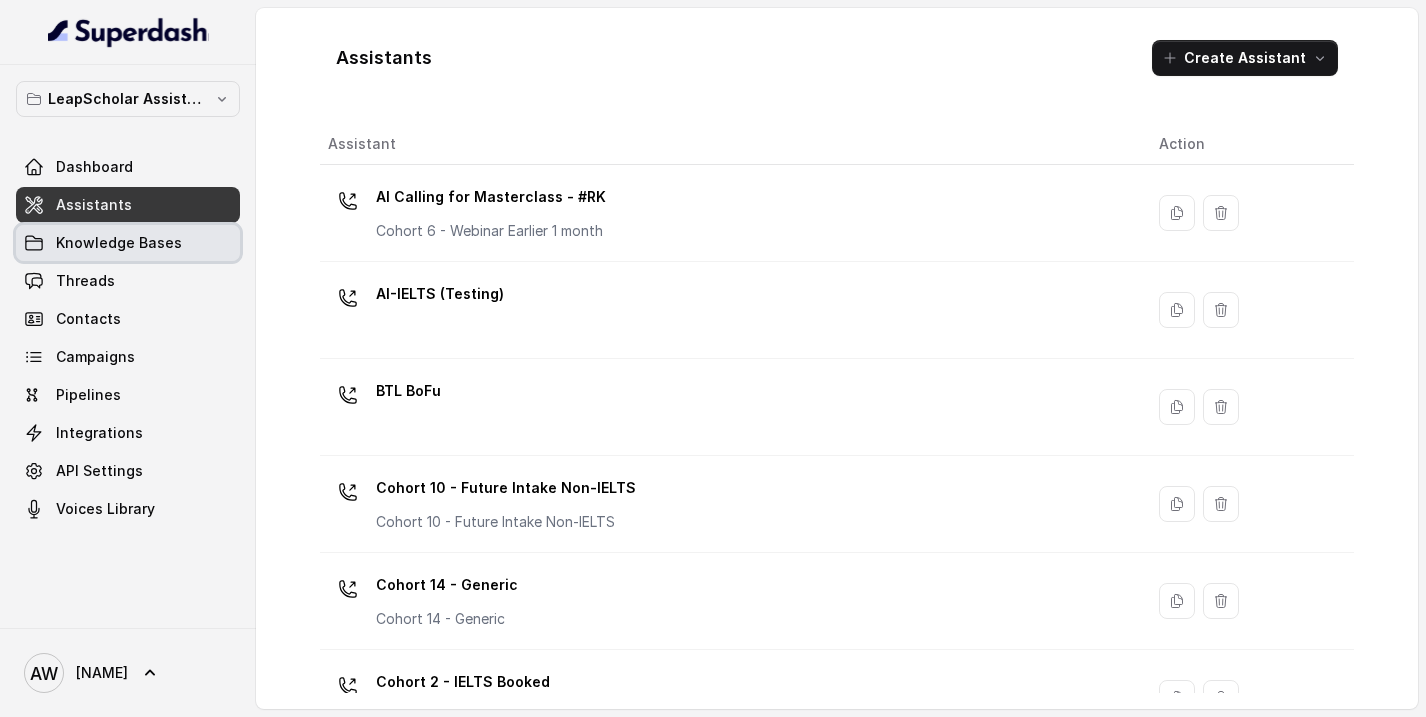 click on "Knowledge Bases" at bounding box center (119, 243) 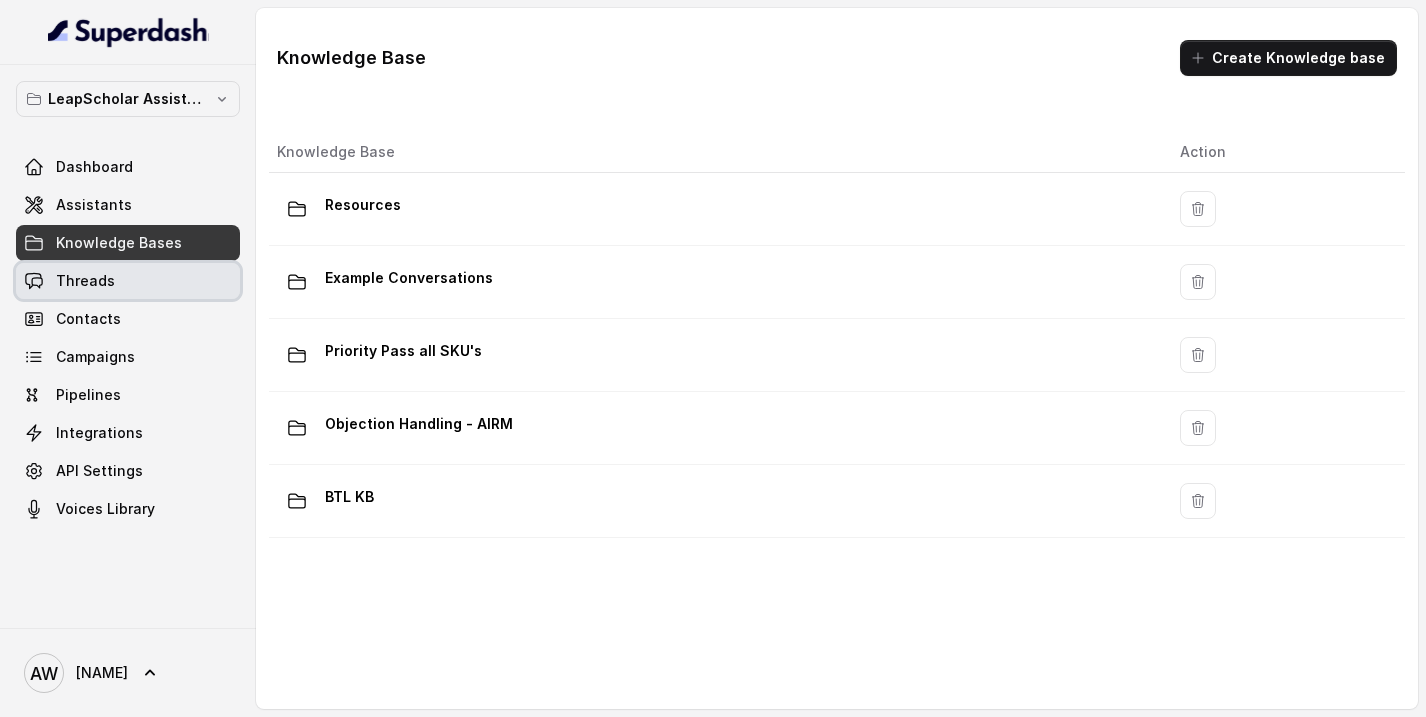 click on "Threads" at bounding box center [128, 281] 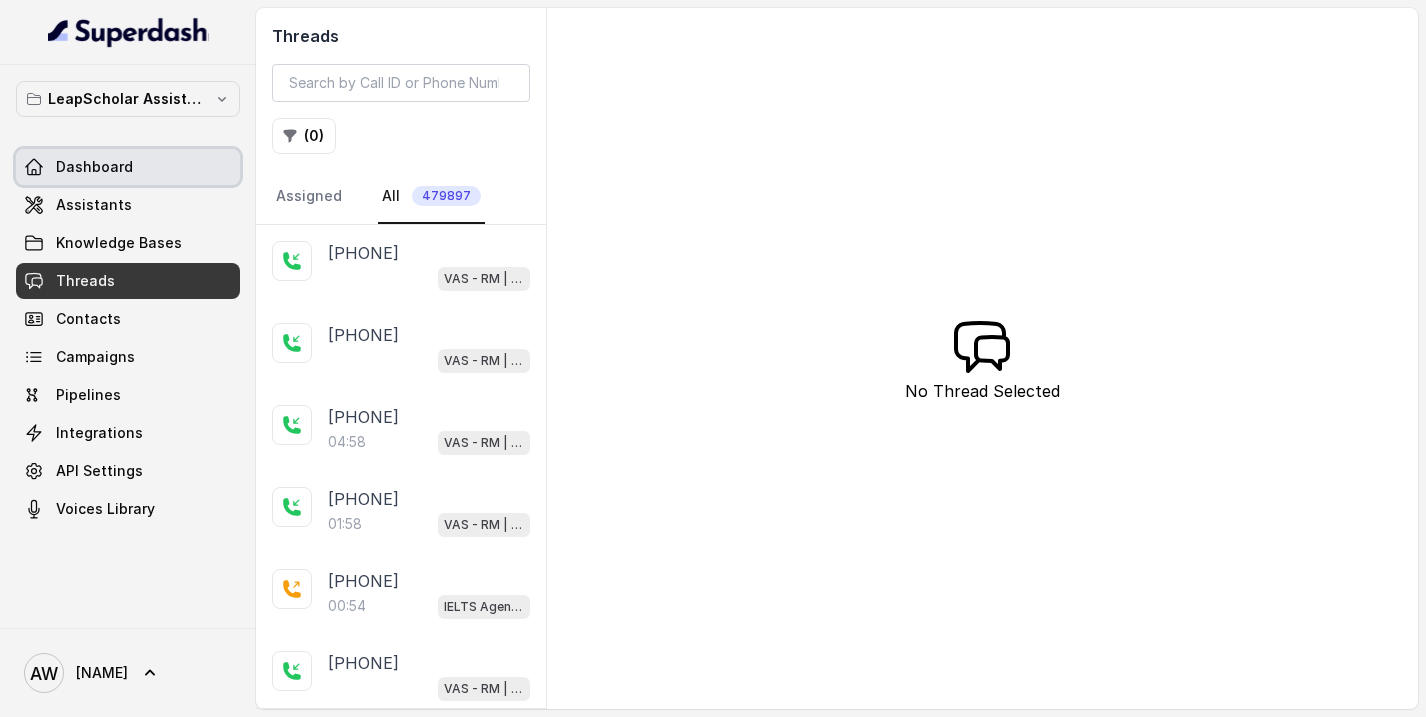 click on "Dashboard" at bounding box center (128, 167) 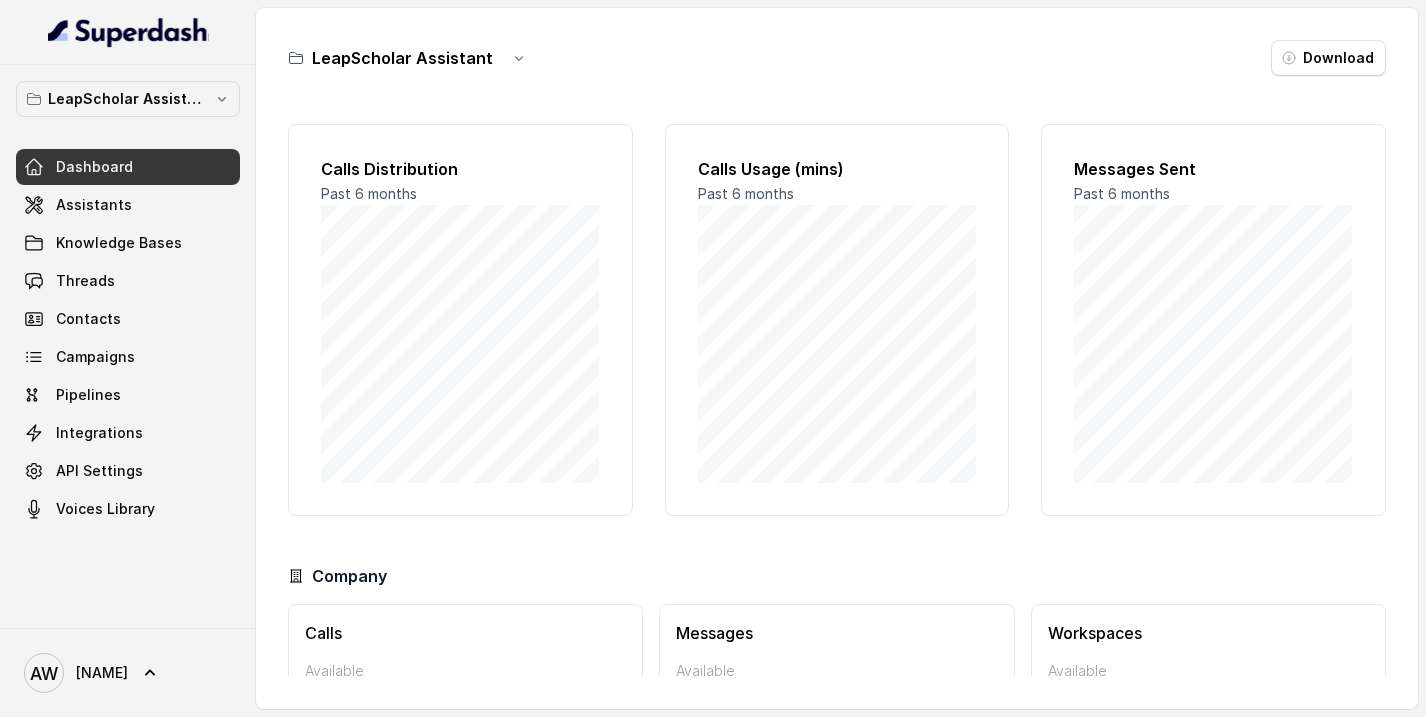 scroll, scrollTop: 119, scrollLeft: 0, axis: vertical 